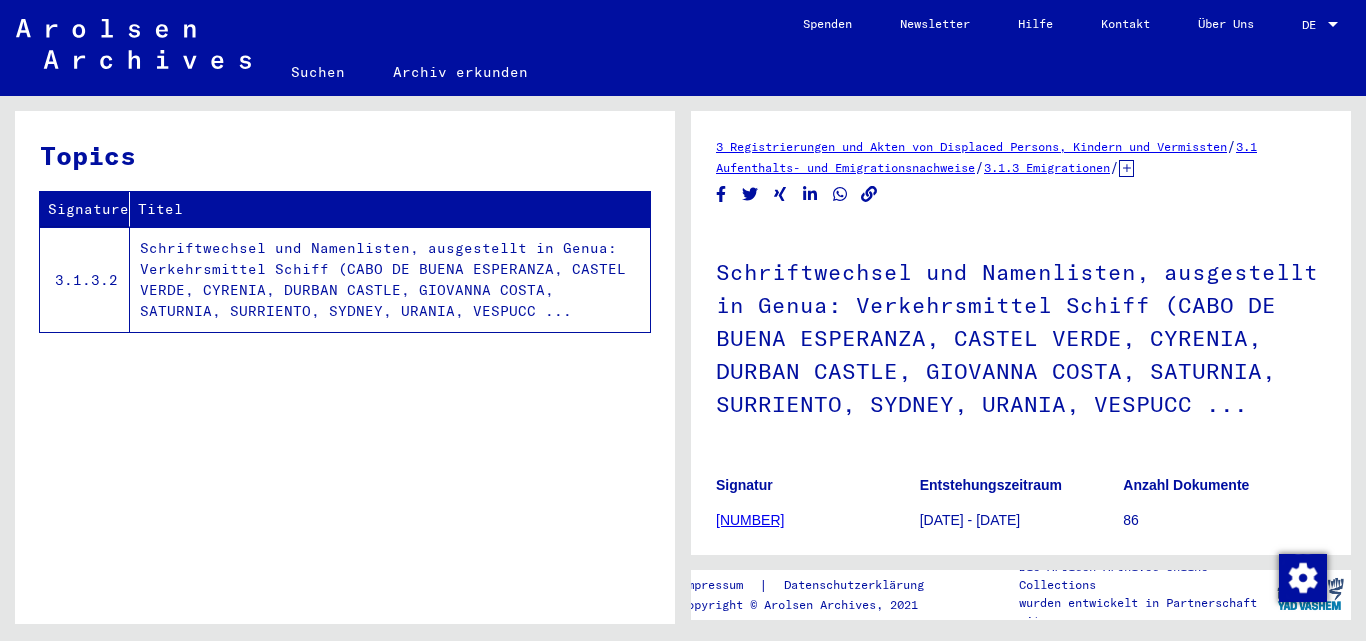 scroll, scrollTop: 0, scrollLeft: 0, axis: both 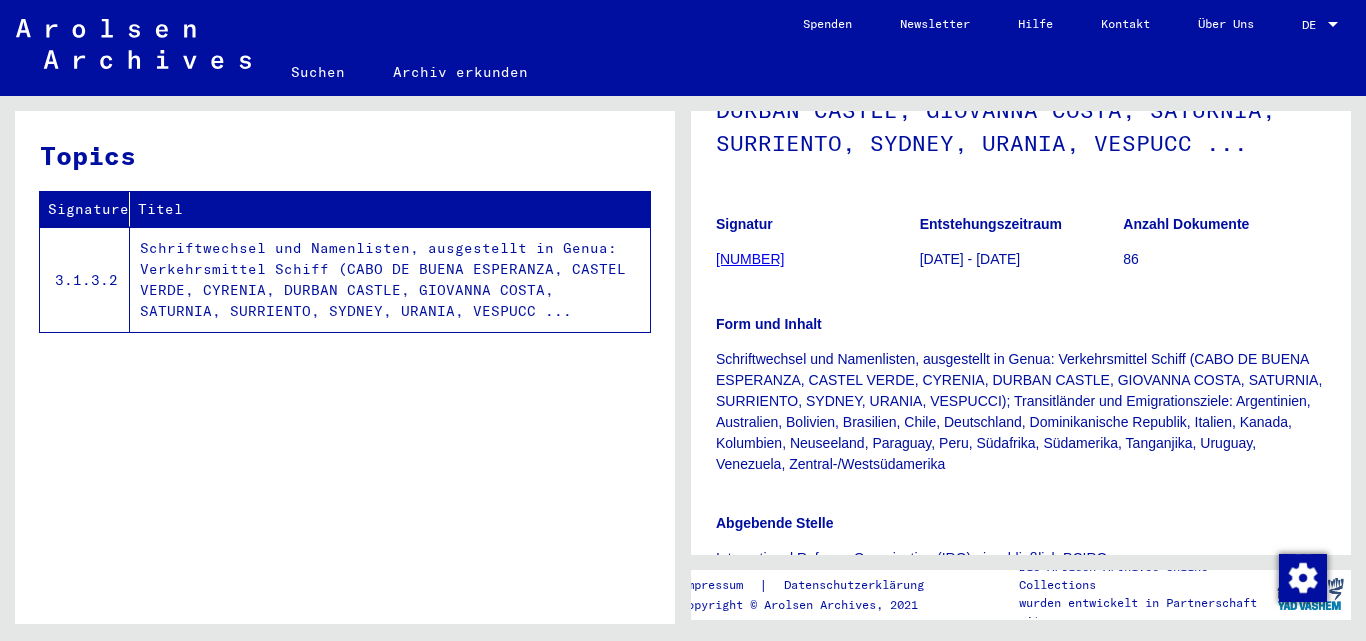 click on "[NUMBER]" 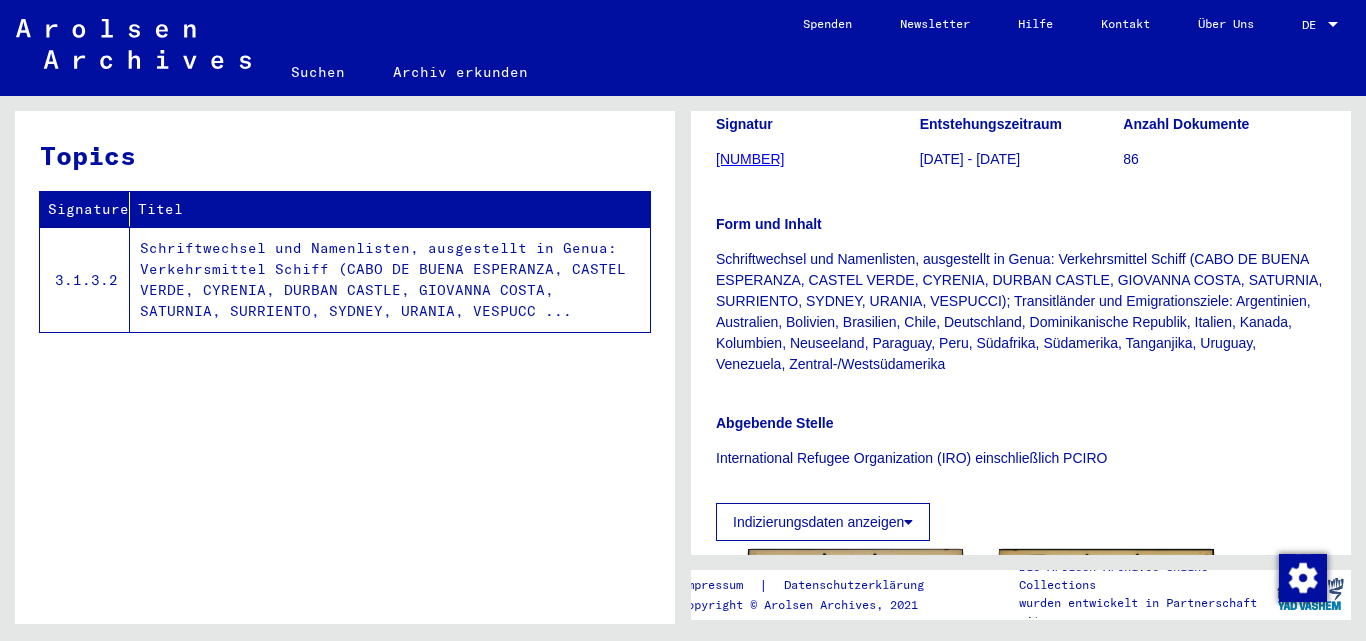 scroll, scrollTop: 374, scrollLeft: 0, axis: vertical 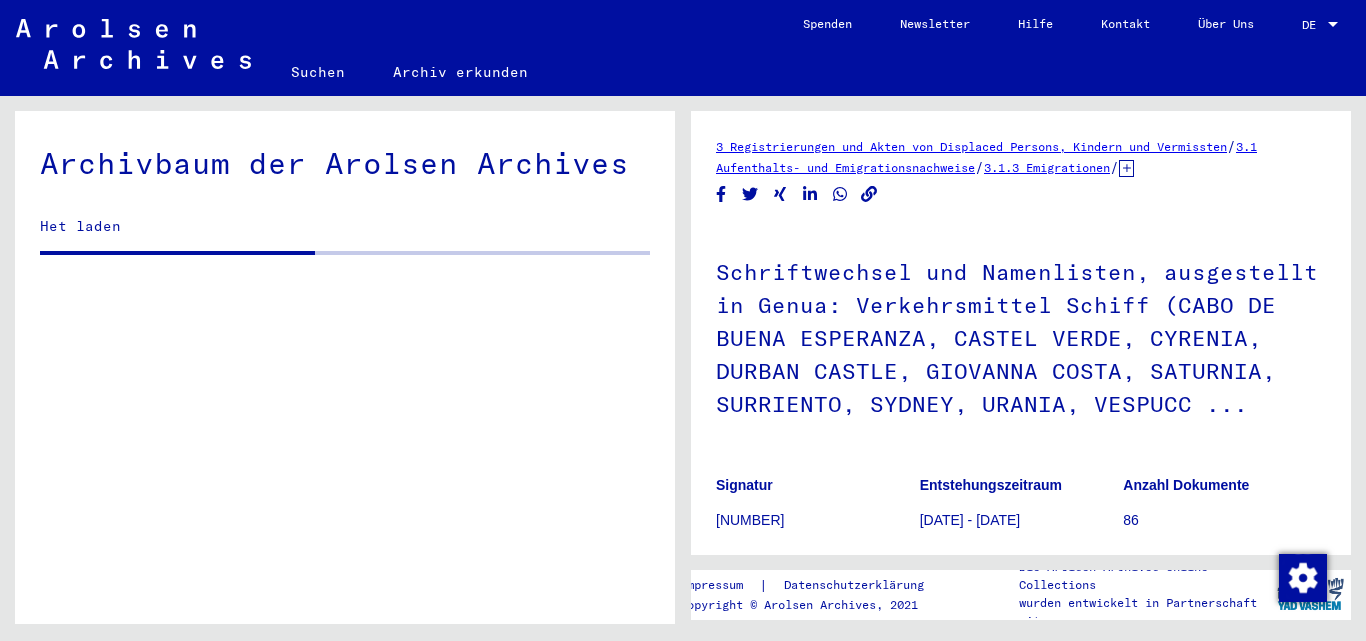 drag, startPoint x: 1339, startPoint y: 212, endPoint x: 1342, endPoint y: 247, distance: 35.128338 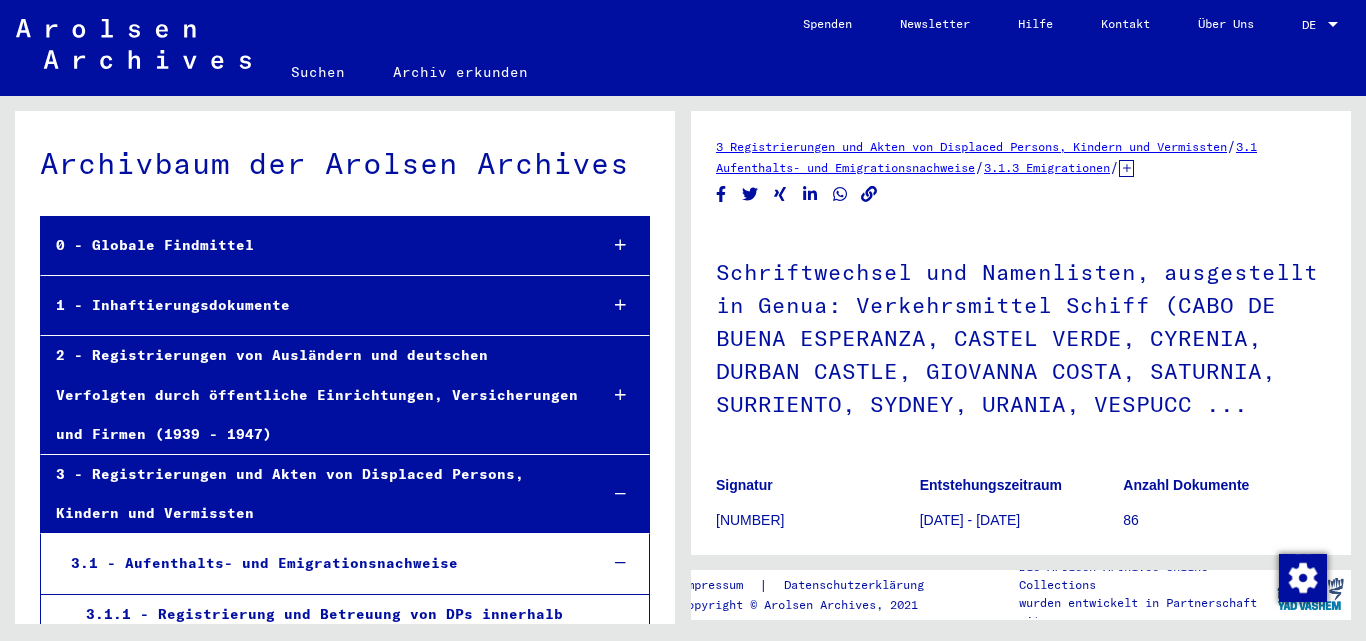 scroll, scrollTop: 63718, scrollLeft: 0, axis: vertical 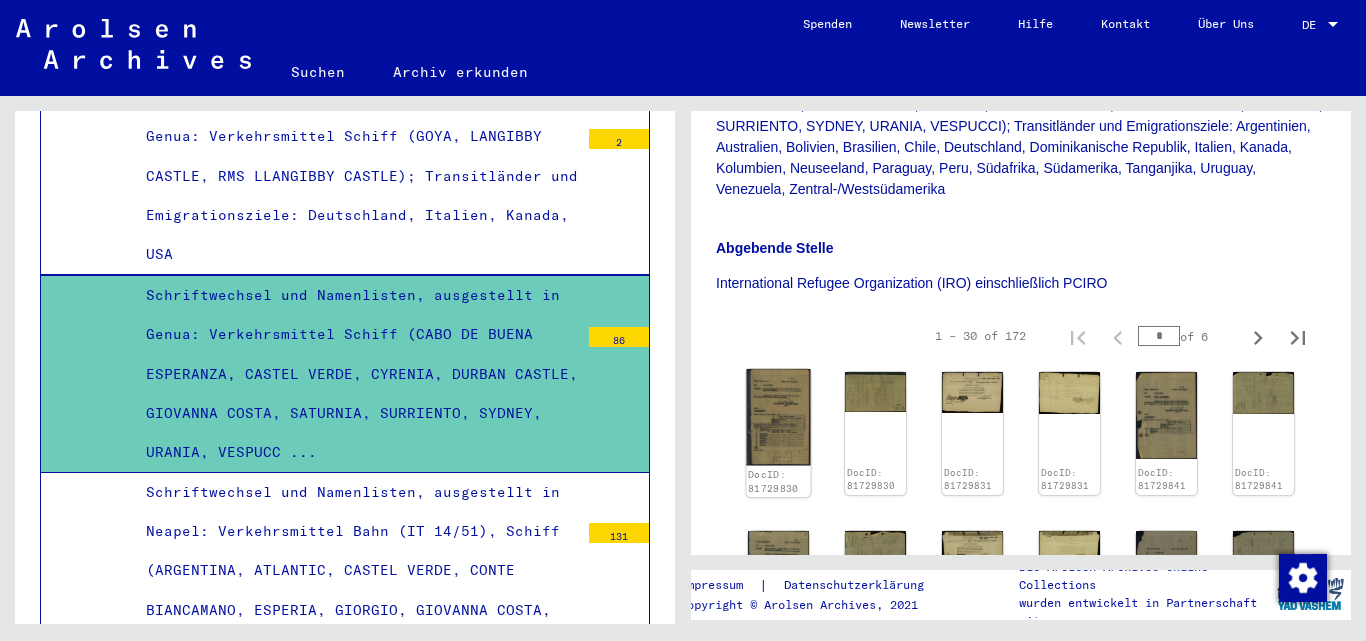 click 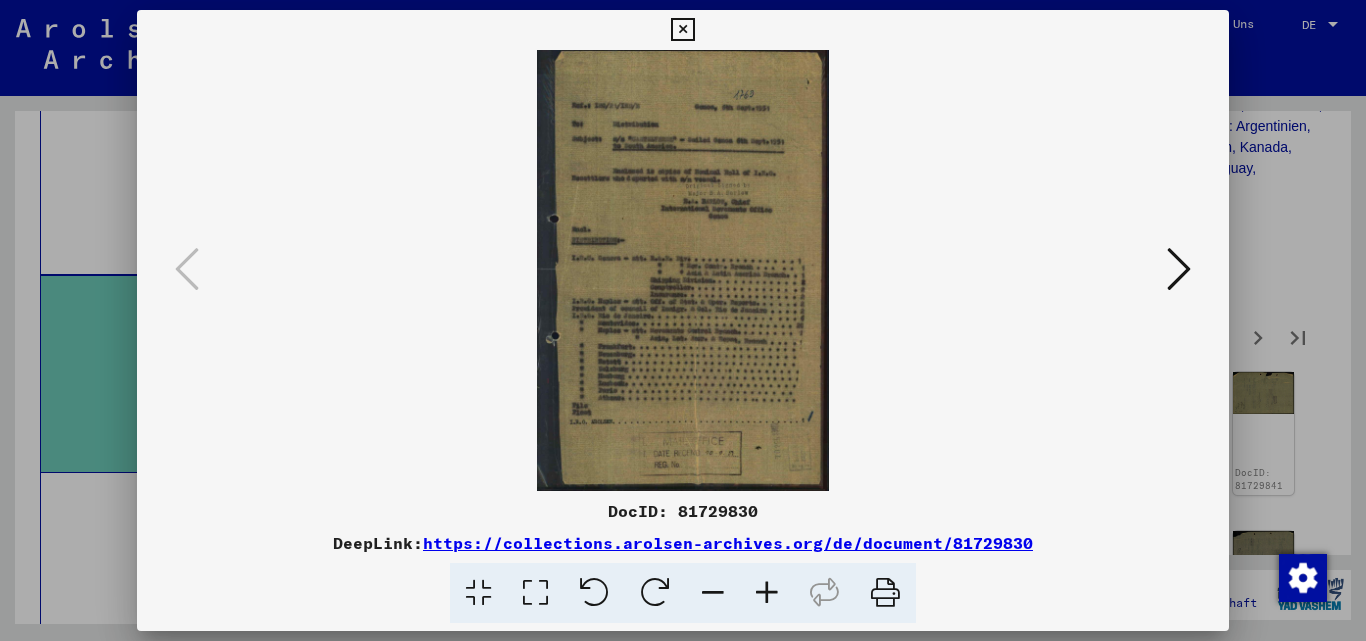 click at bounding box center [1179, 269] 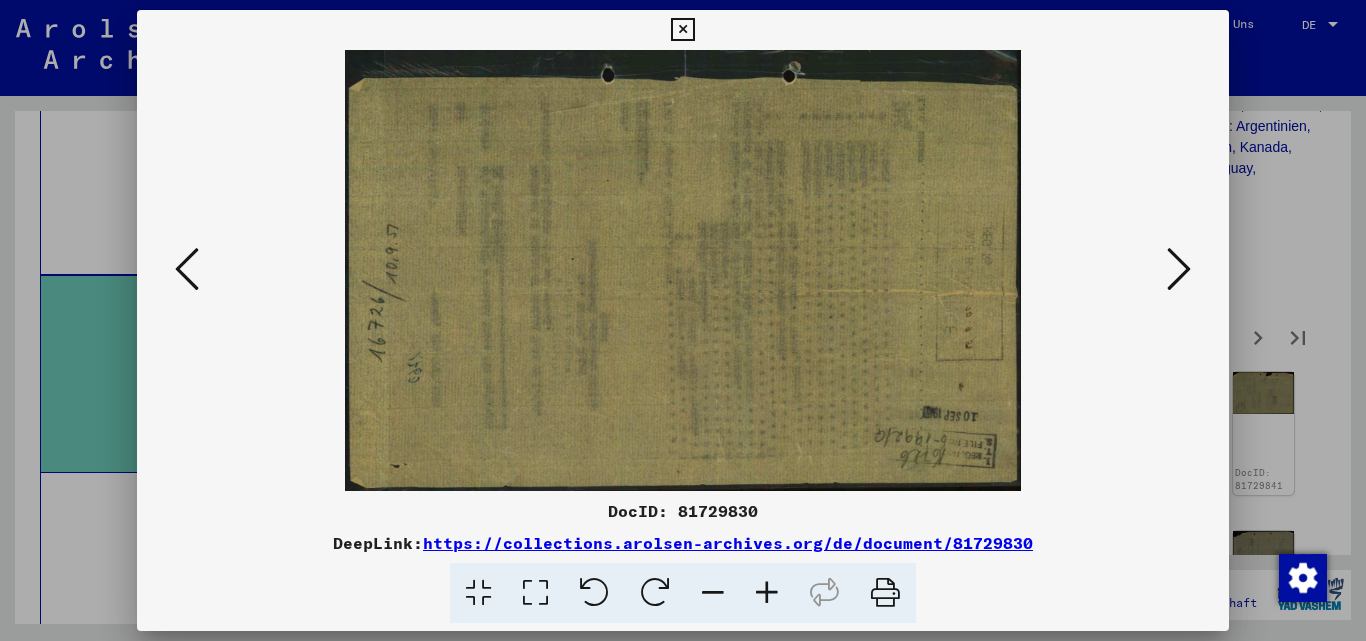 click at bounding box center (1179, 269) 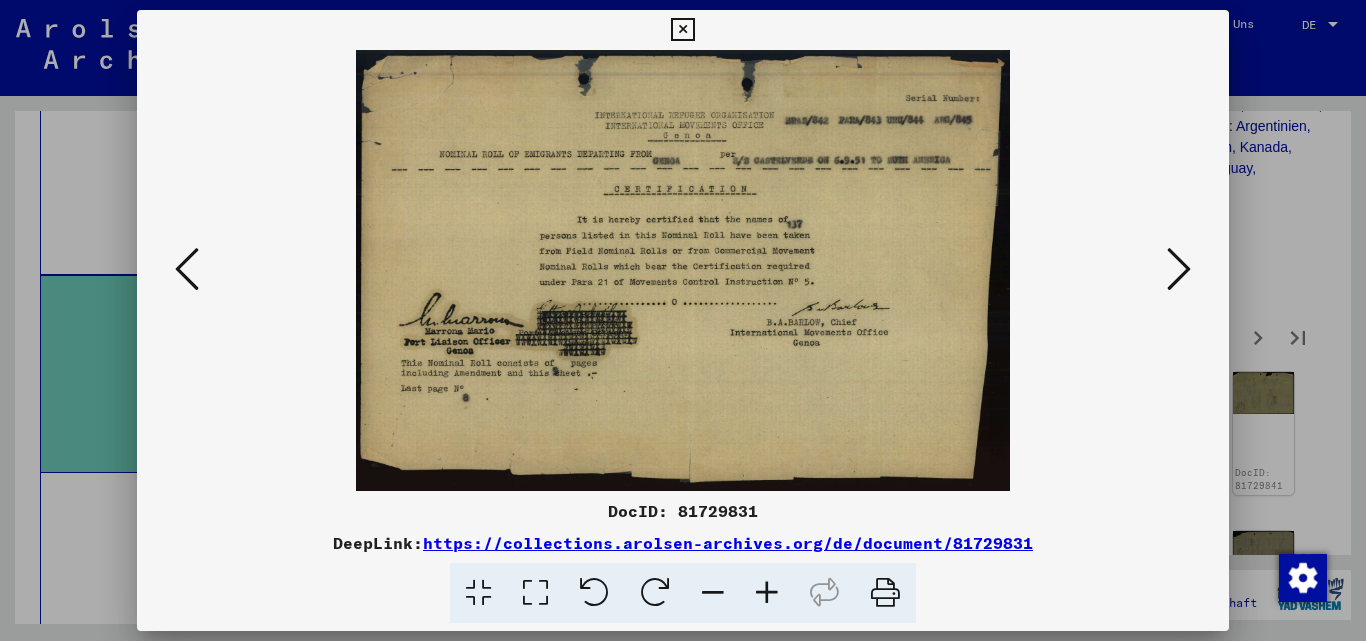 click at bounding box center [1179, 269] 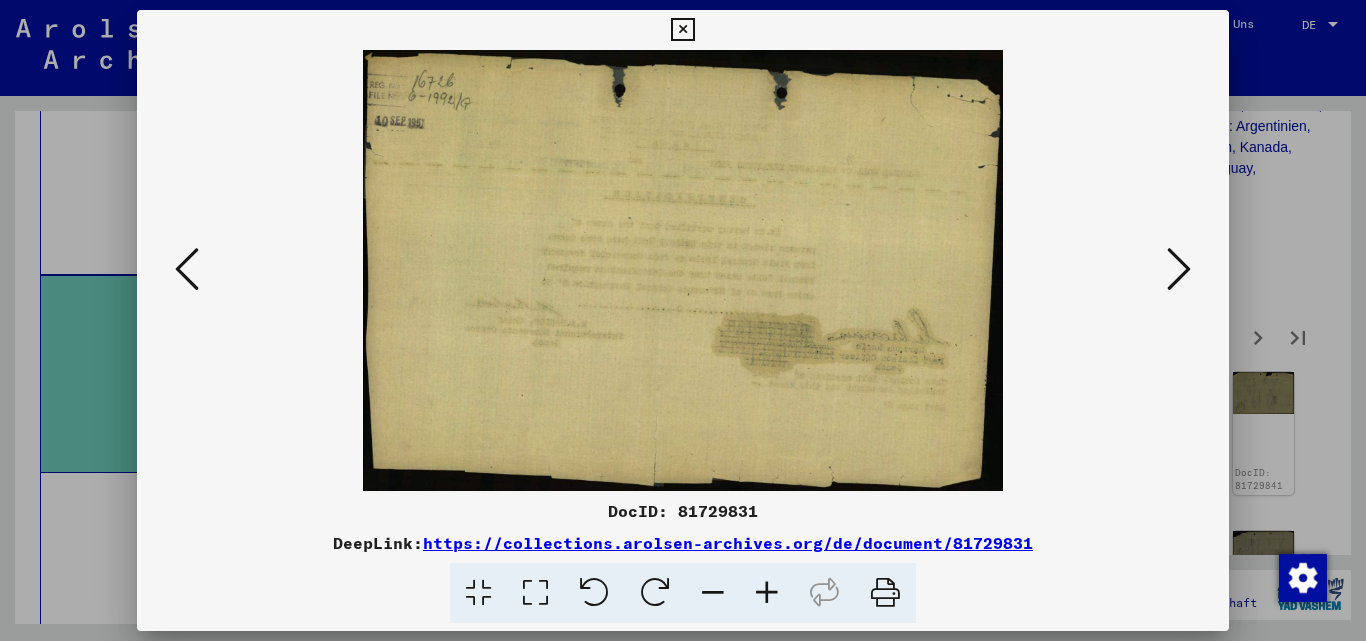 click at bounding box center (1179, 269) 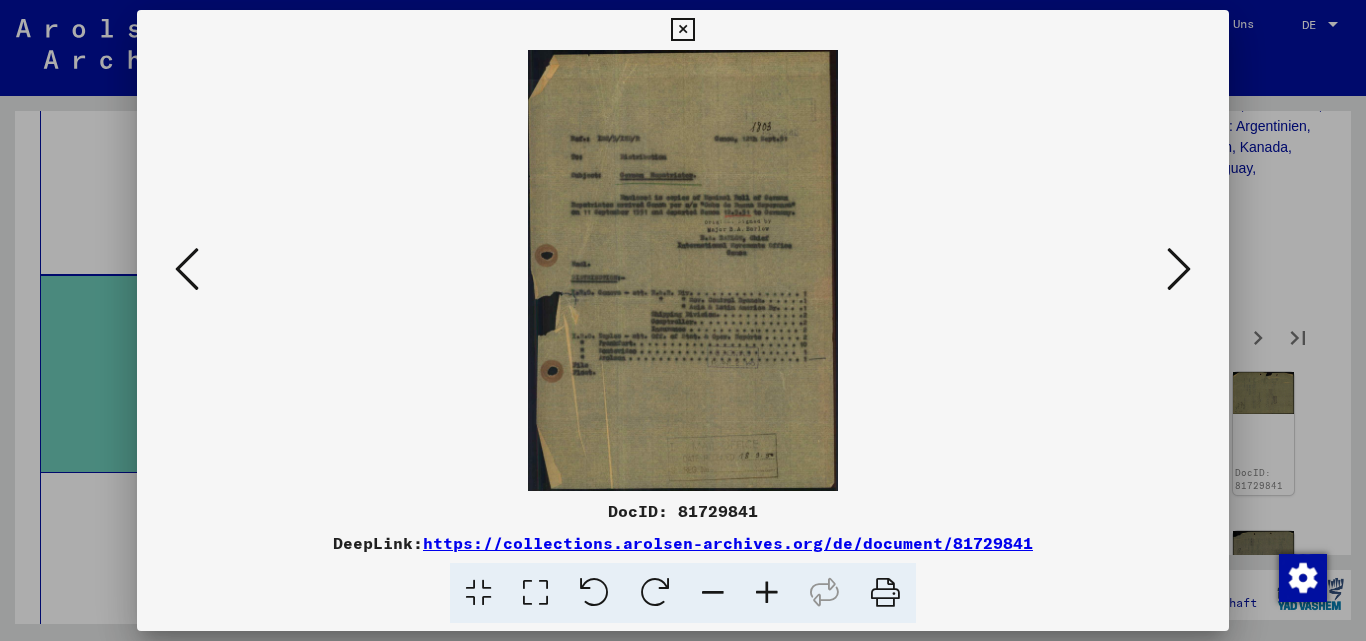click at bounding box center (1179, 269) 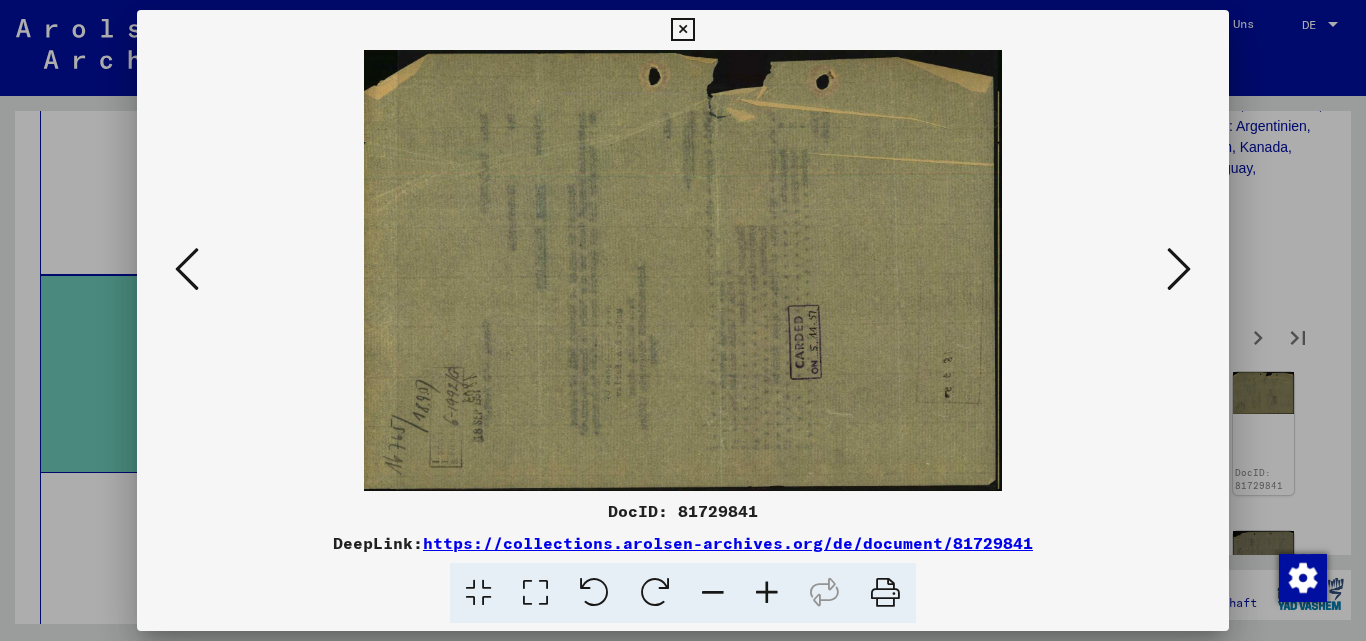 click at bounding box center [1179, 269] 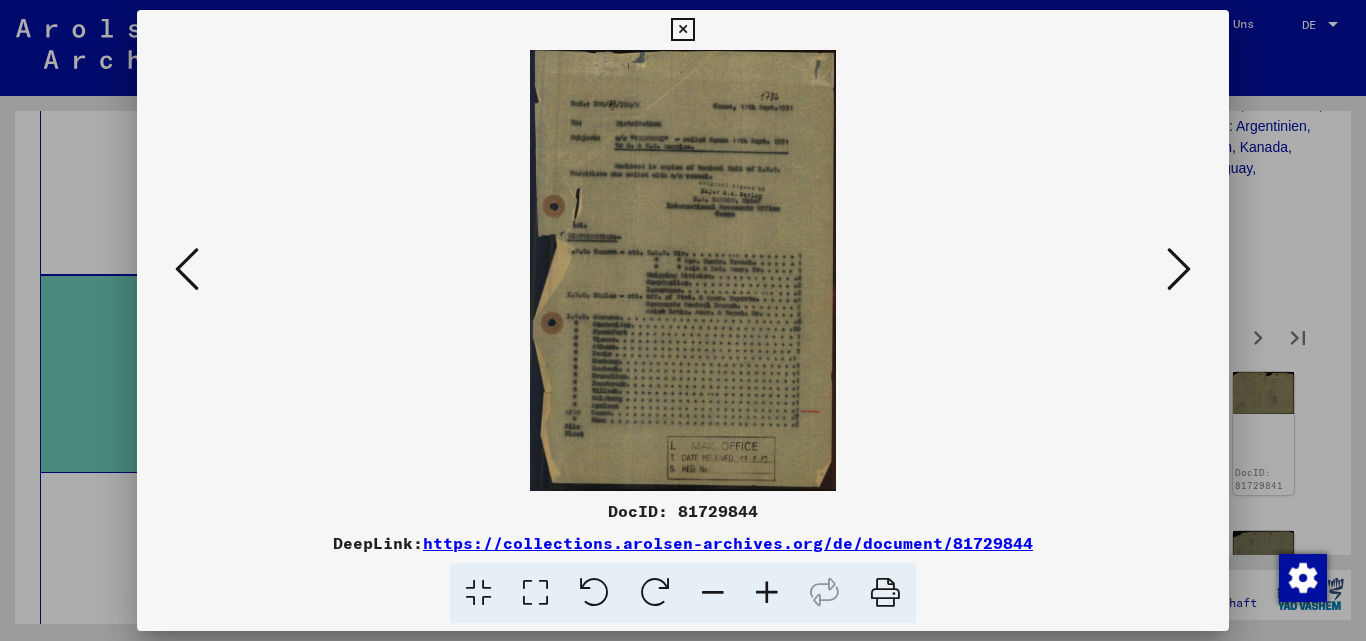 click at bounding box center (1179, 269) 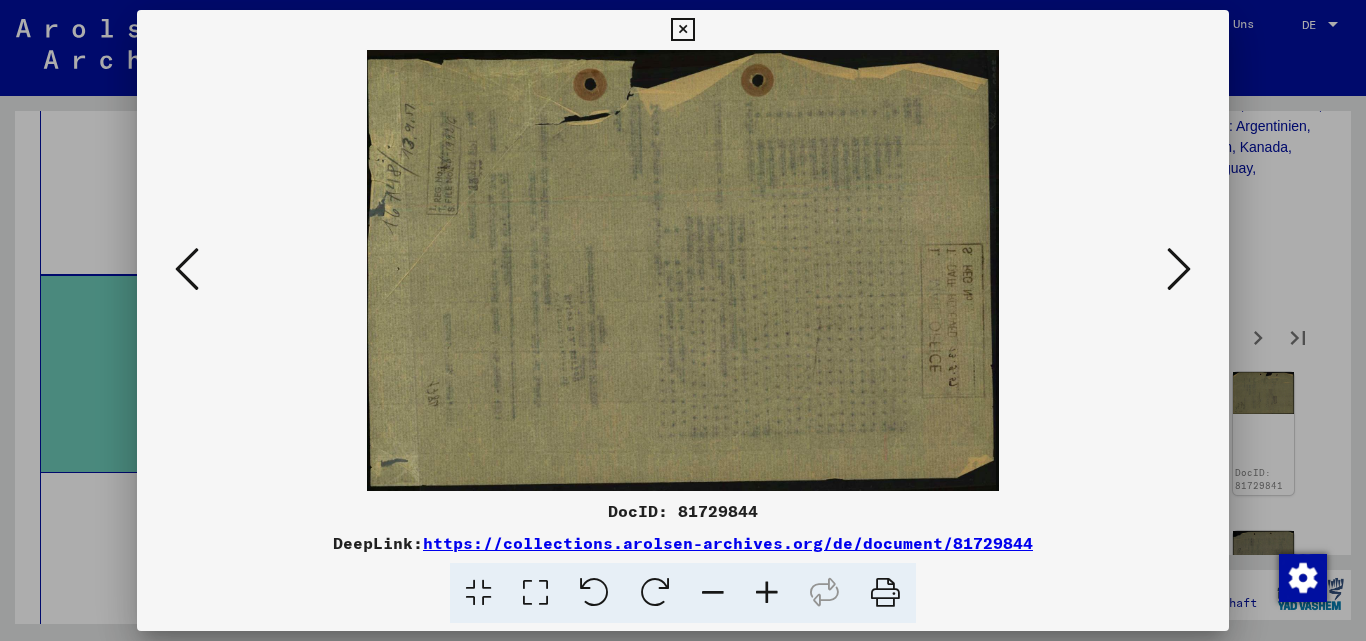 click at bounding box center (1179, 269) 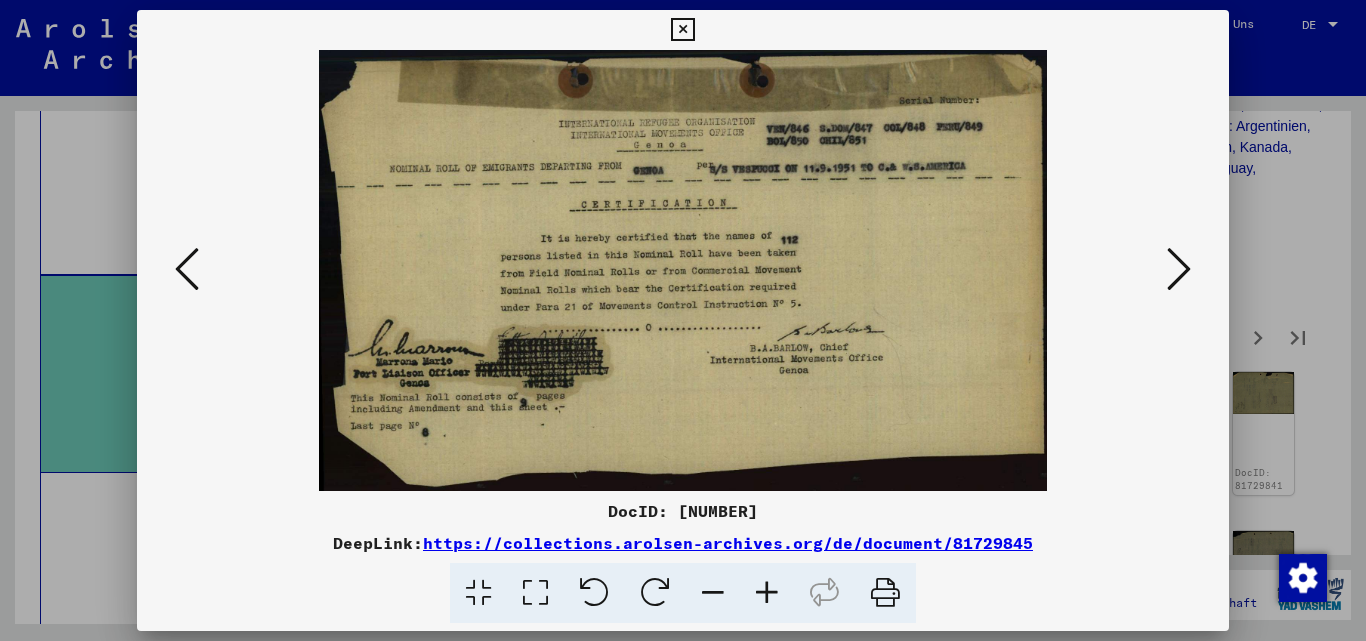 click at bounding box center [1179, 269] 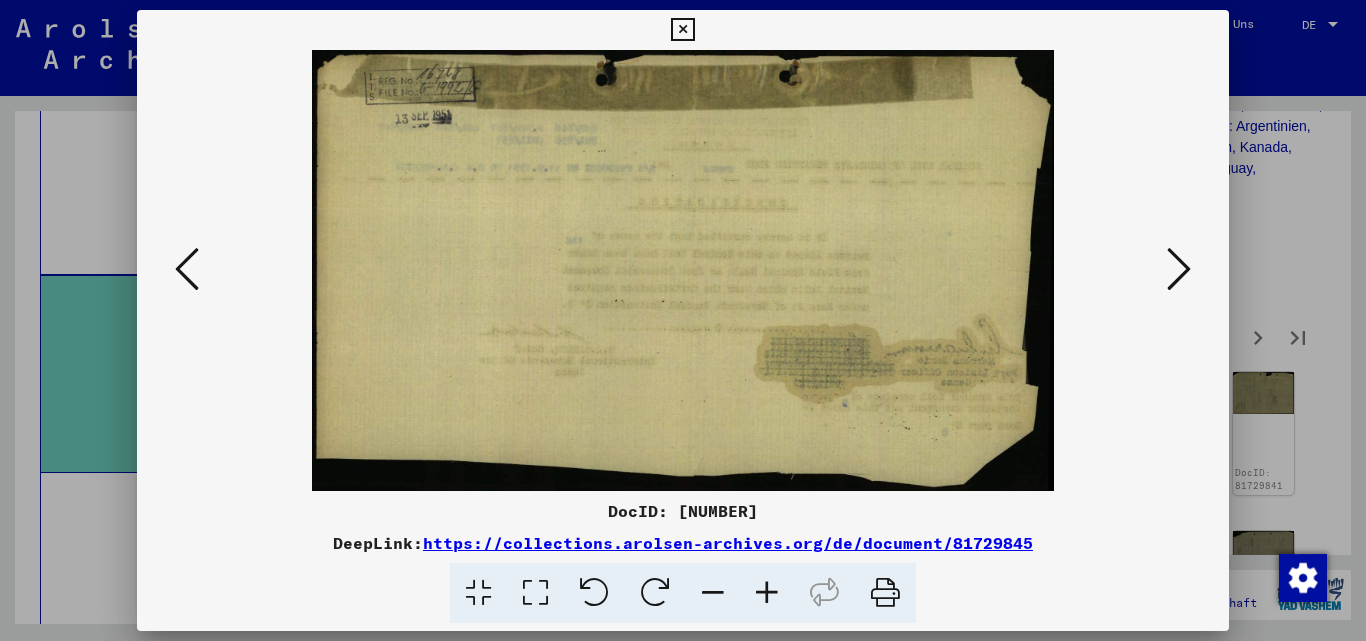 click at bounding box center (1179, 269) 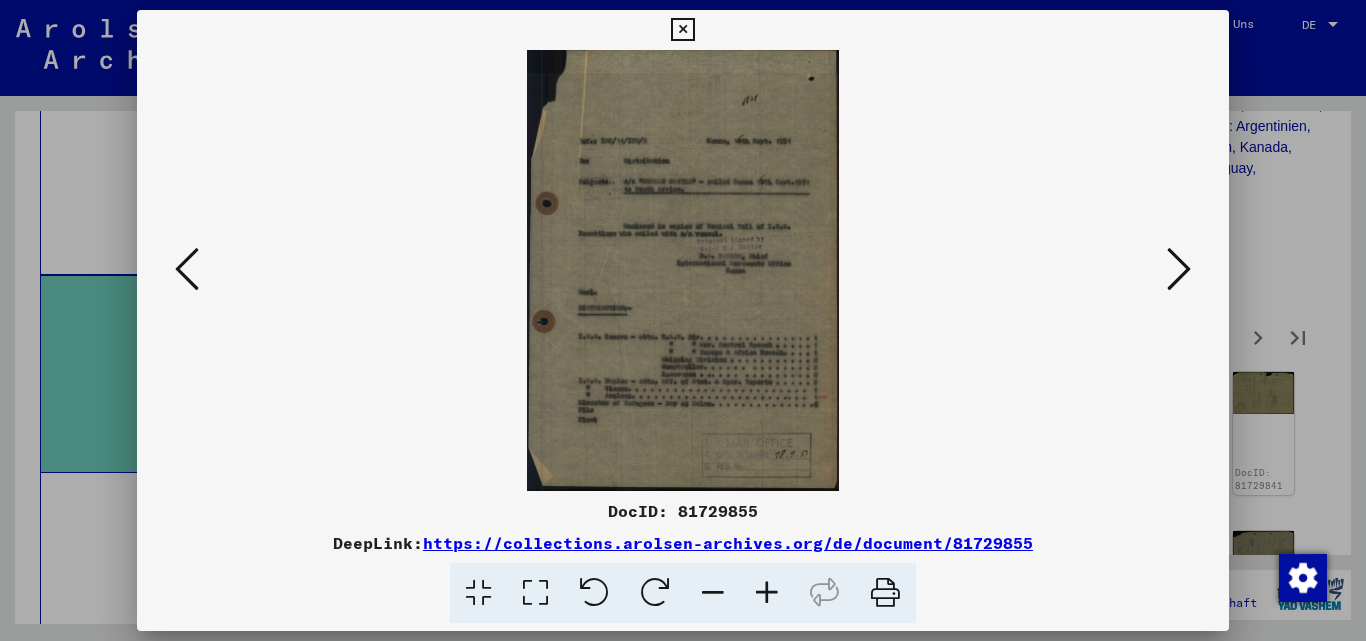 click at bounding box center [1179, 269] 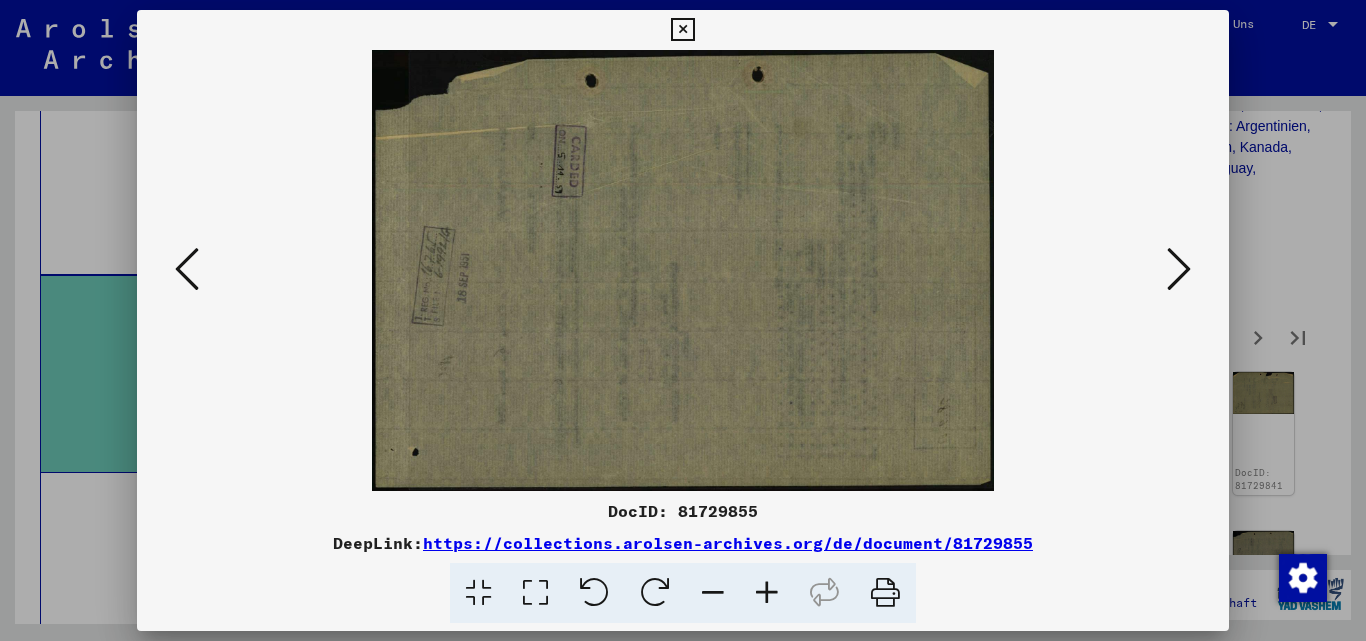 click at bounding box center [1179, 269] 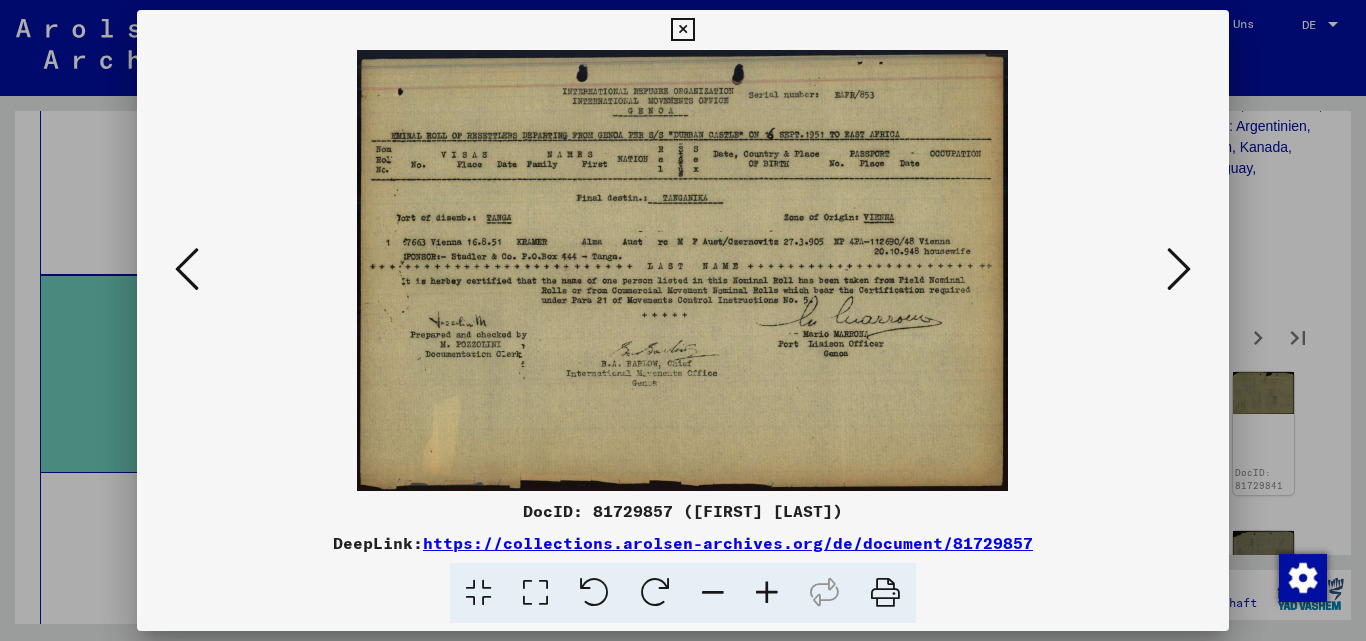 click at bounding box center (1179, 269) 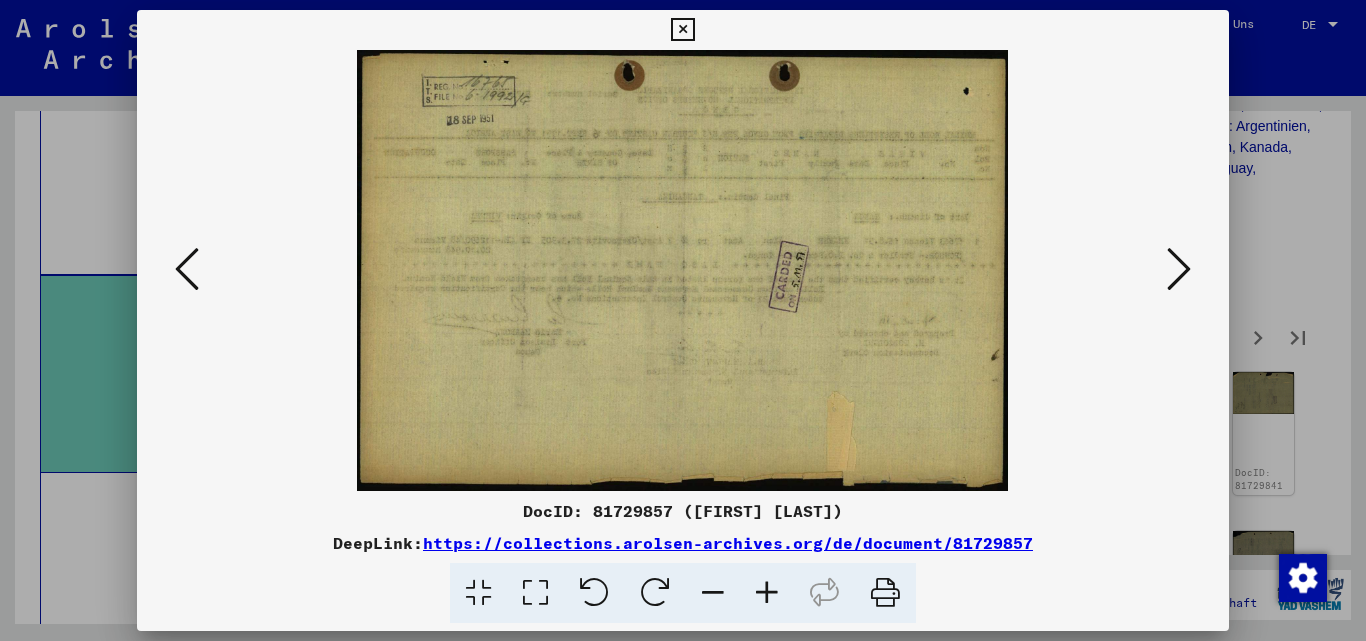 click at bounding box center (1179, 269) 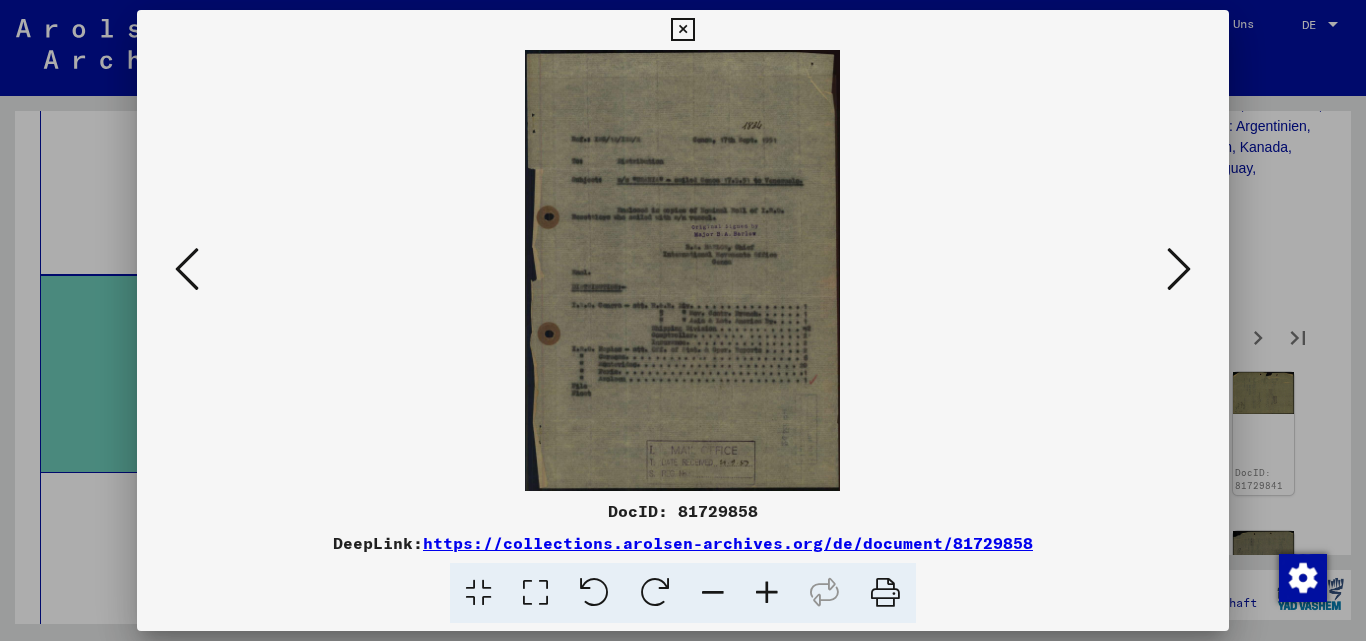click at bounding box center (1179, 269) 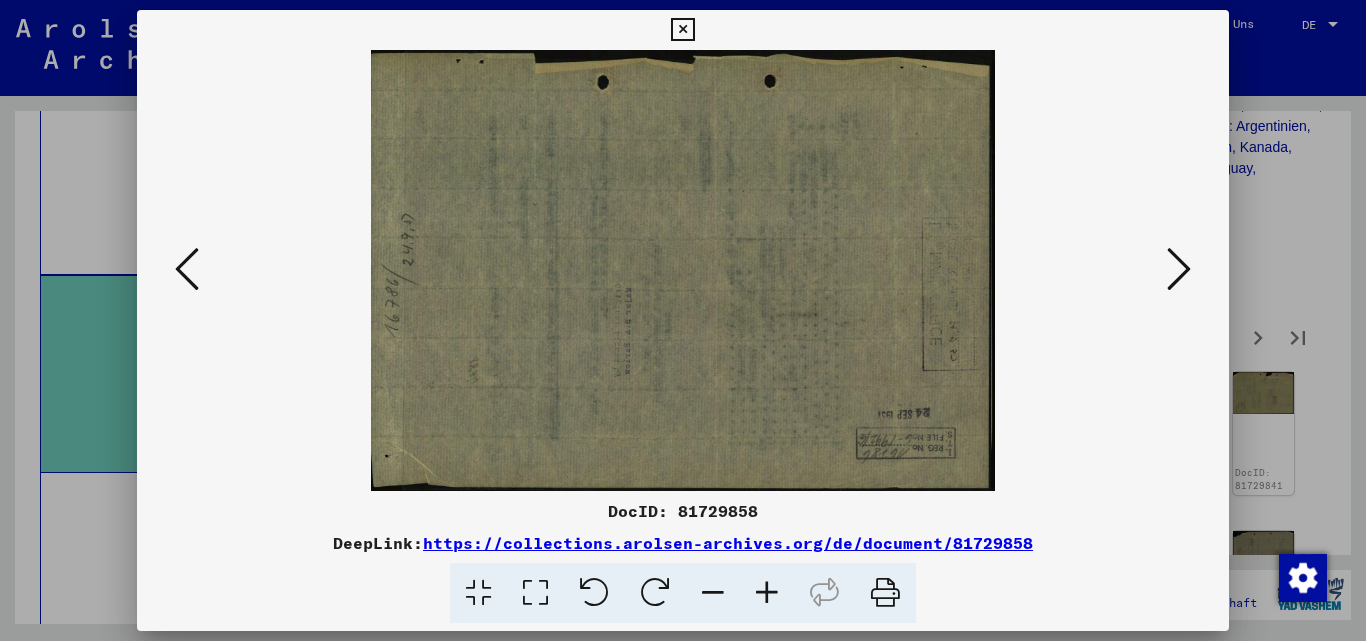 click at bounding box center [1179, 269] 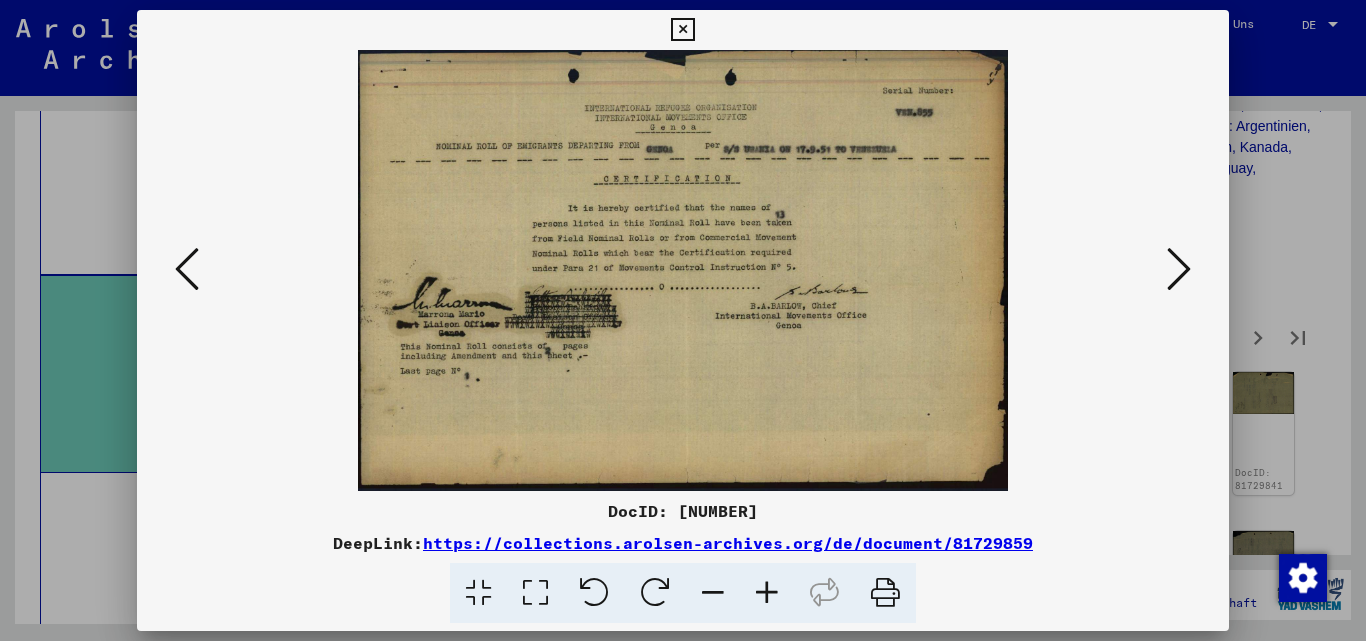 click at bounding box center [1179, 269] 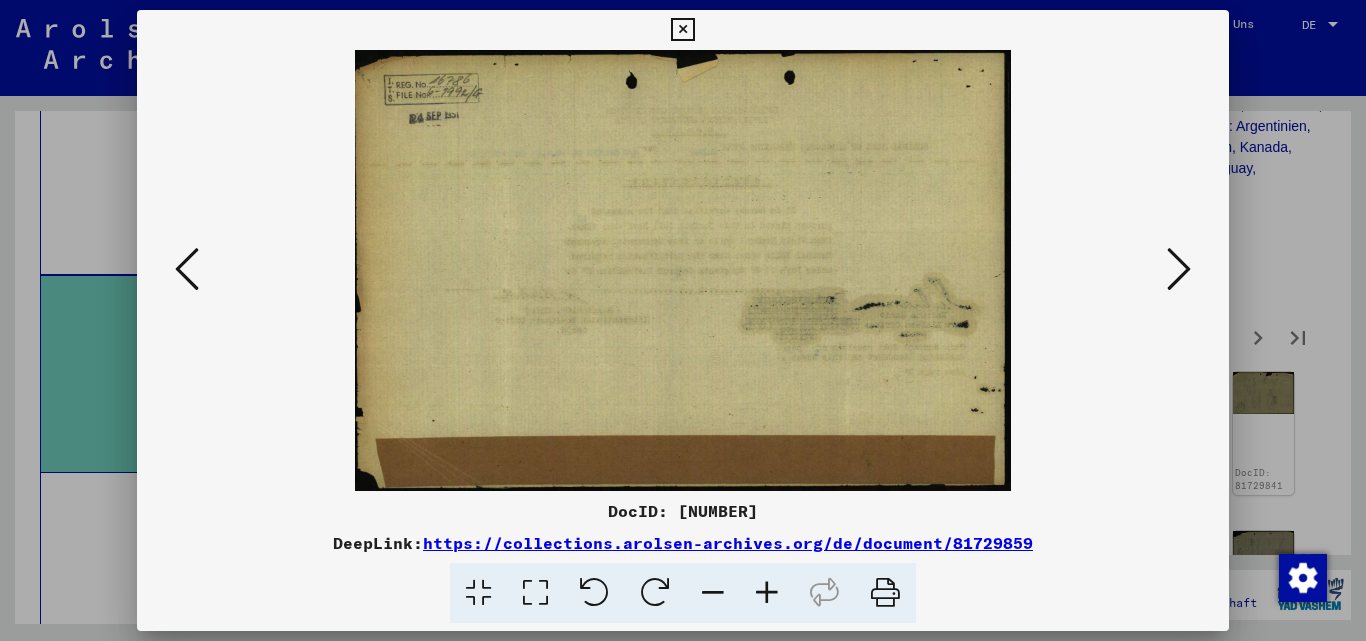 click at bounding box center [1179, 269] 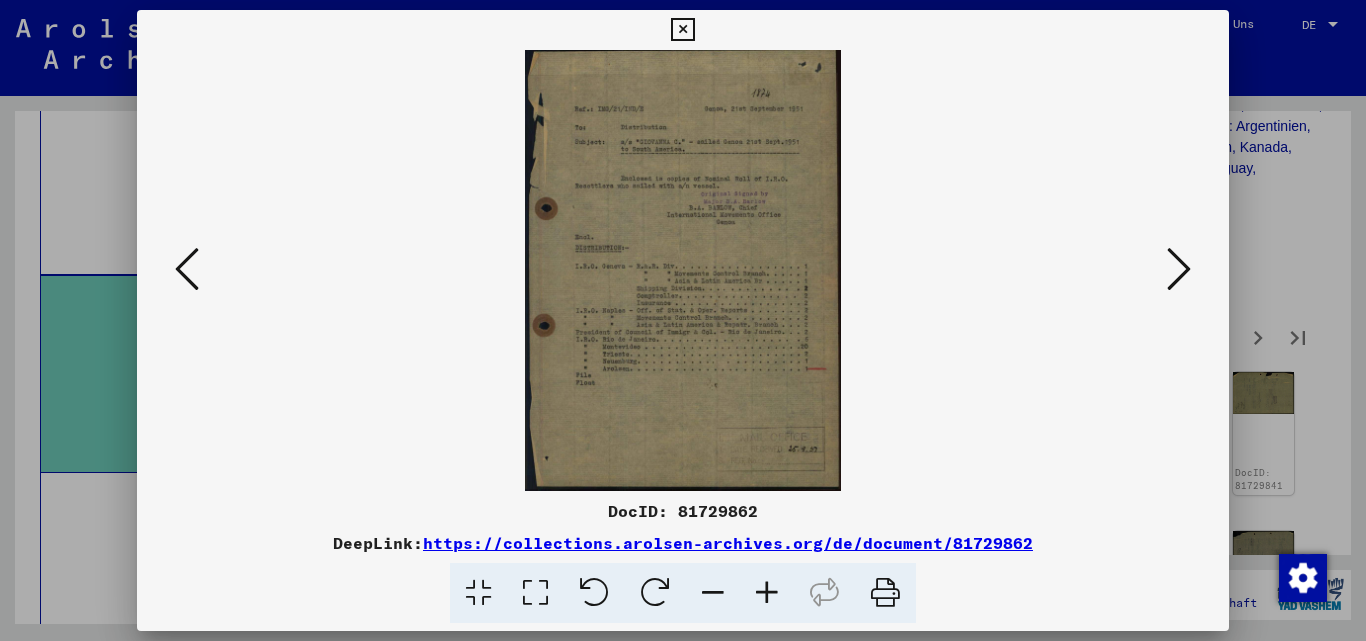 click at bounding box center [683, 320] 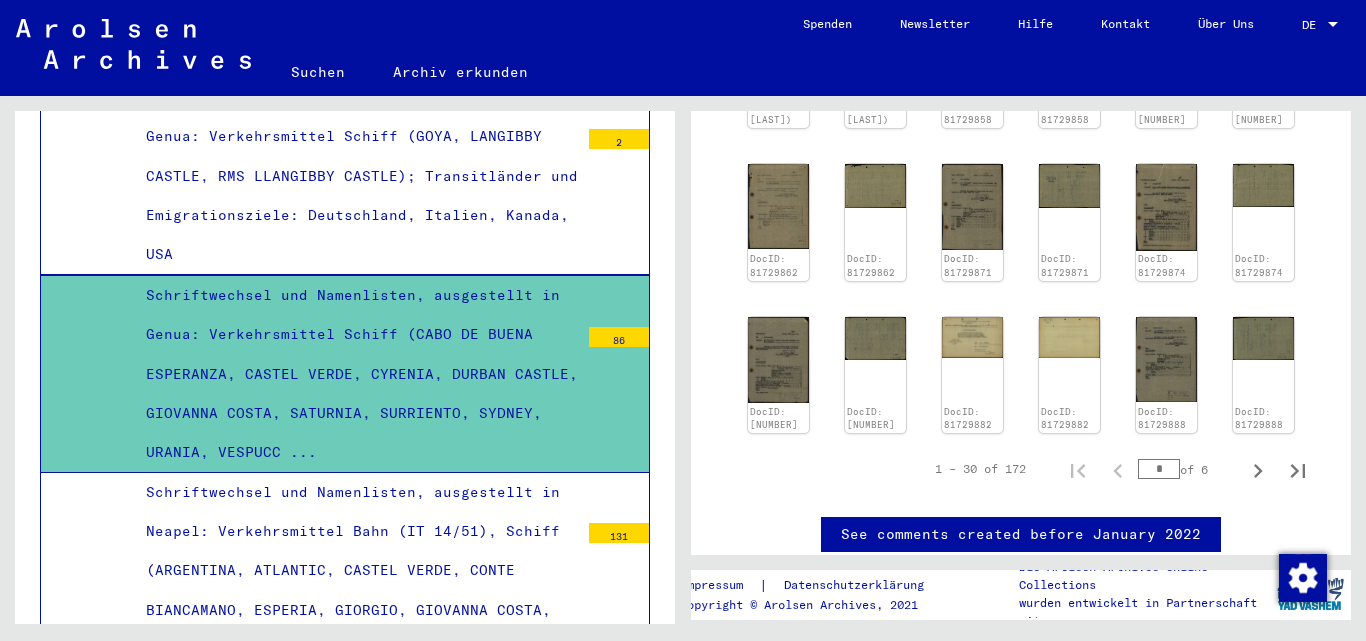 scroll, scrollTop: 1231, scrollLeft: 0, axis: vertical 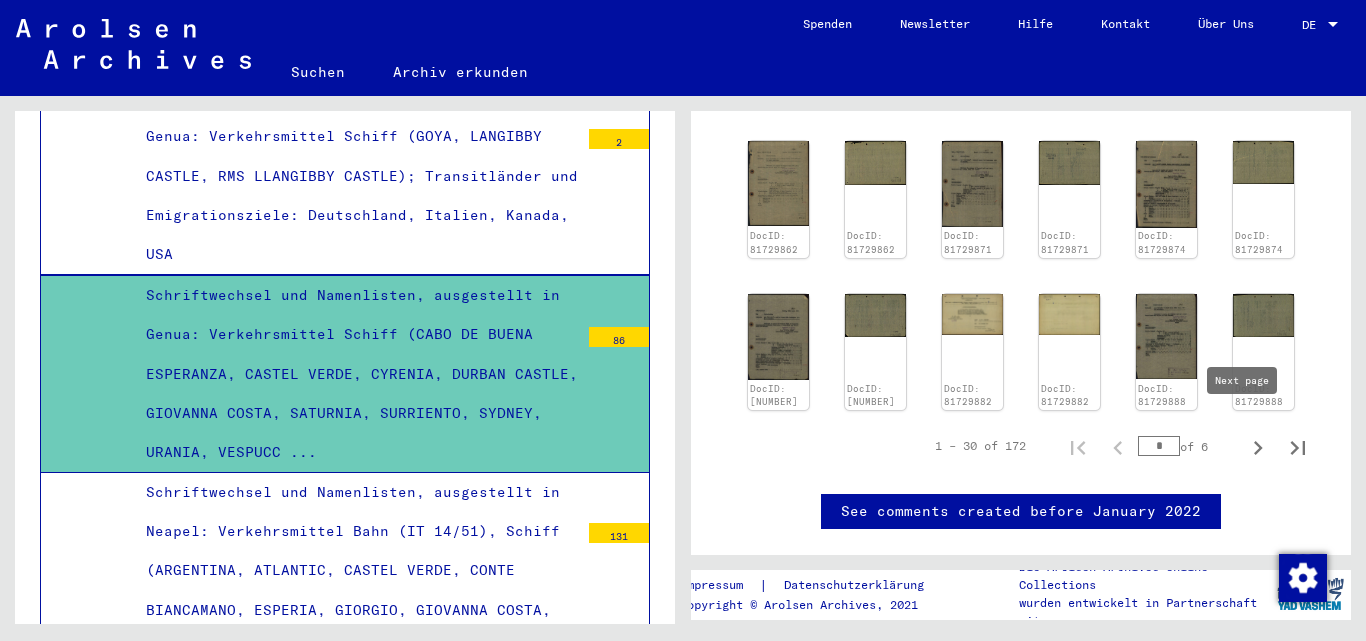 click 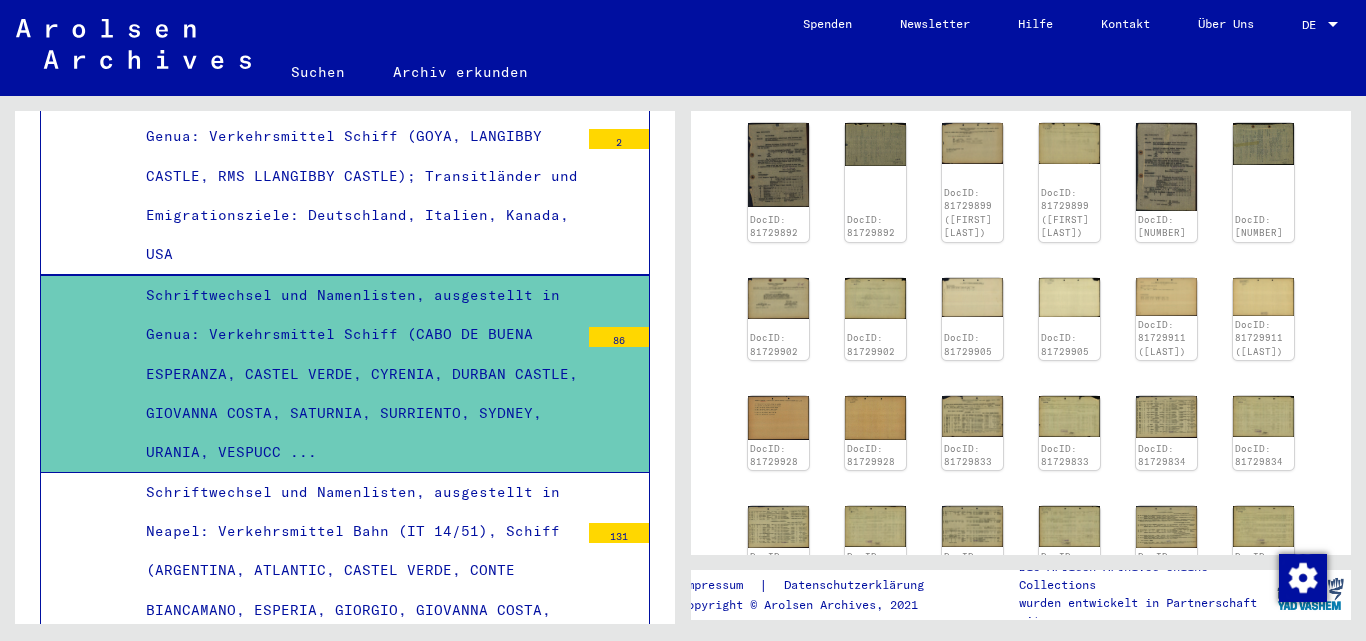 scroll, scrollTop: 780, scrollLeft: 0, axis: vertical 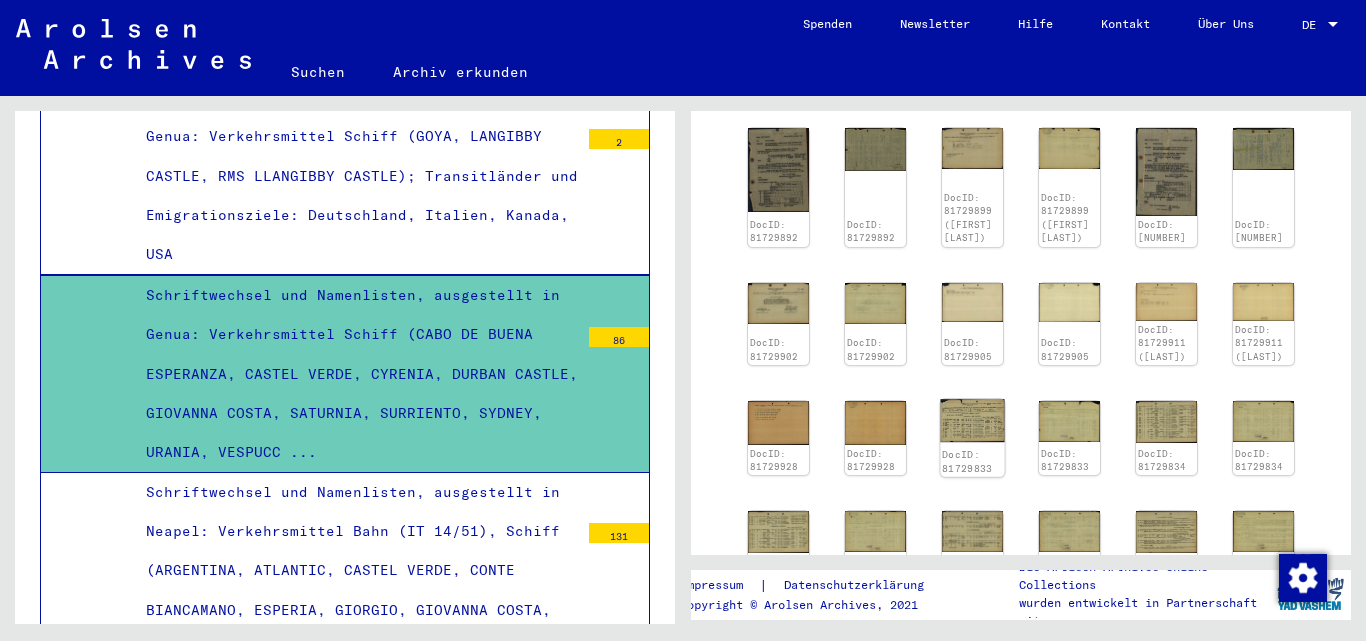 click 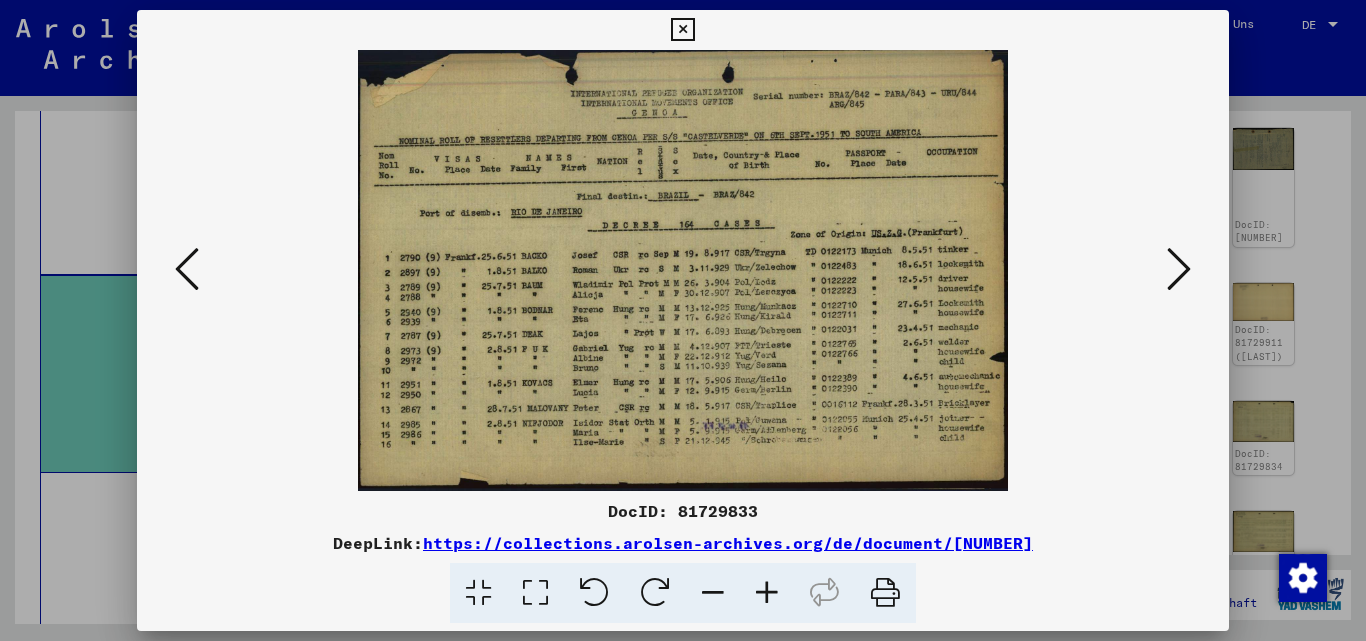 click at bounding box center [1179, 269] 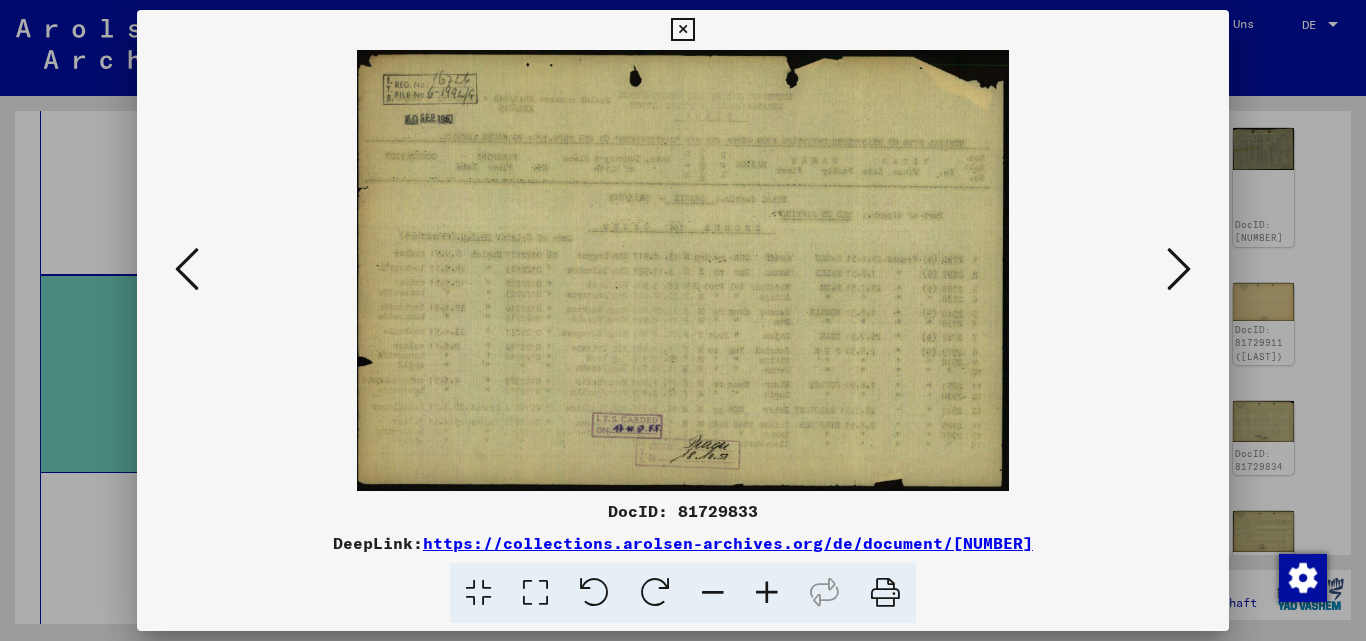 click at bounding box center [1179, 269] 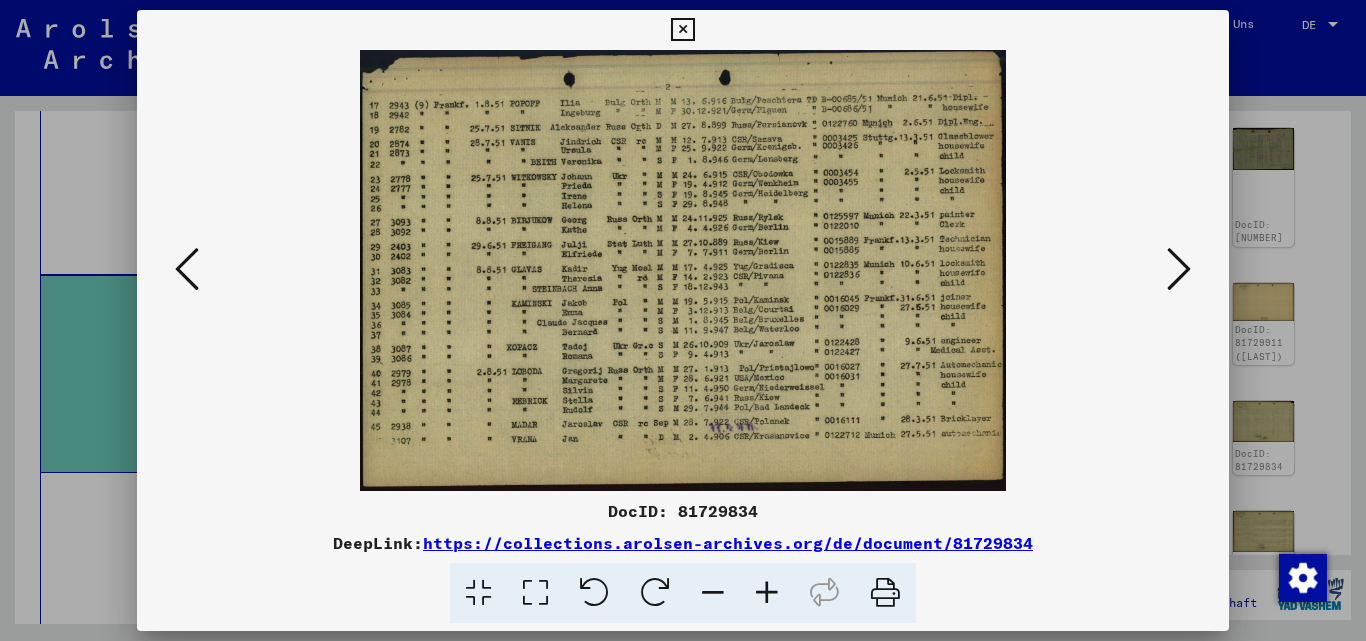 click at bounding box center [1179, 269] 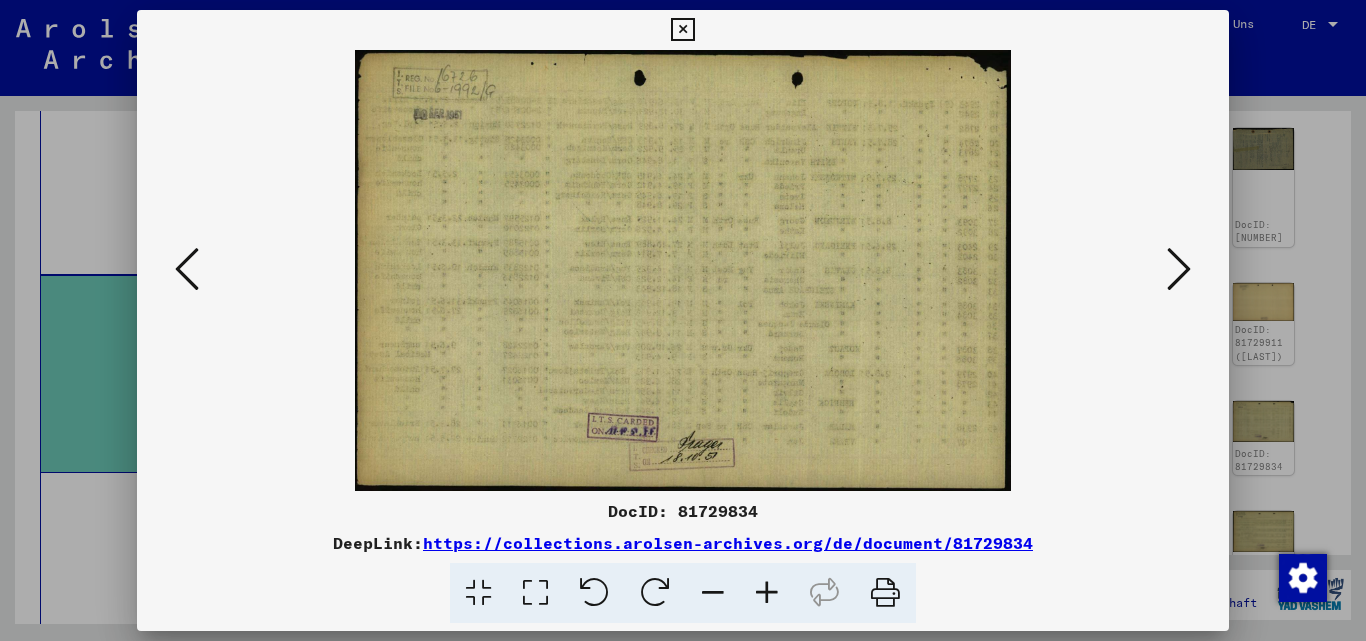 click at bounding box center [1179, 269] 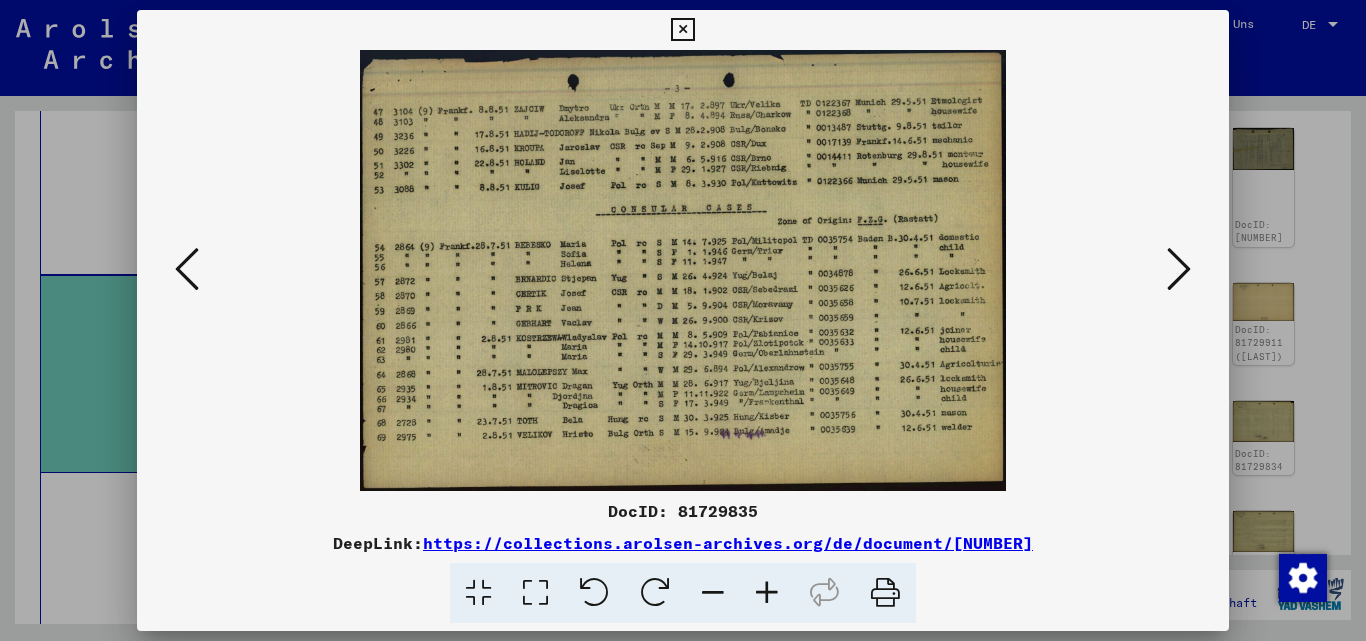 click at bounding box center [1179, 269] 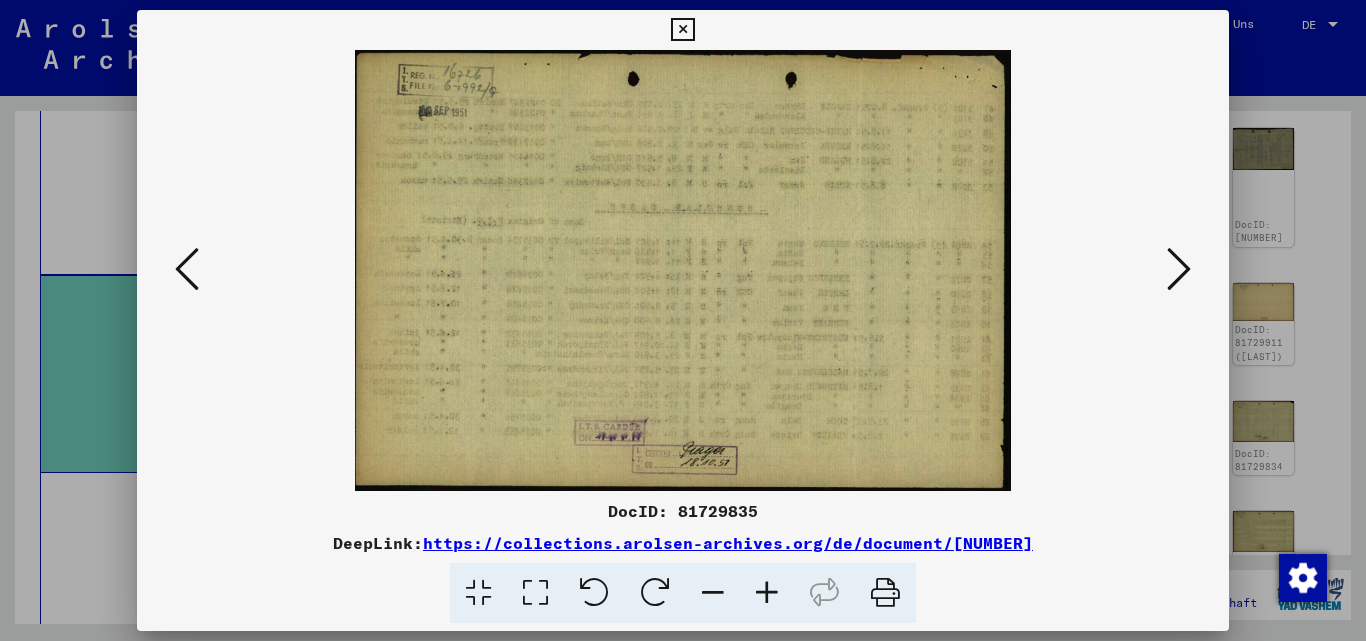 click at bounding box center [1179, 269] 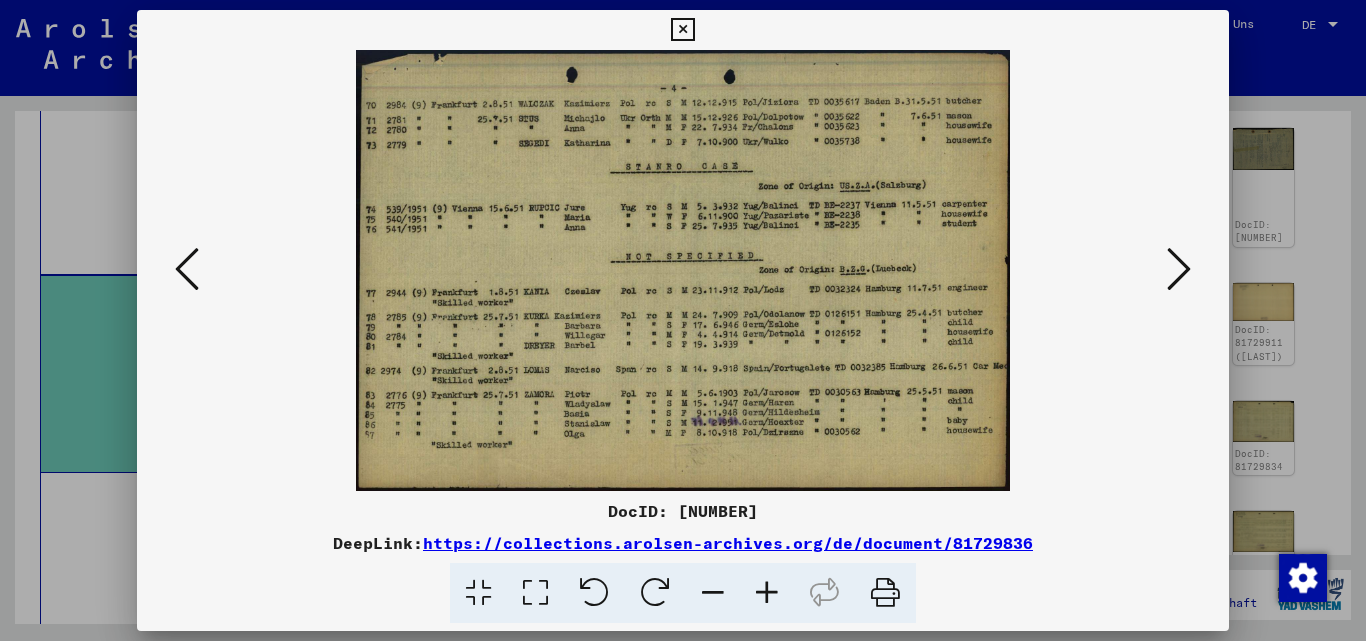 click at bounding box center [1179, 269] 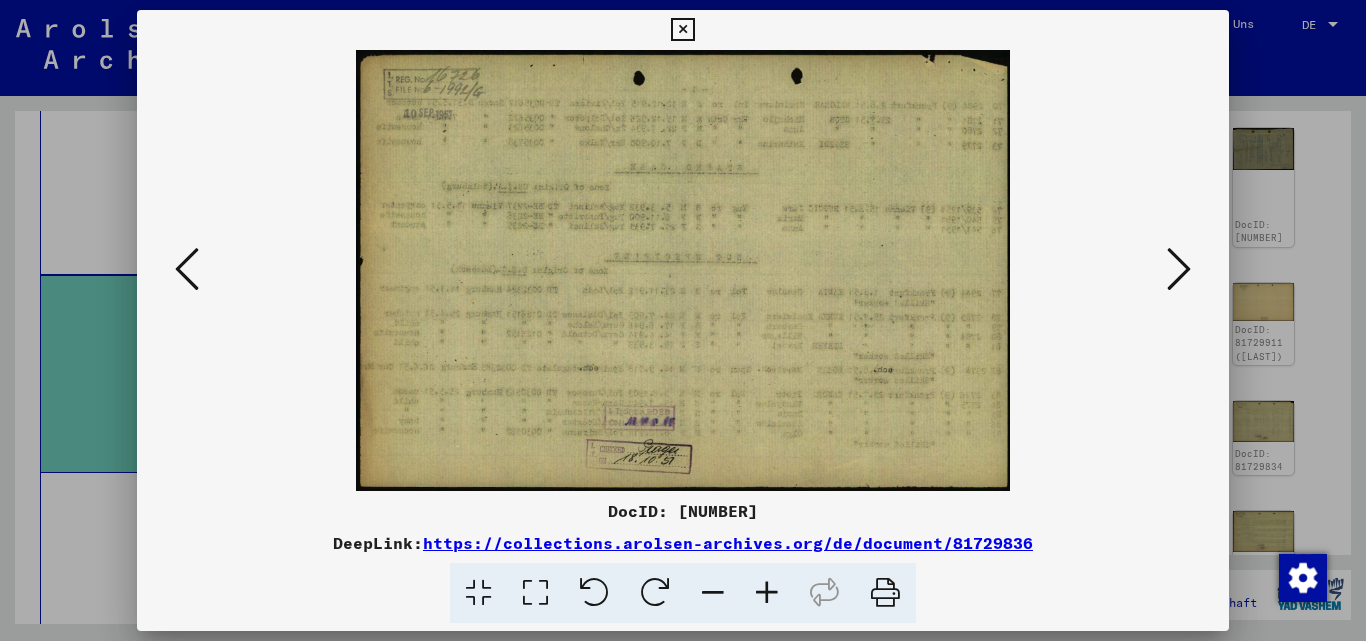click at bounding box center (1179, 269) 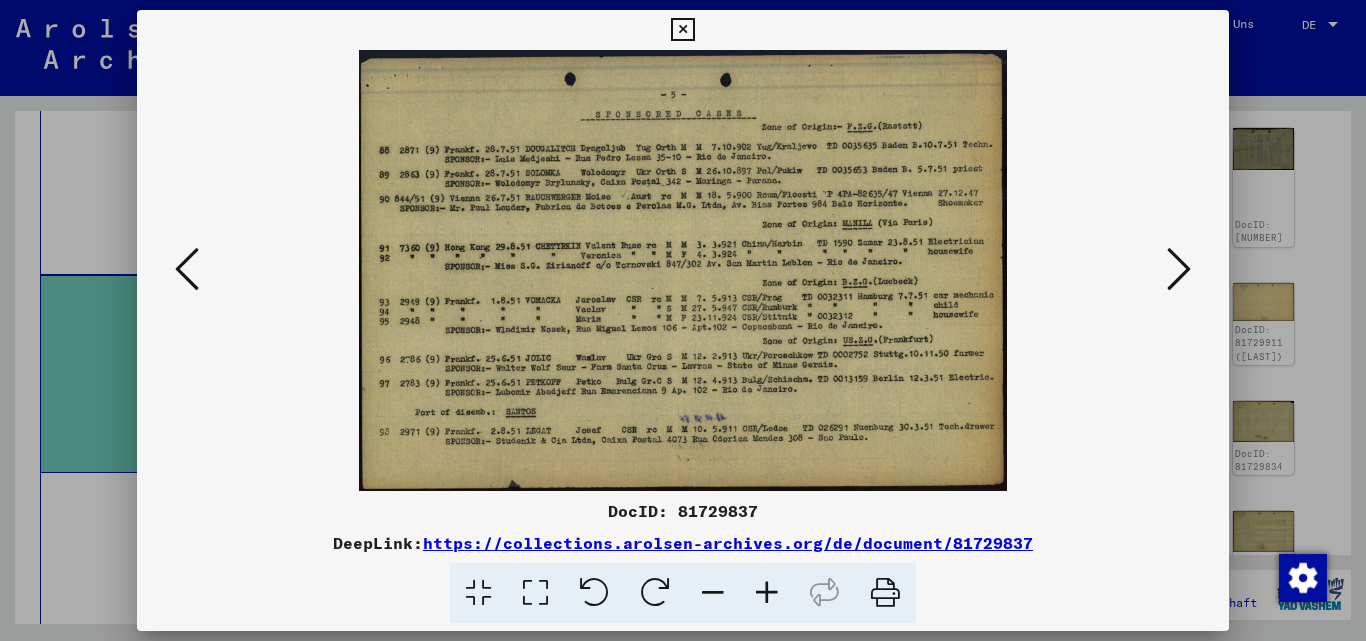 click at bounding box center (1179, 269) 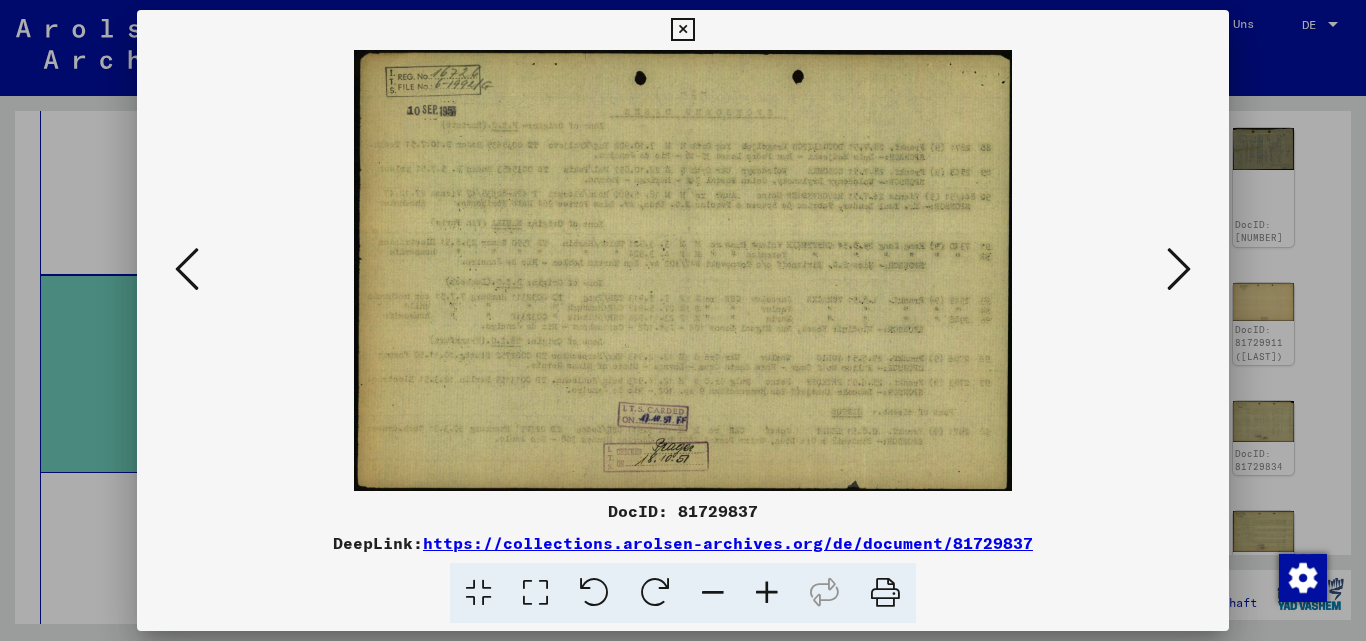 click at bounding box center (1179, 269) 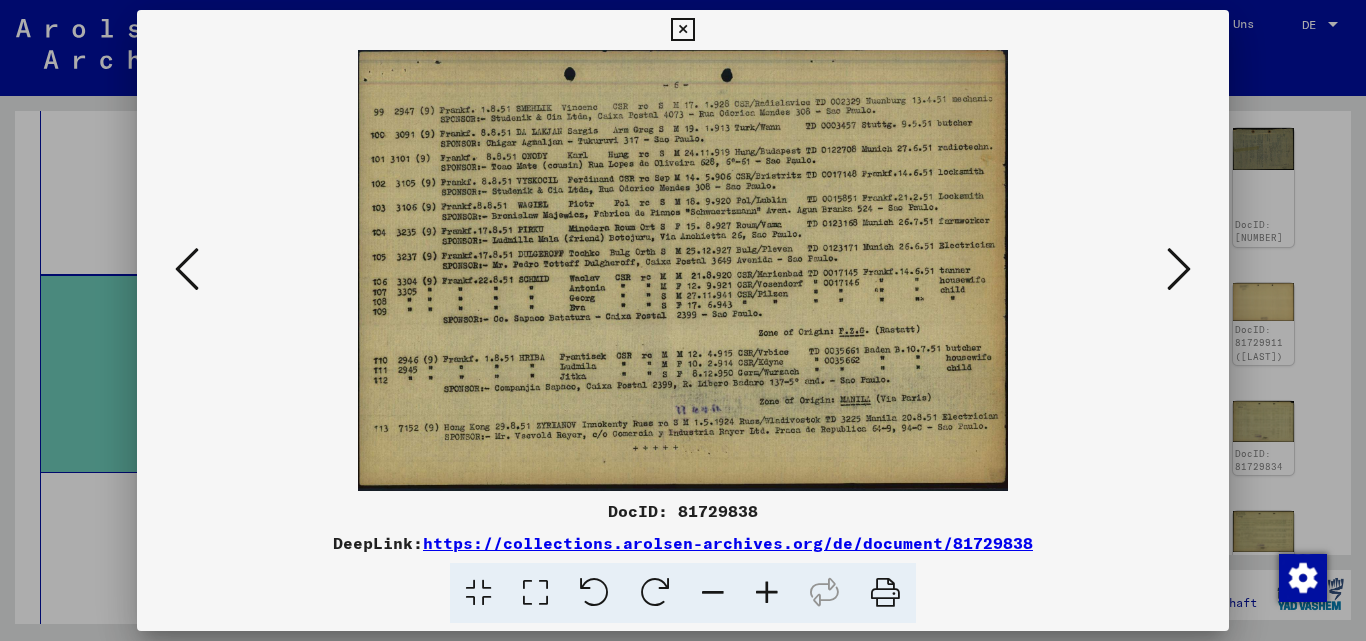 click at bounding box center [1179, 269] 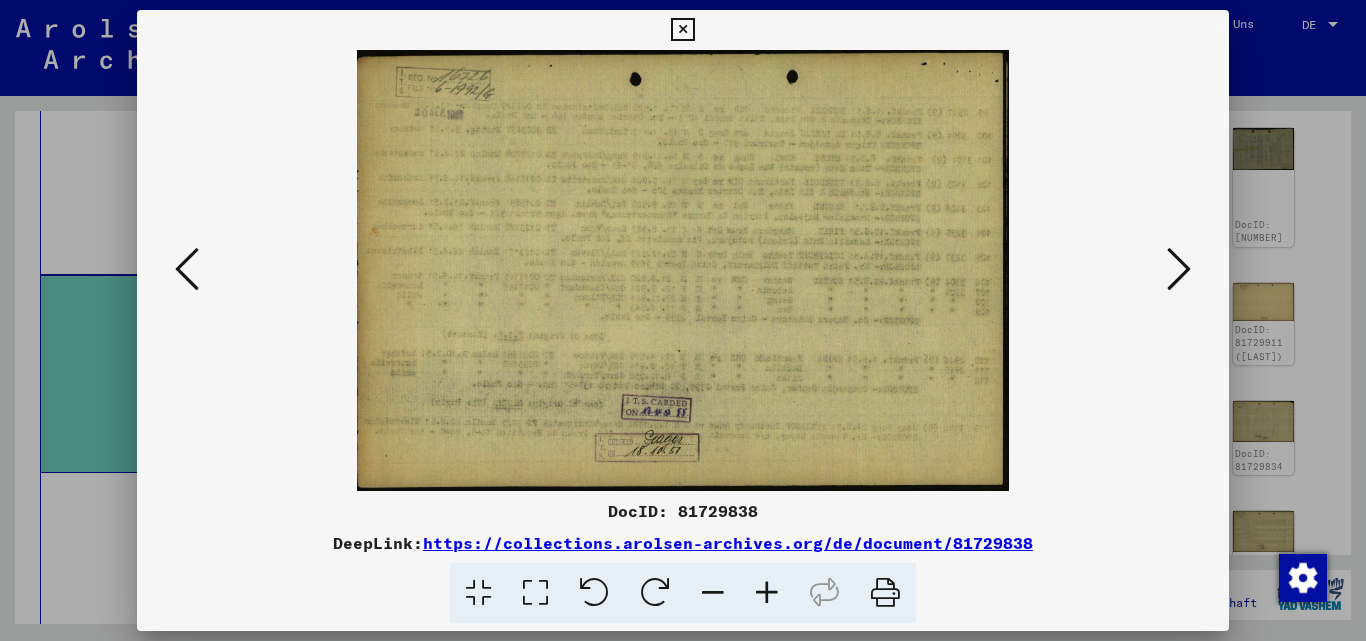 click at bounding box center [1179, 269] 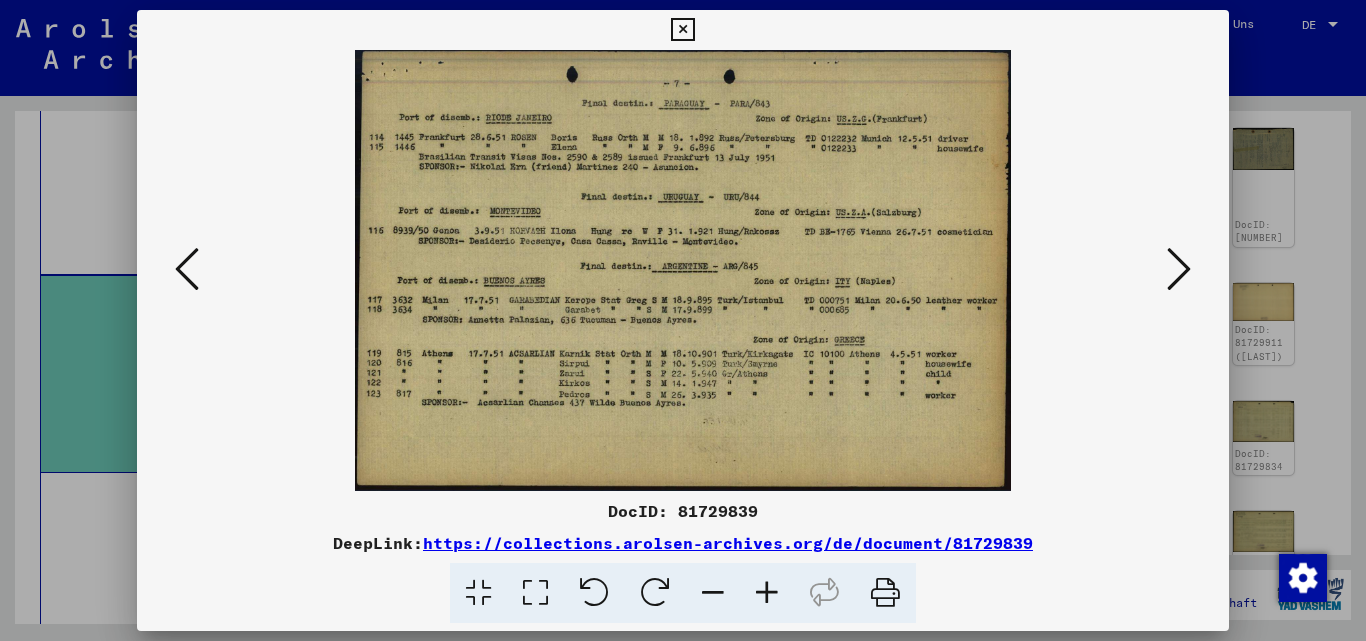 click at bounding box center (1179, 269) 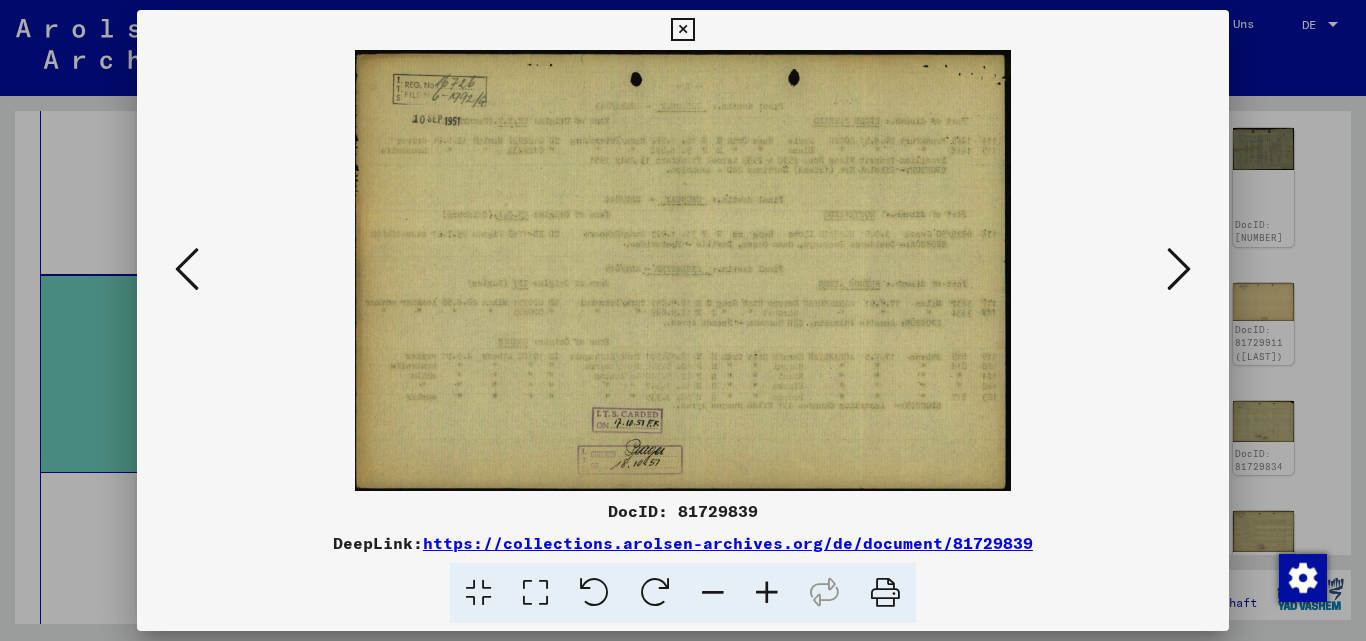 click at bounding box center [1179, 269] 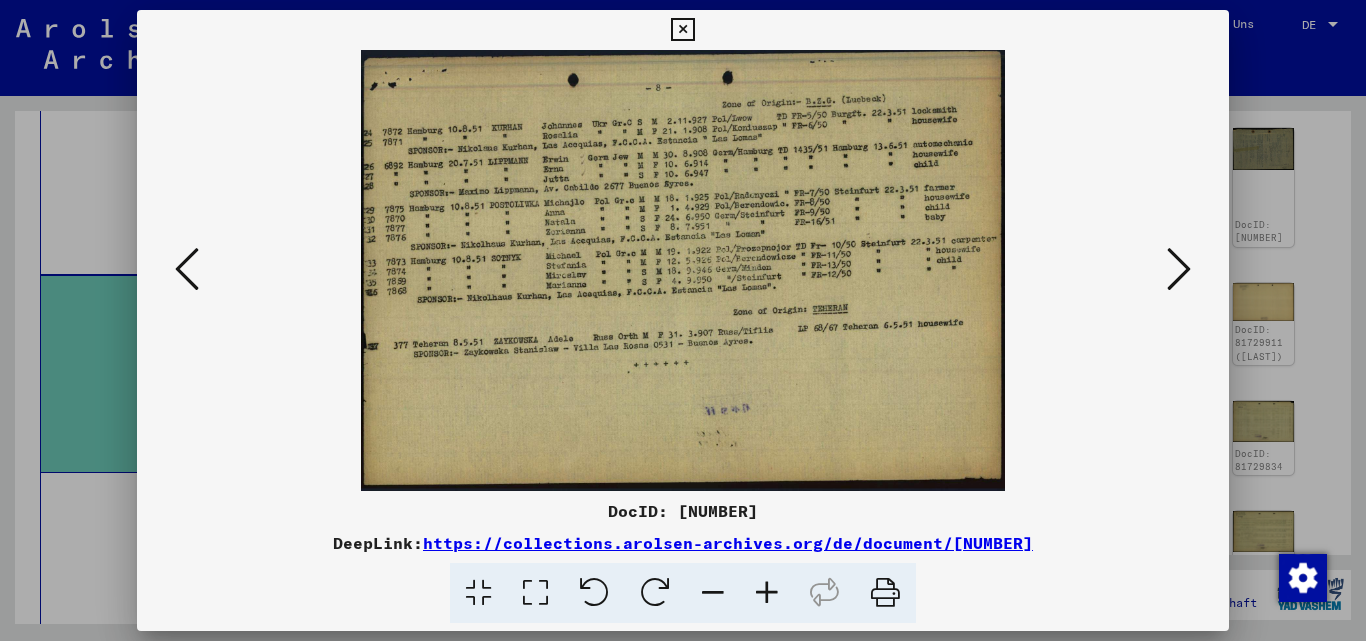 click at bounding box center (1179, 269) 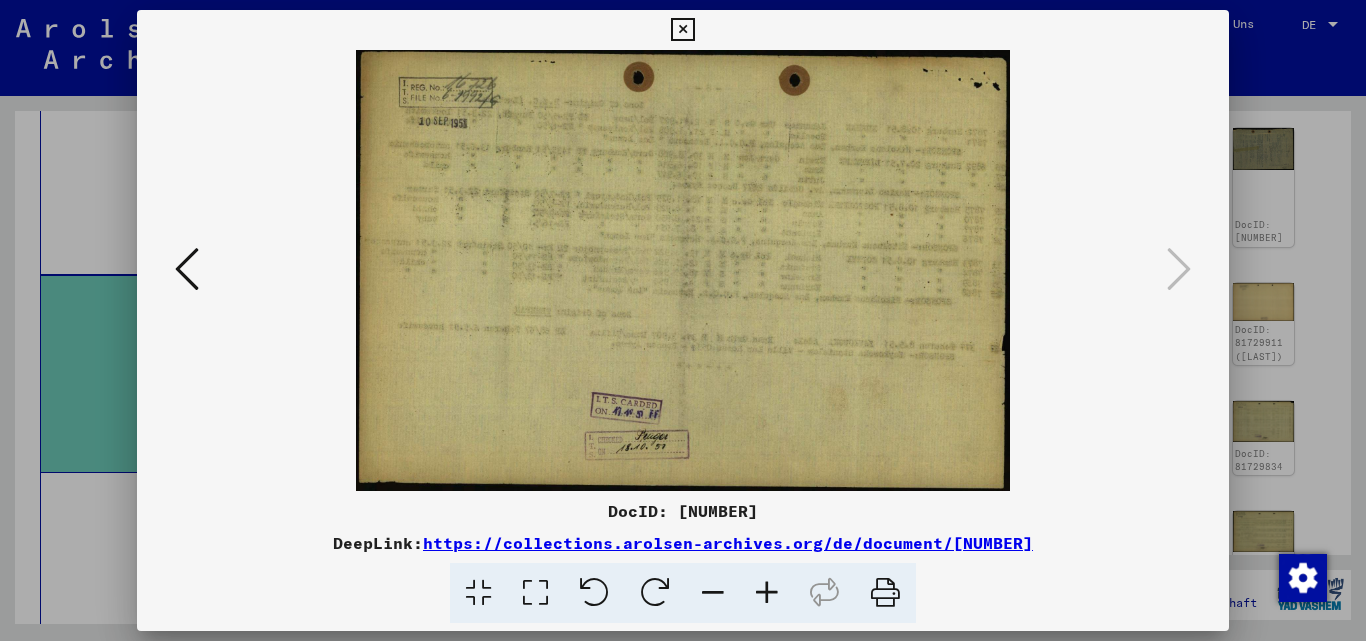 click at bounding box center (682, 30) 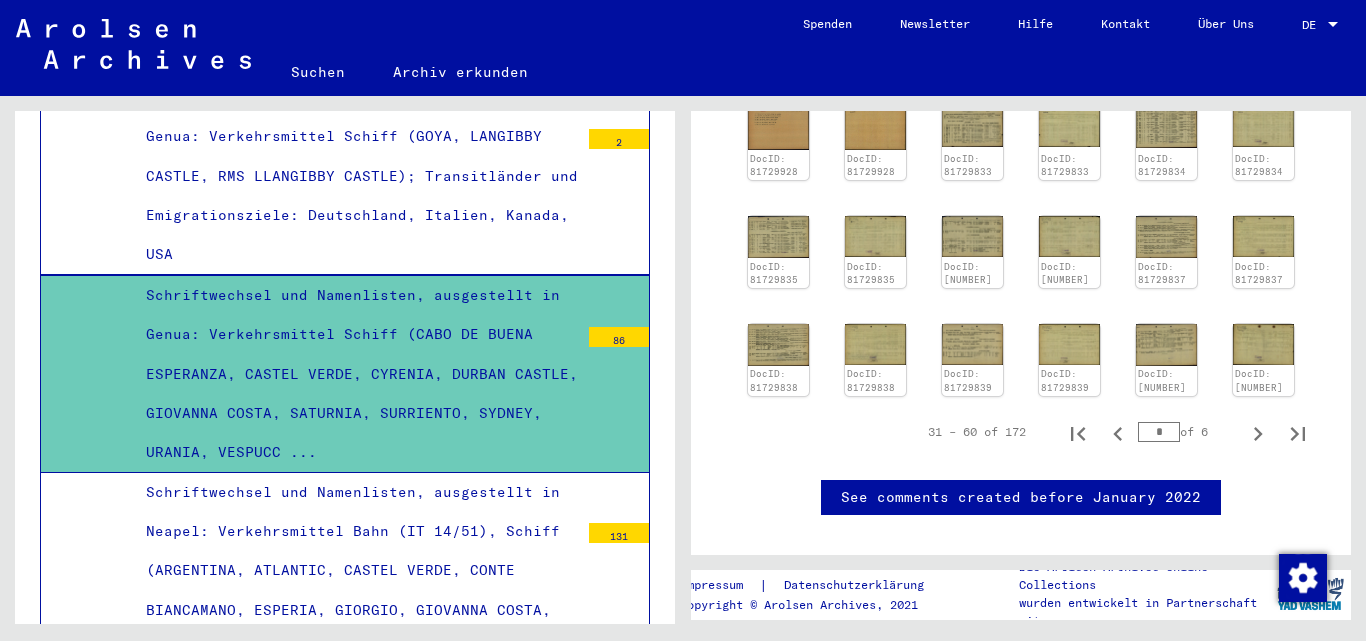 scroll, scrollTop: 1107, scrollLeft: 0, axis: vertical 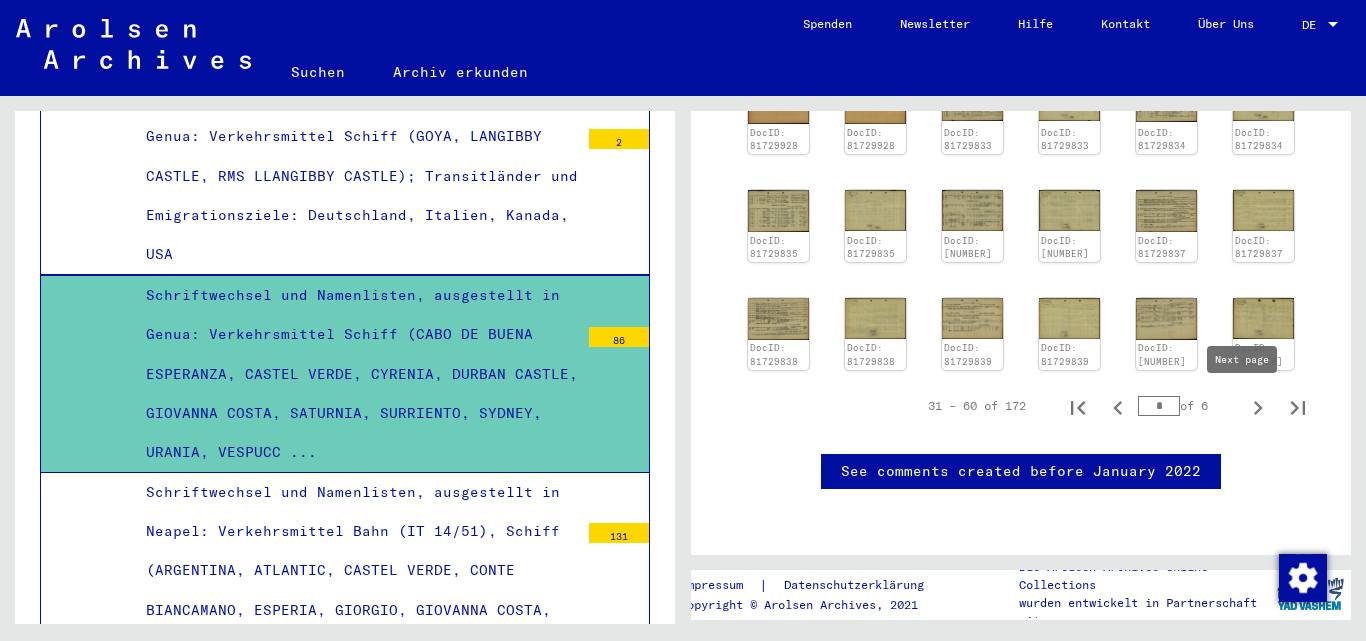 click 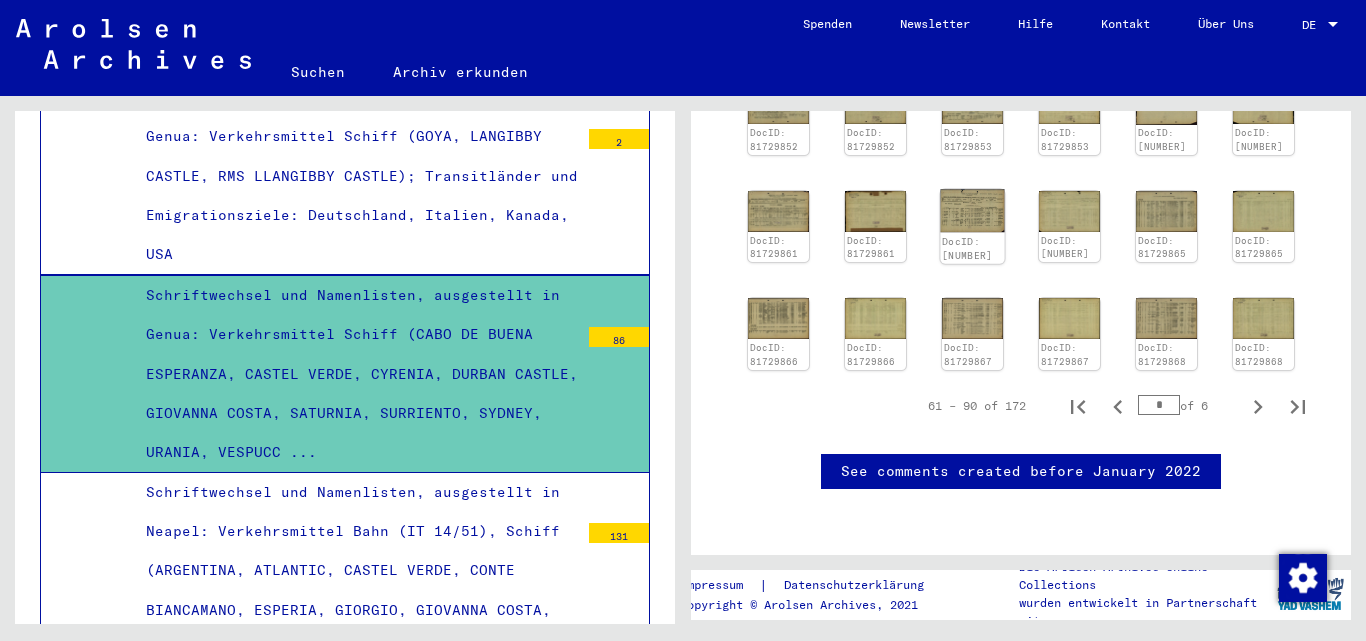 click 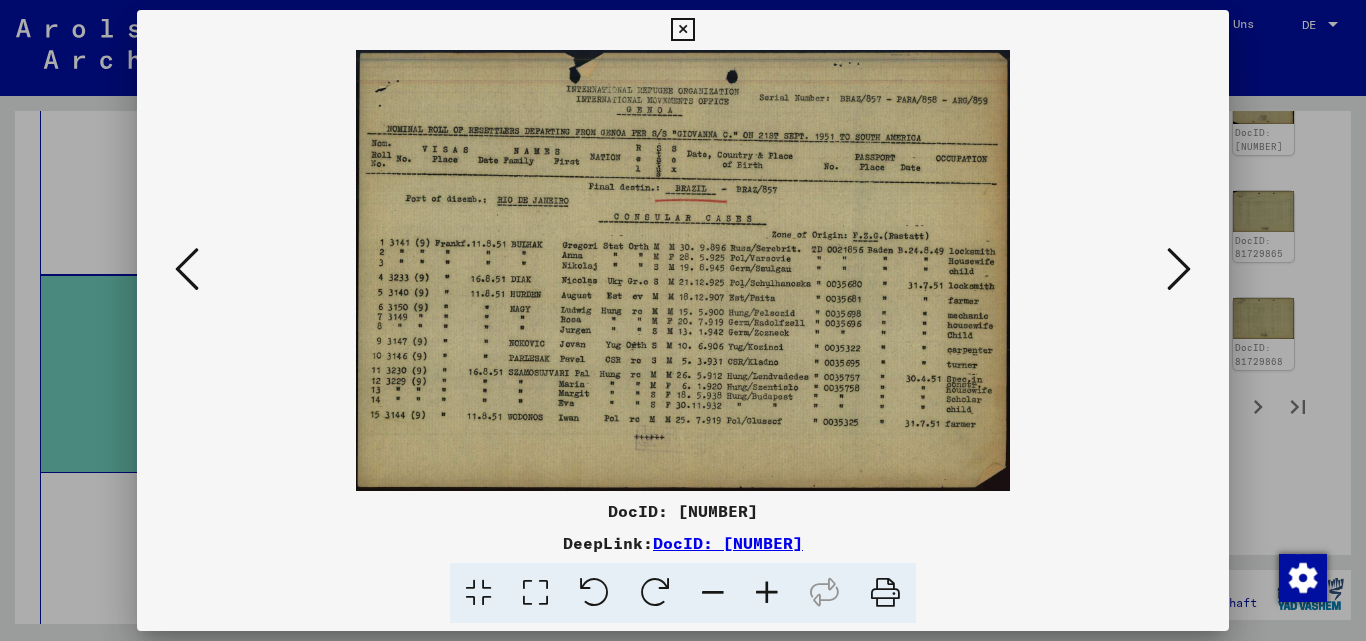 click at bounding box center (1179, 269) 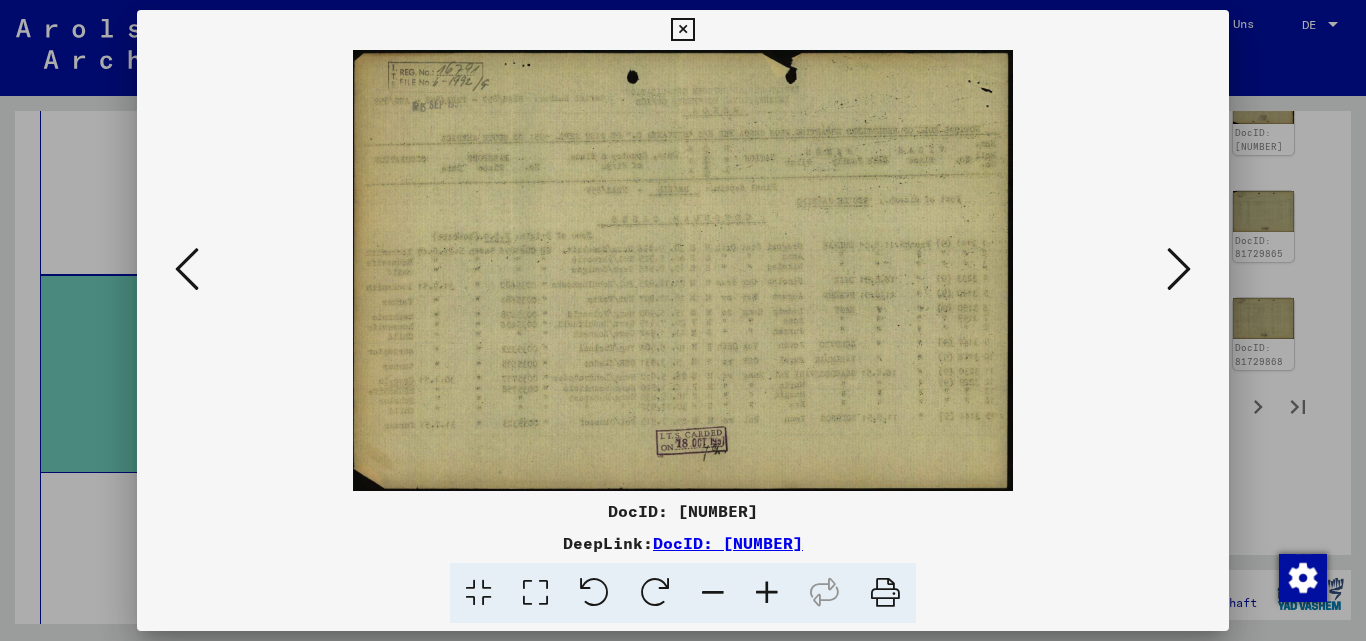 click at bounding box center (1179, 269) 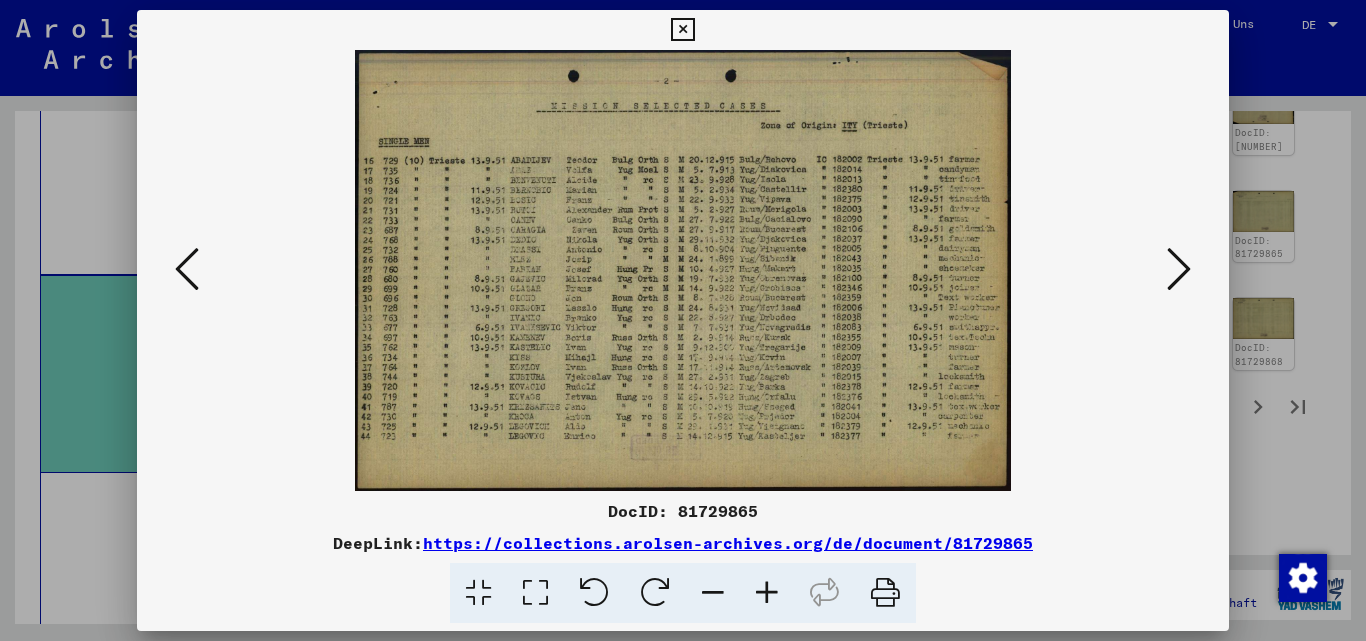 click at bounding box center [1179, 269] 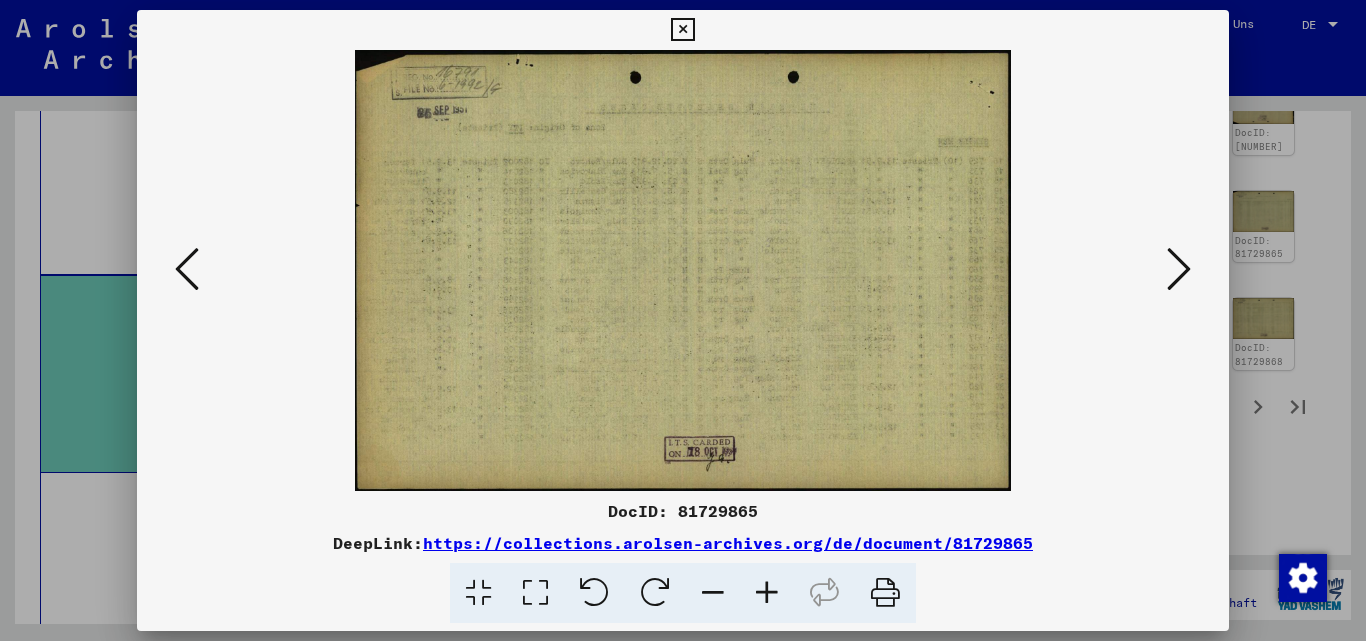 click at bounding box center (1179, 269) 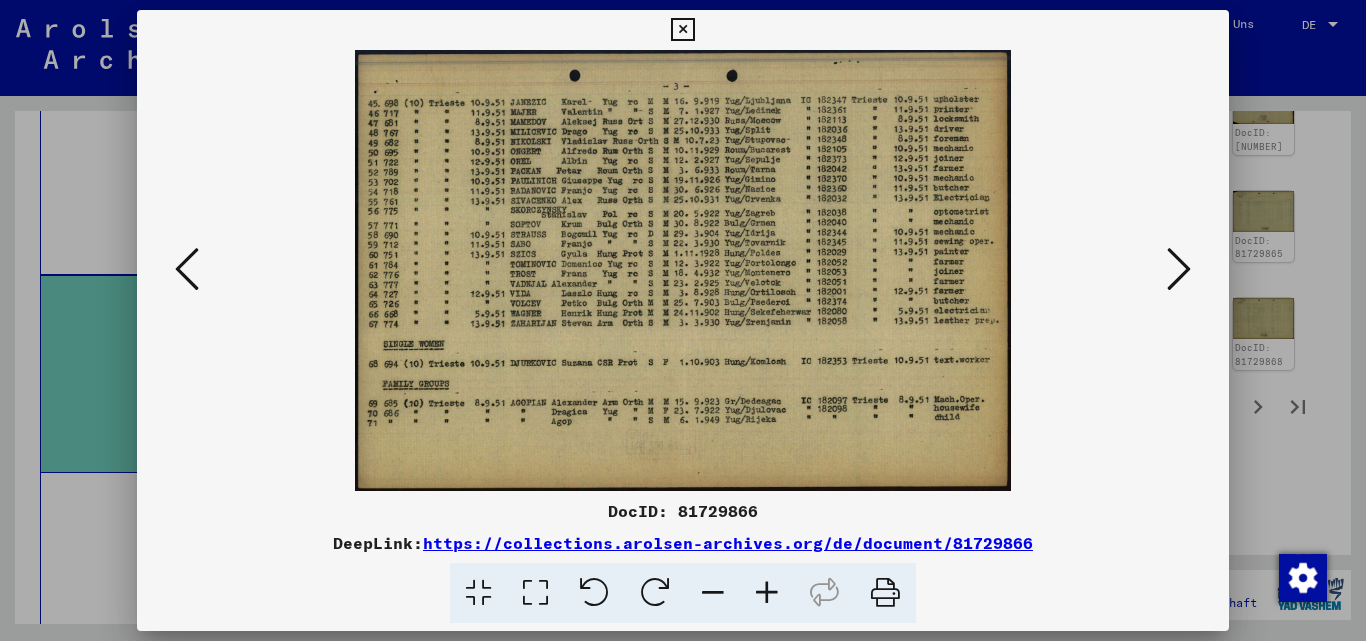 click at bounding box center (1179, 269) 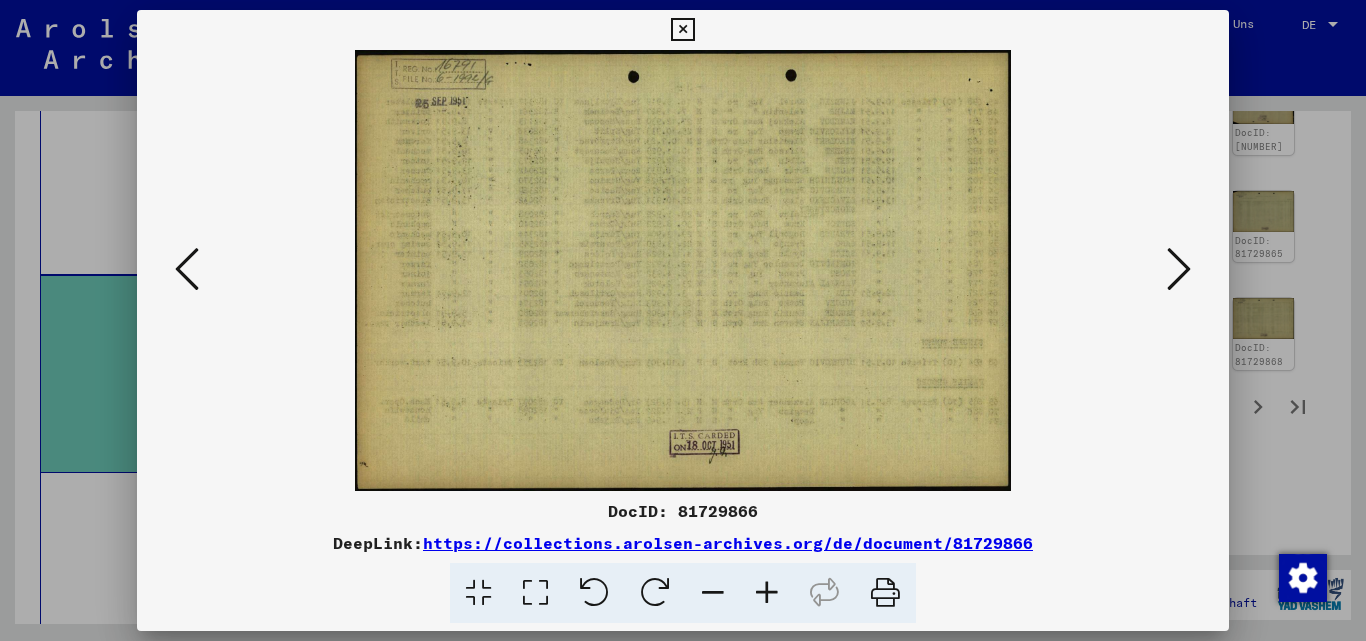 click at bounding box center [1179, 269] 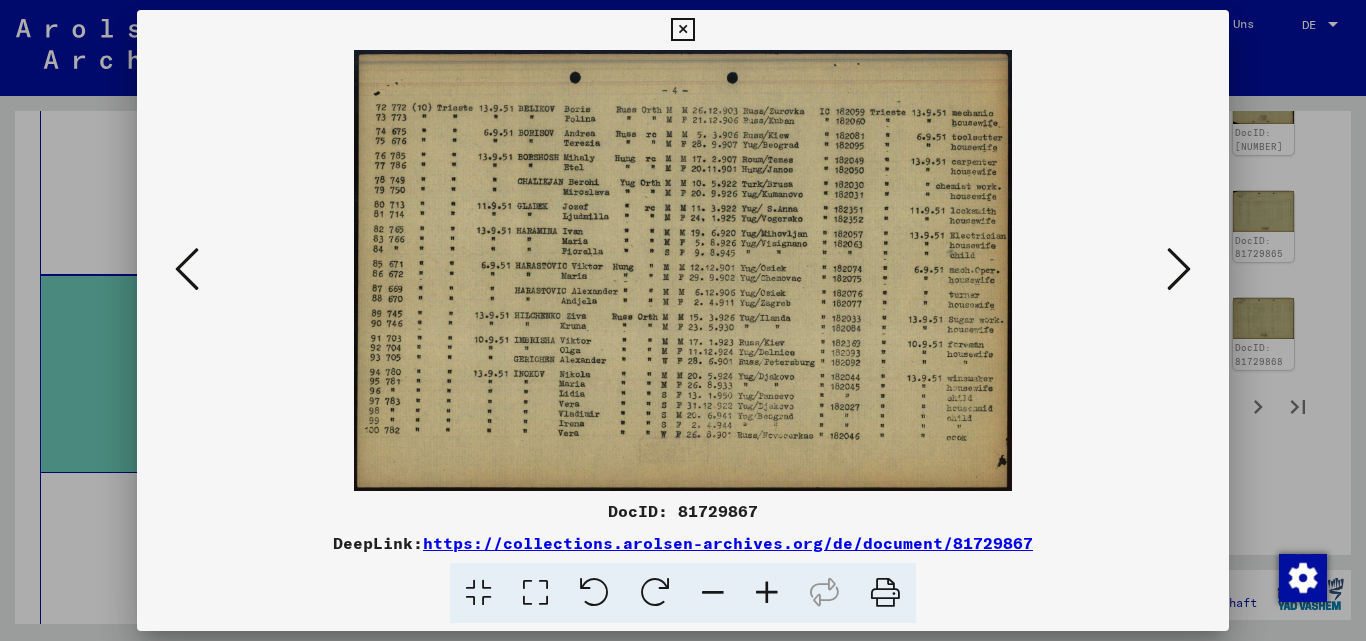 click at bounding box center (1179, 269) 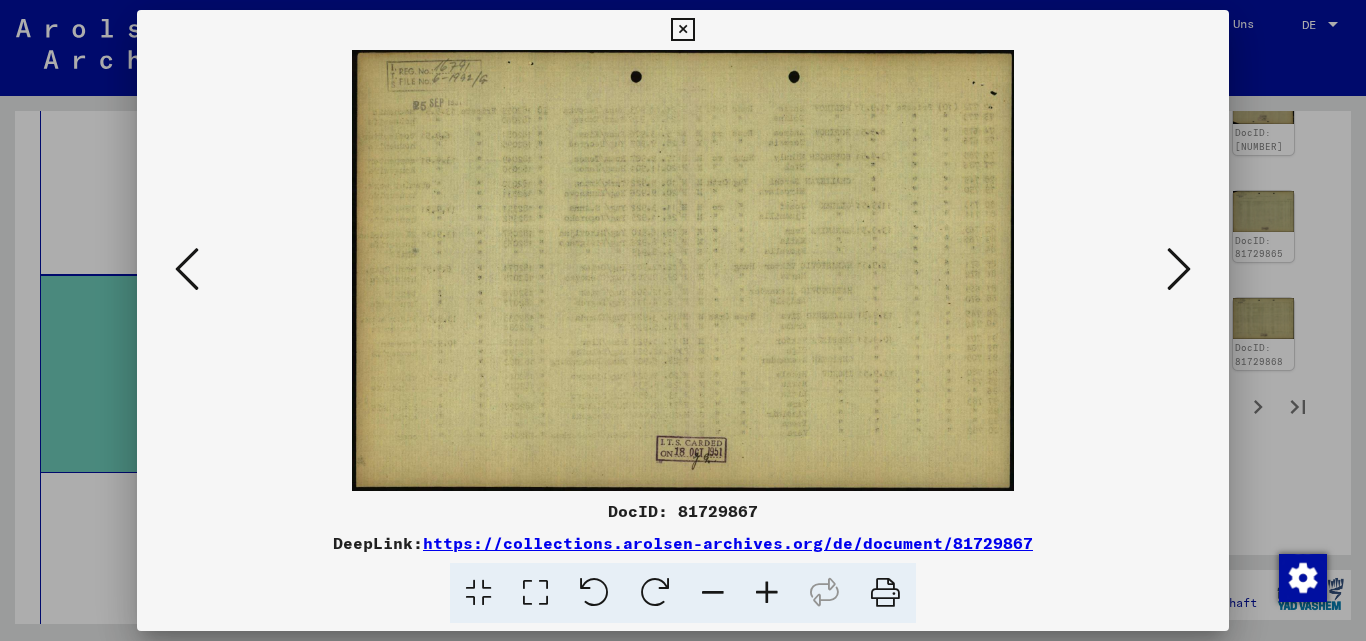 click at bounding box center [1179, 269] 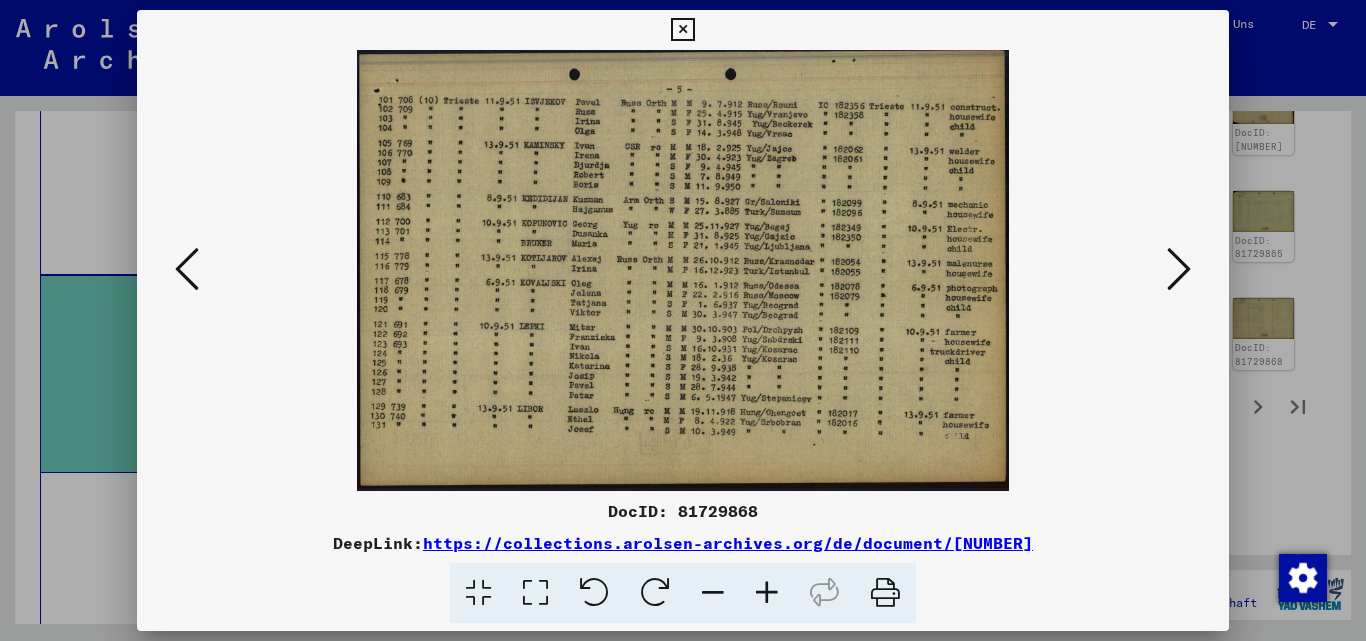 click at bounding box center (1179, 269) 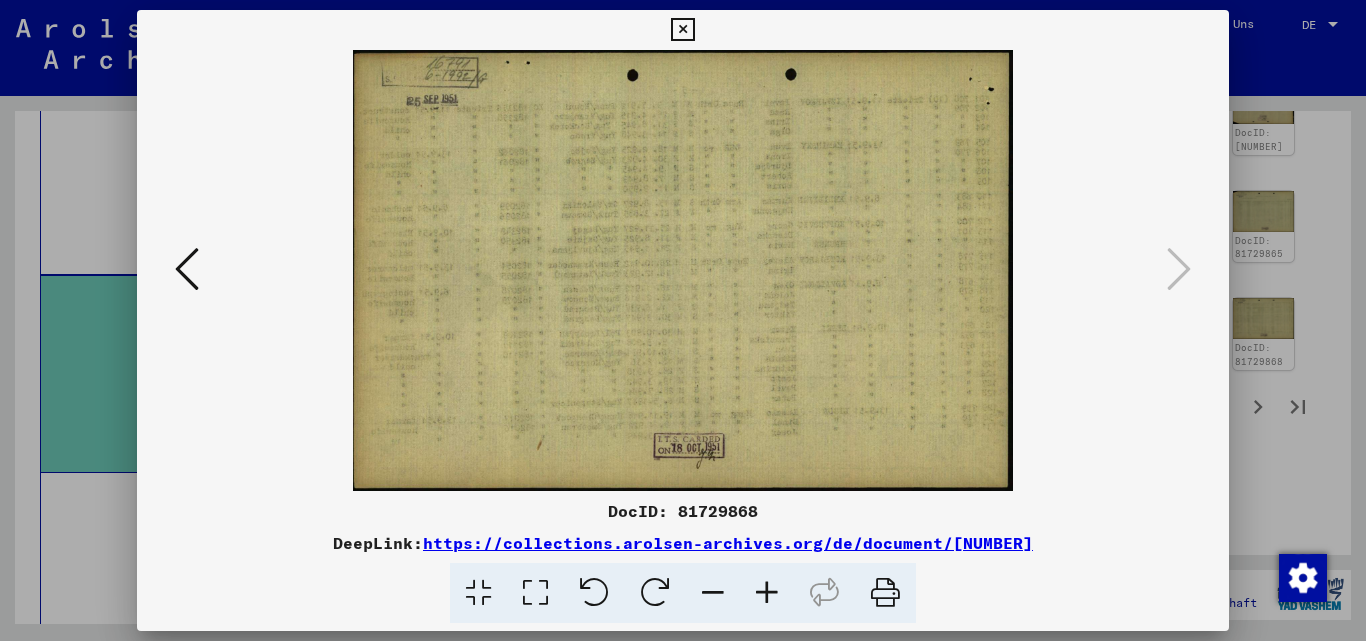 click at bounding box center [682, 30] 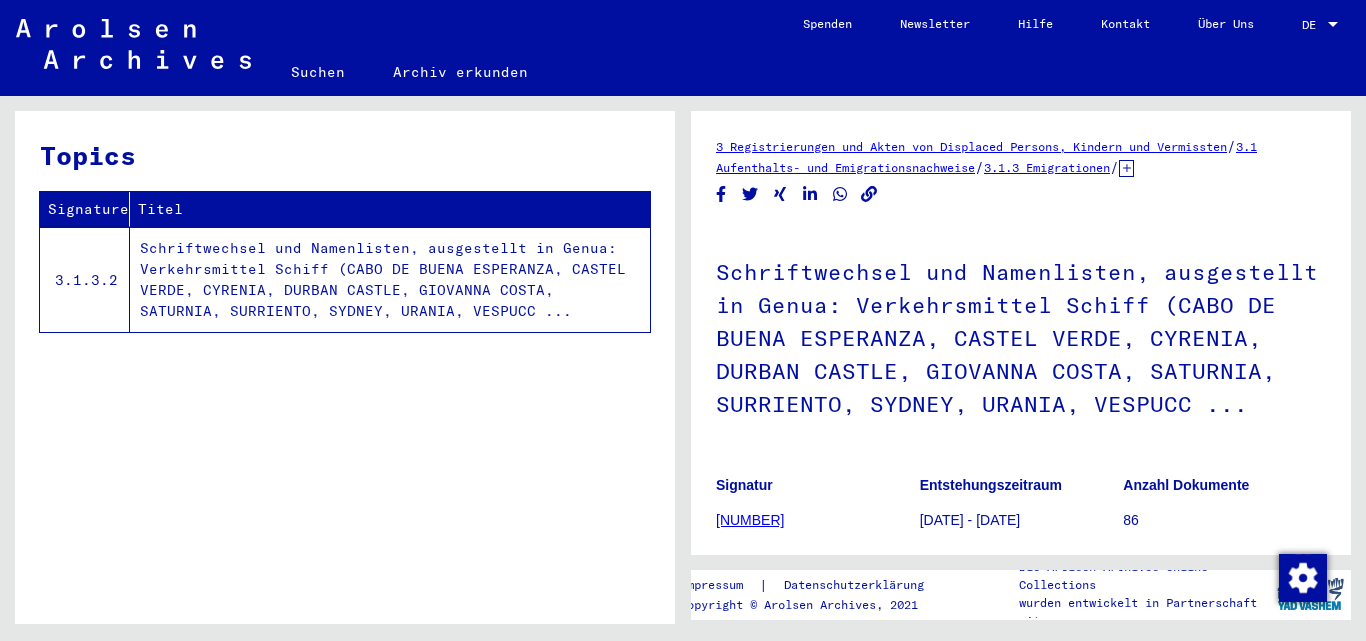 scroll, scrollTop: 0, scrollLeft: 0, axis: both 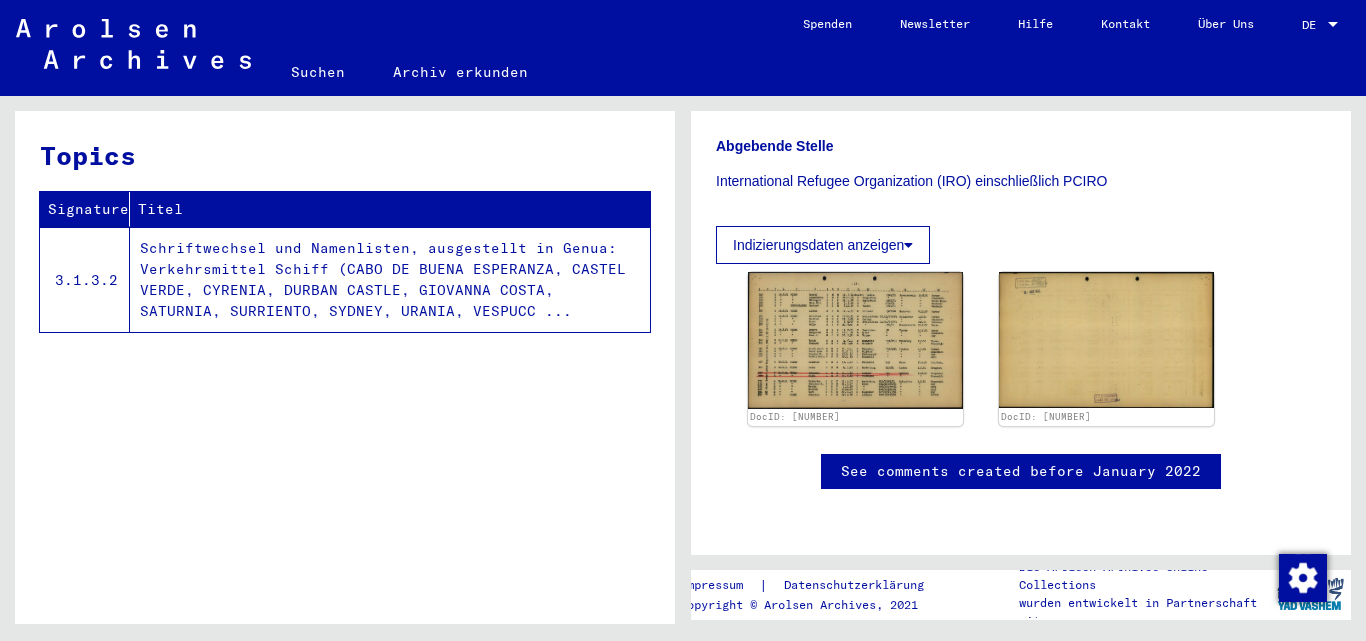 click on "Indizierungsdaten anzeigen" 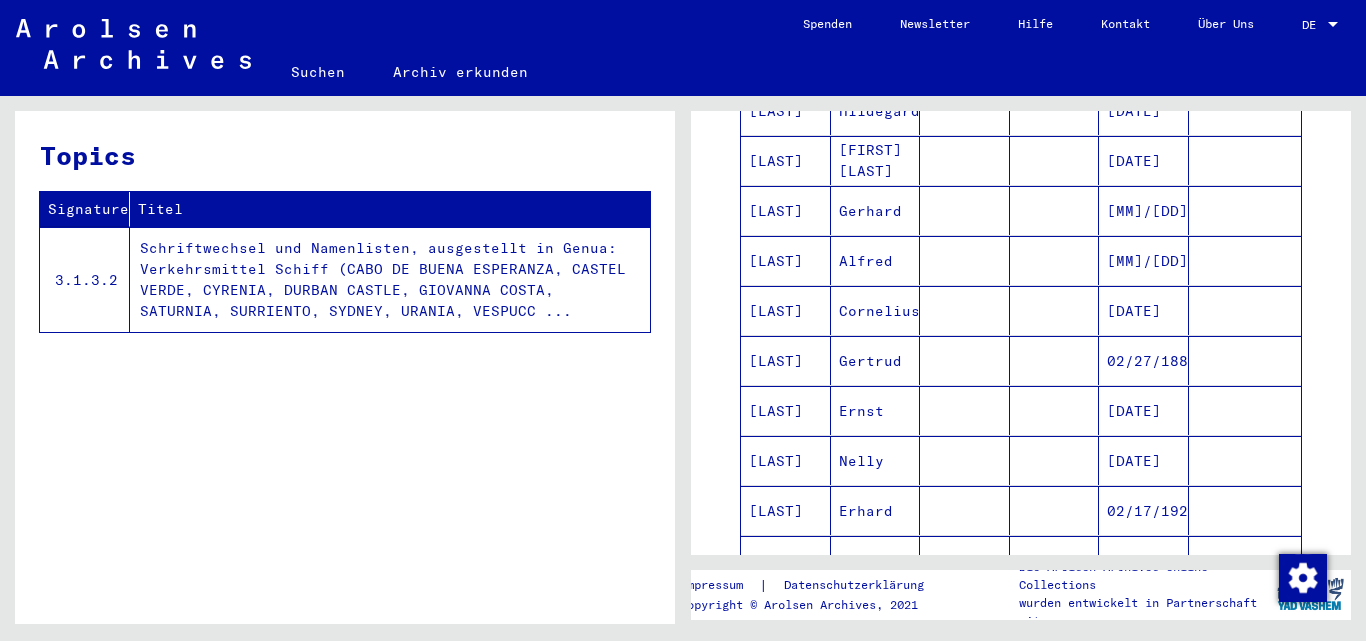 scroll, scrollTop: 997, scrollLeft: 0, axis: vertical 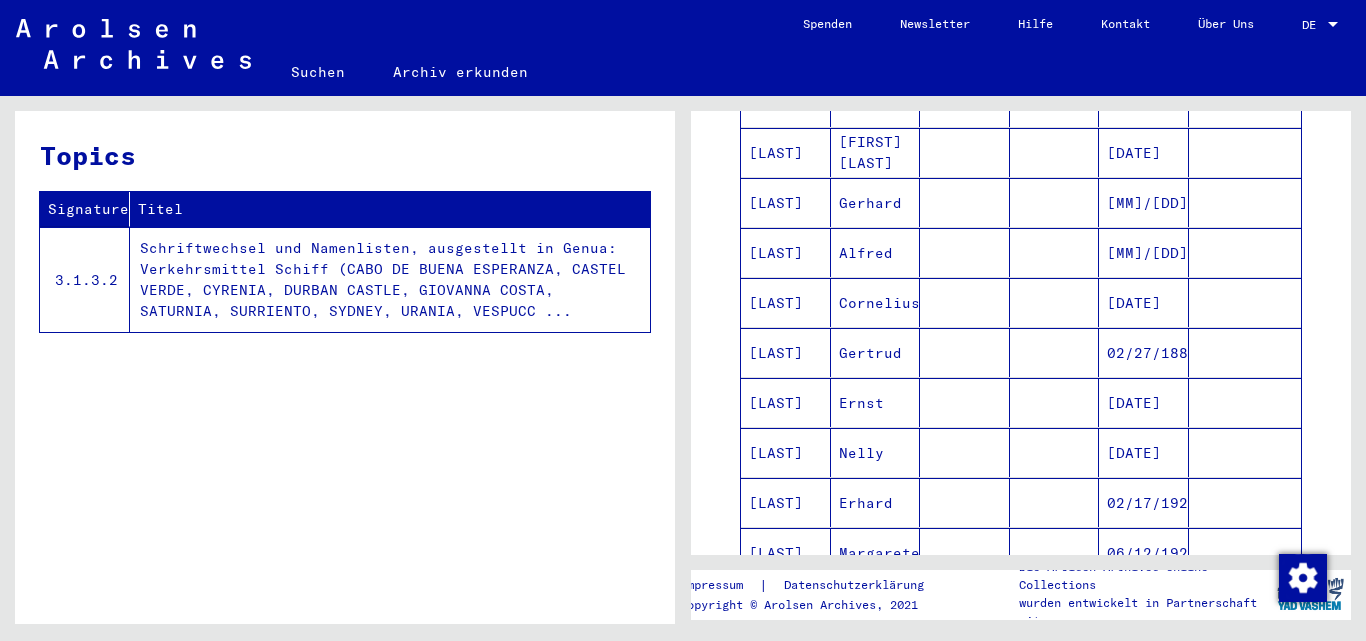 click on "[DATE]" at bounding box center (1144, 302) 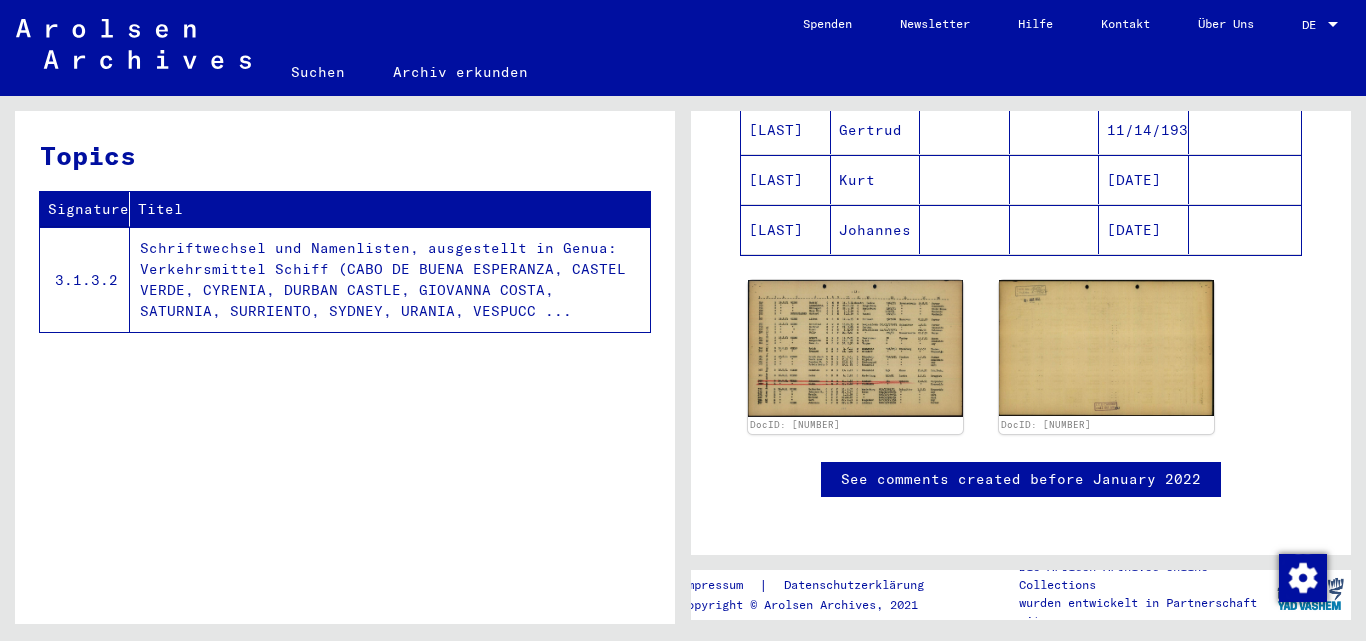scroll, scrollTop: 2194, scrollLeft: 0, axis: vertical 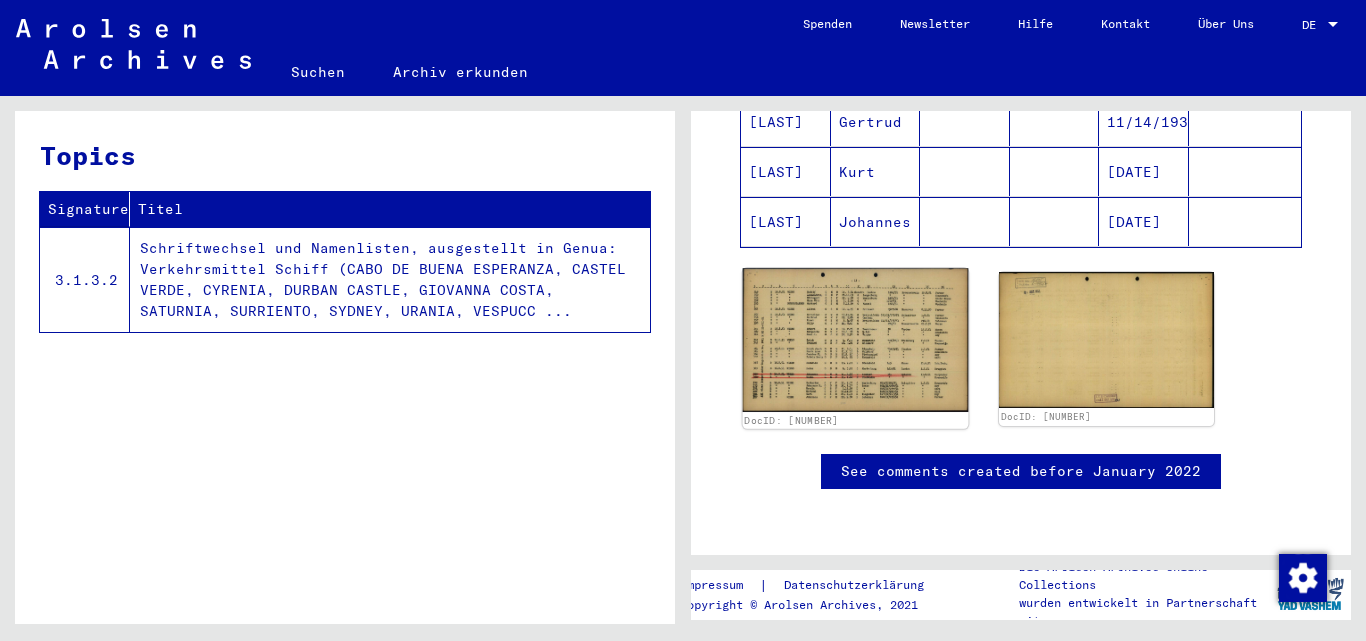 click 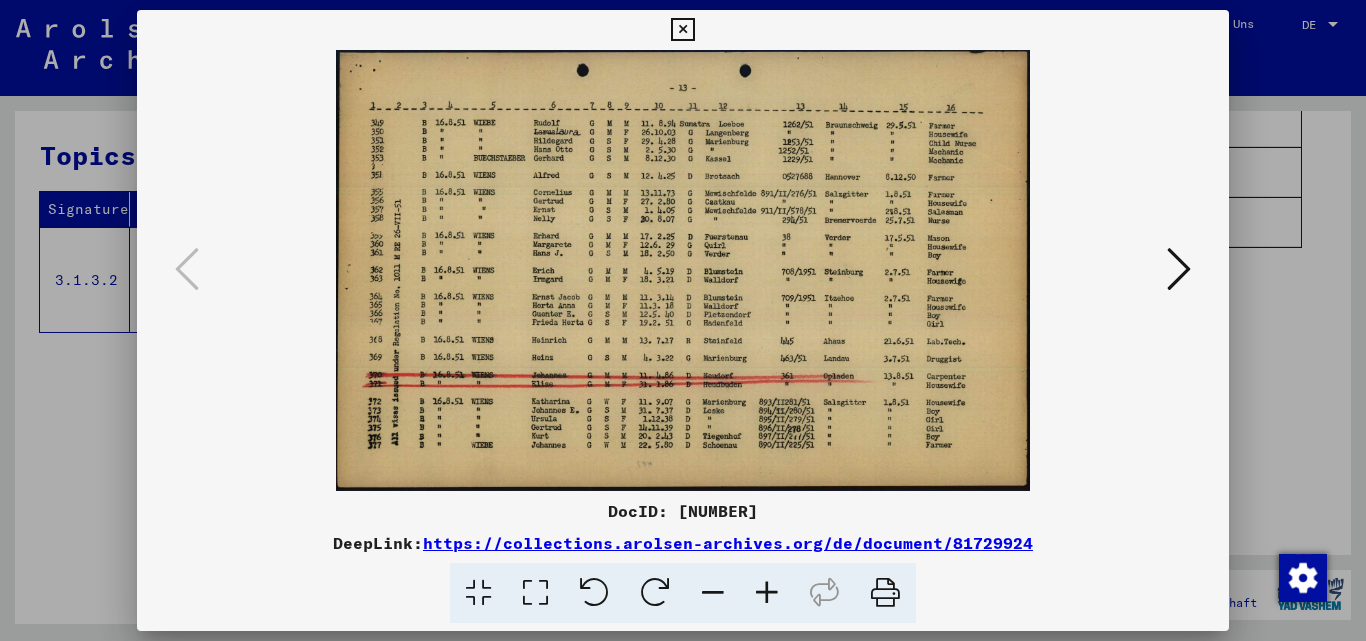 drag, startPoint x: 662, startPoint y: 152, endPoint x: 35, endPoint y: 386, distance: 669.2421 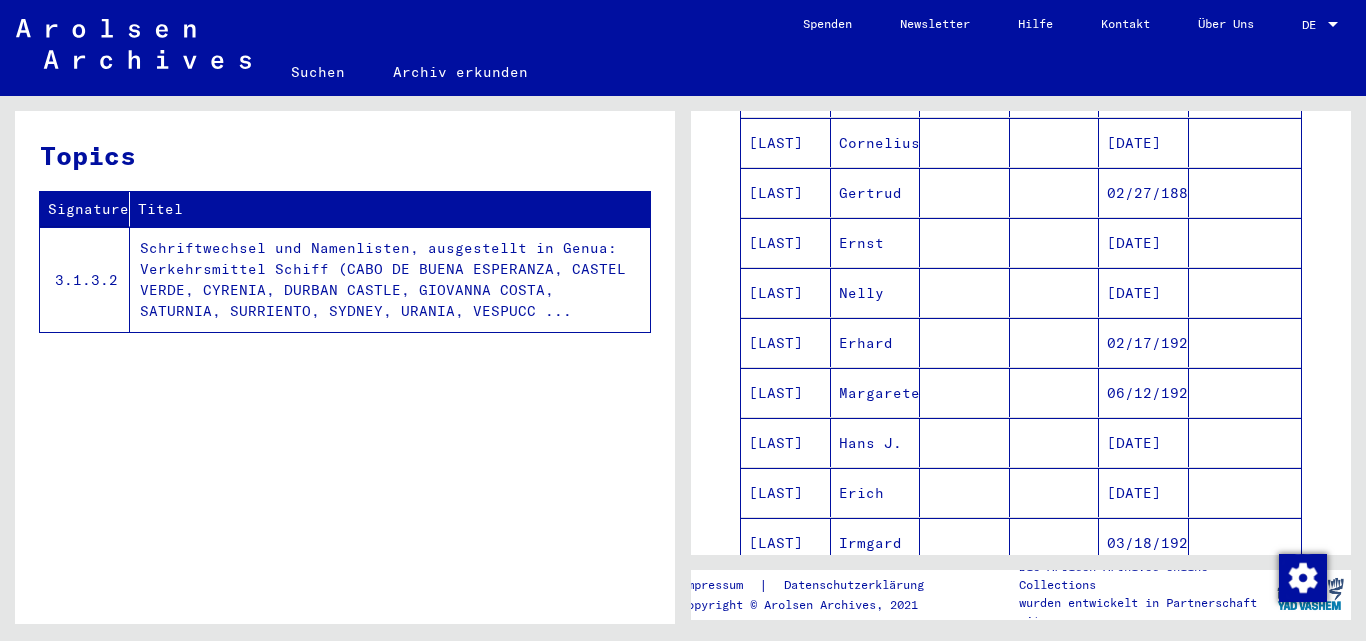 scroll, scrollTop: 1029, scrollLeft: 0, axis: vertical 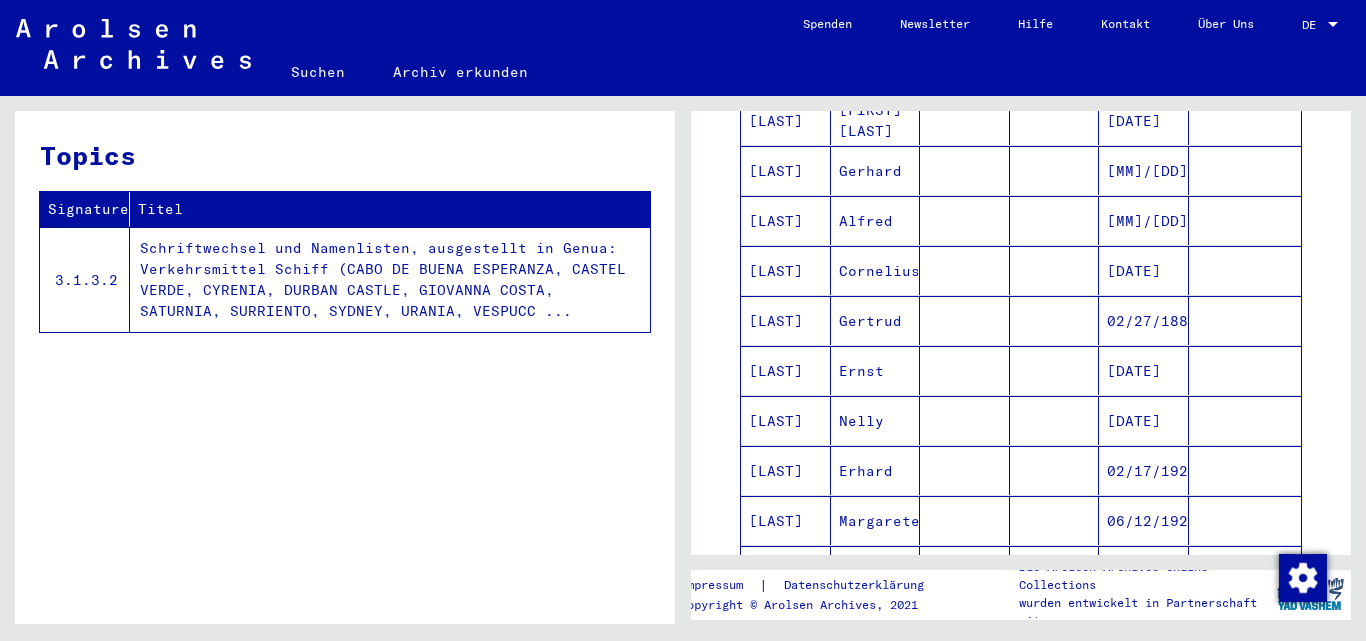 click on "Suchen" 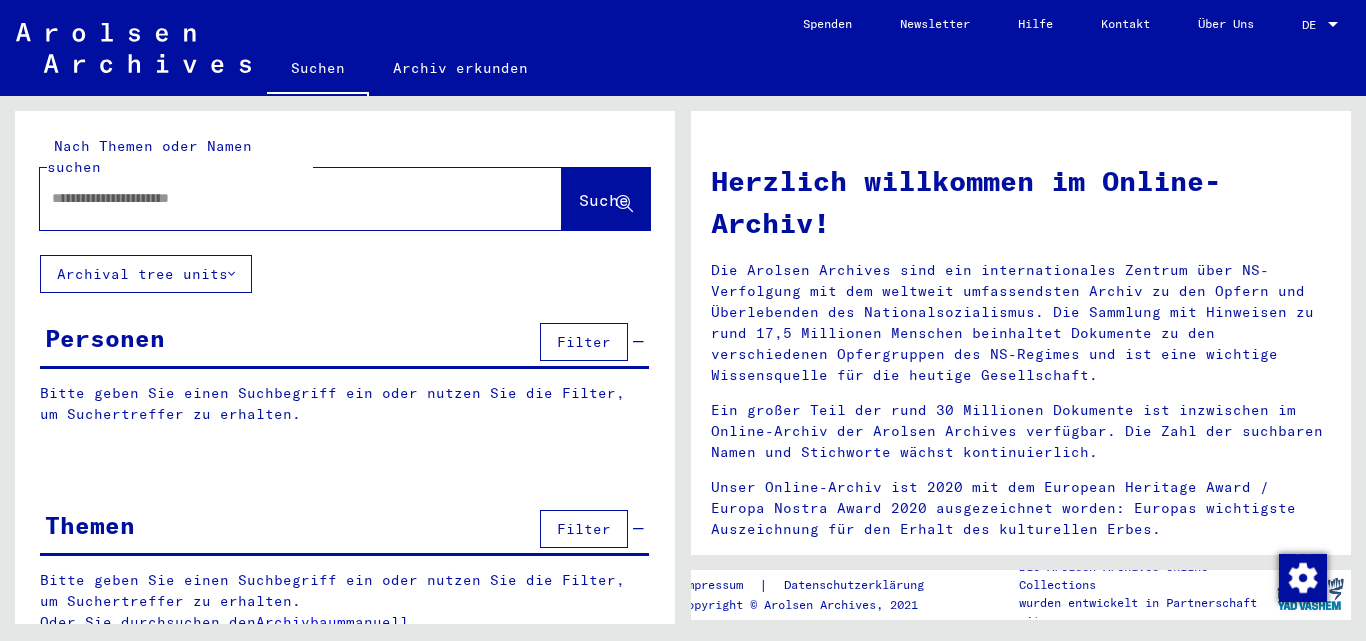 click at bounding box center (277, 198) 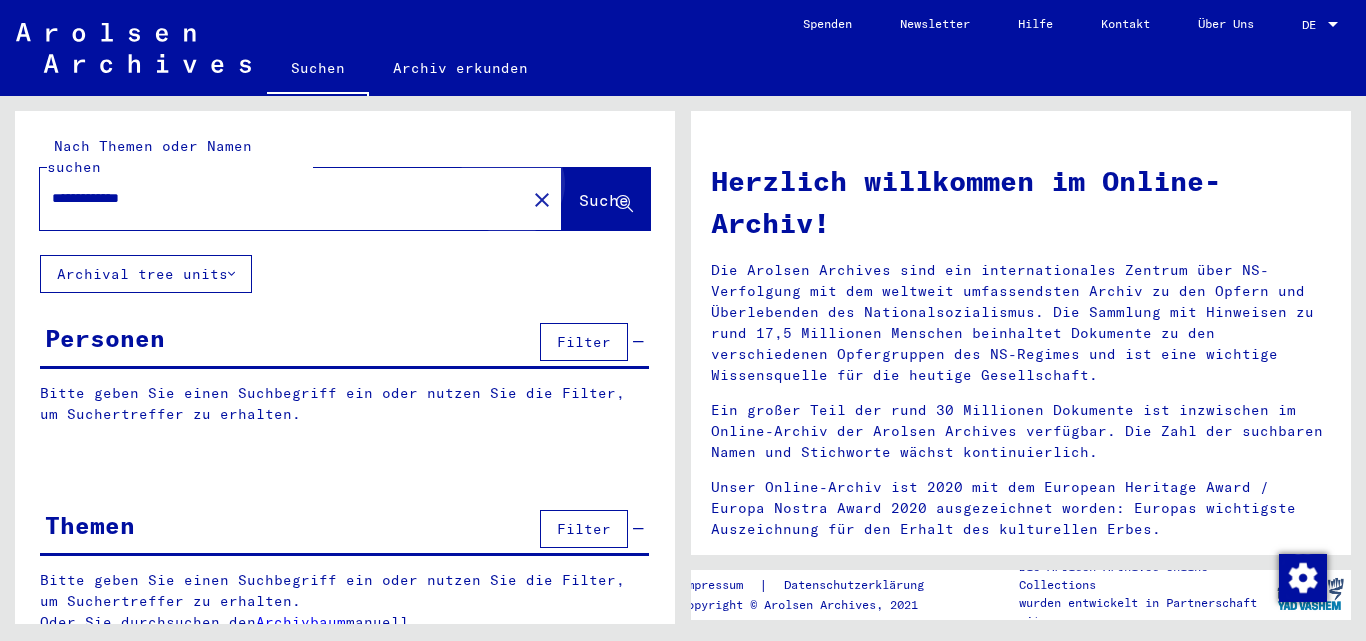 click on "Suche" 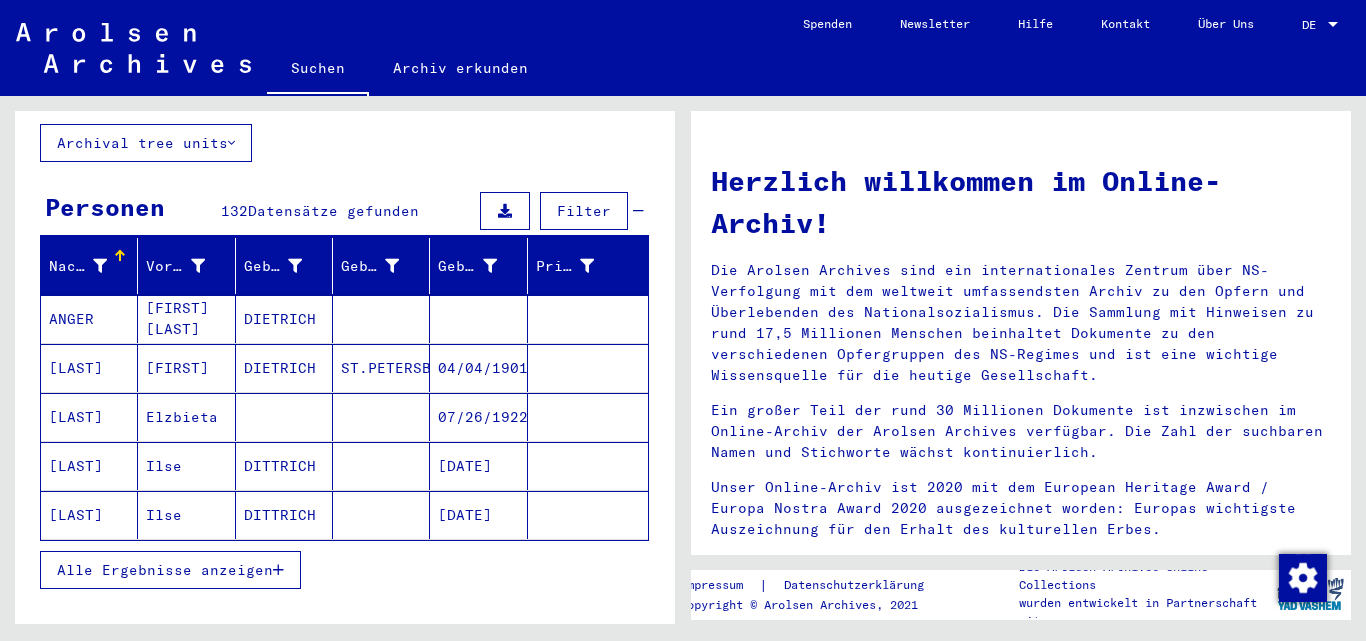 scroll, scrollTop: 132, scrollLeft: 0, axis: vertical 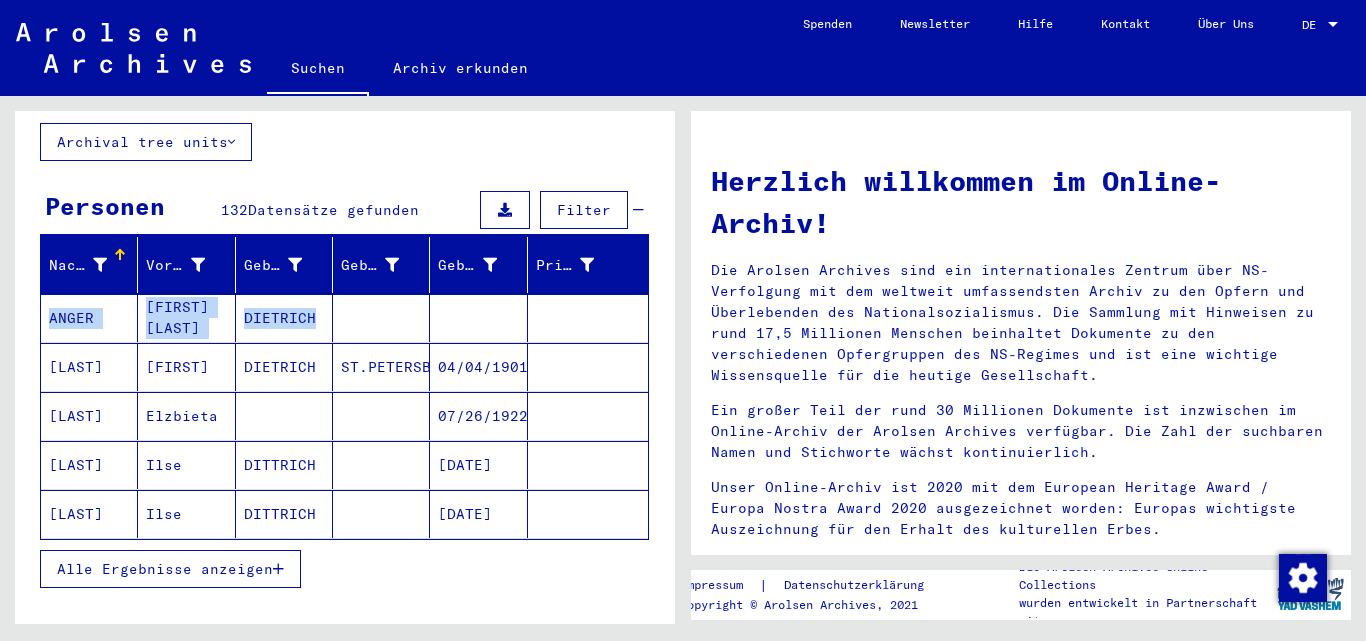 drag, startPoint x: 667, startPoint y: 202, endPoint x: 679, endPoint y: 230, distance: 30.463093 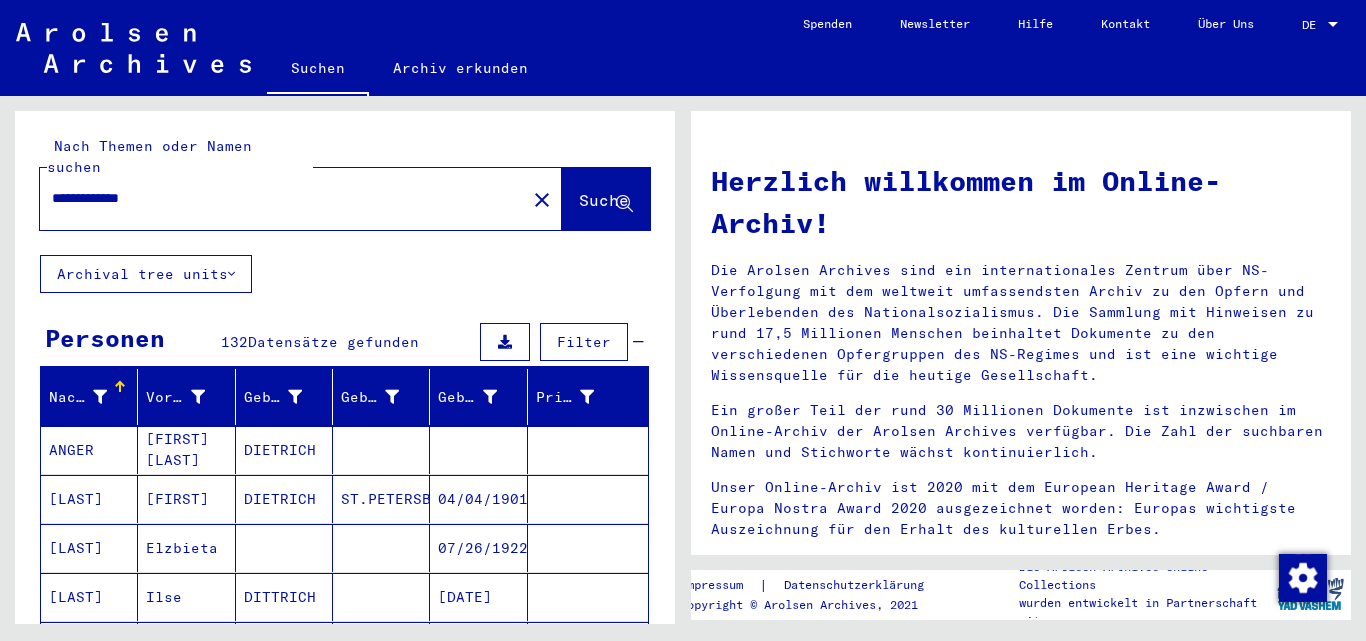 click on "**********" at bounding box center (277, 198) 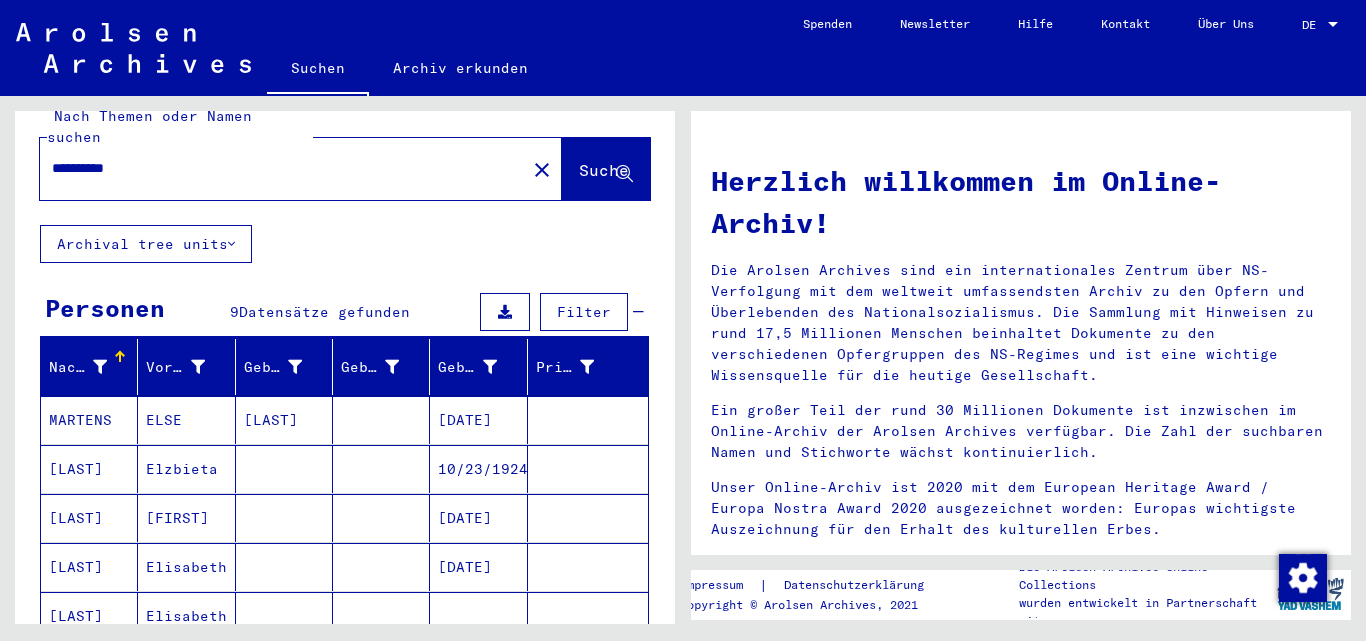 scroll, scrollTop: 0, scrollLeft: 0, axis: both 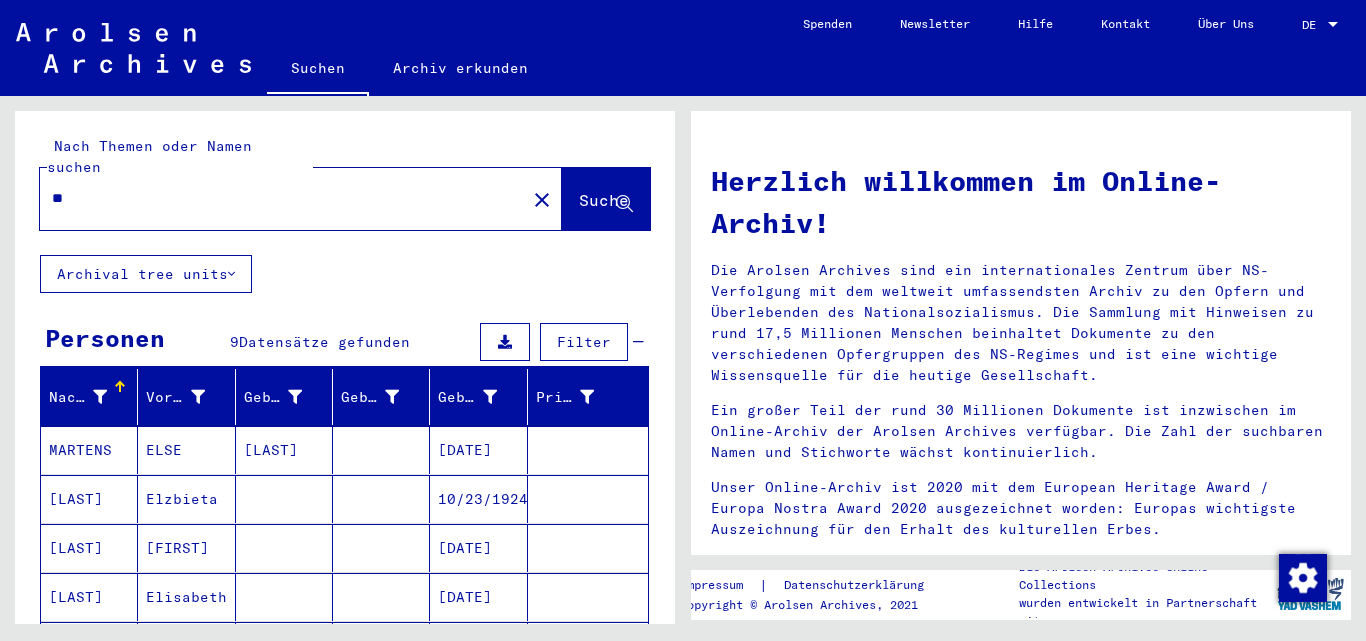 type on "*" 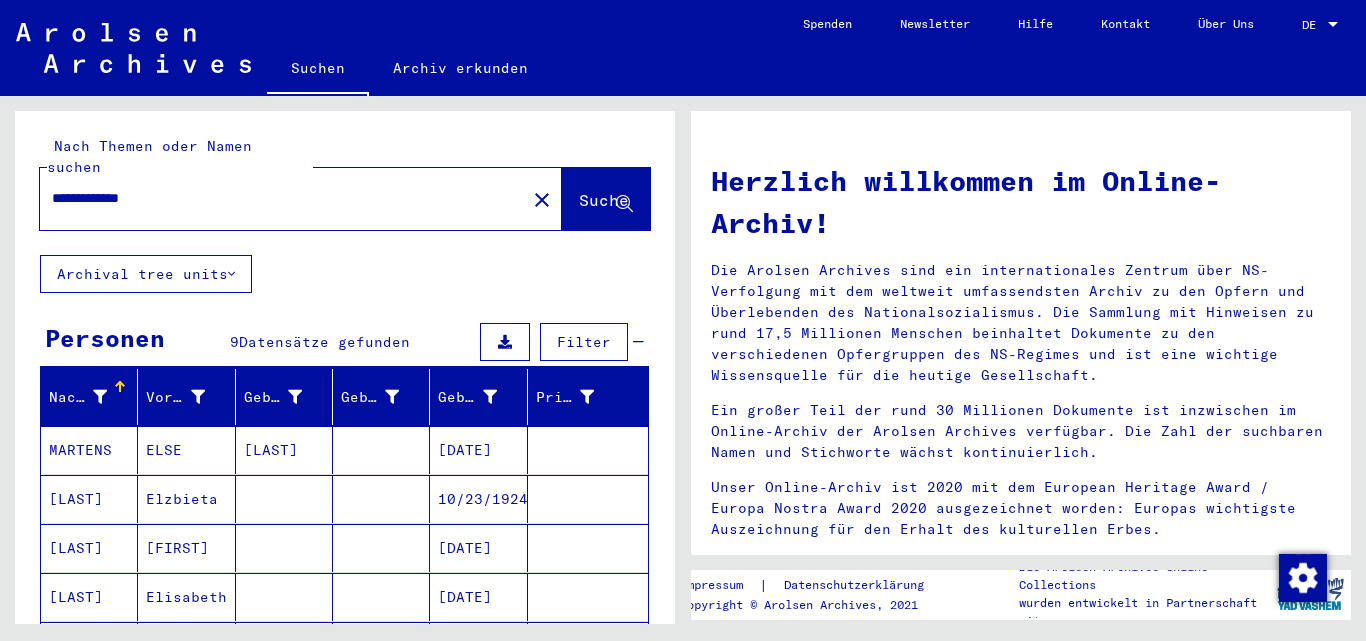 type on "**********" 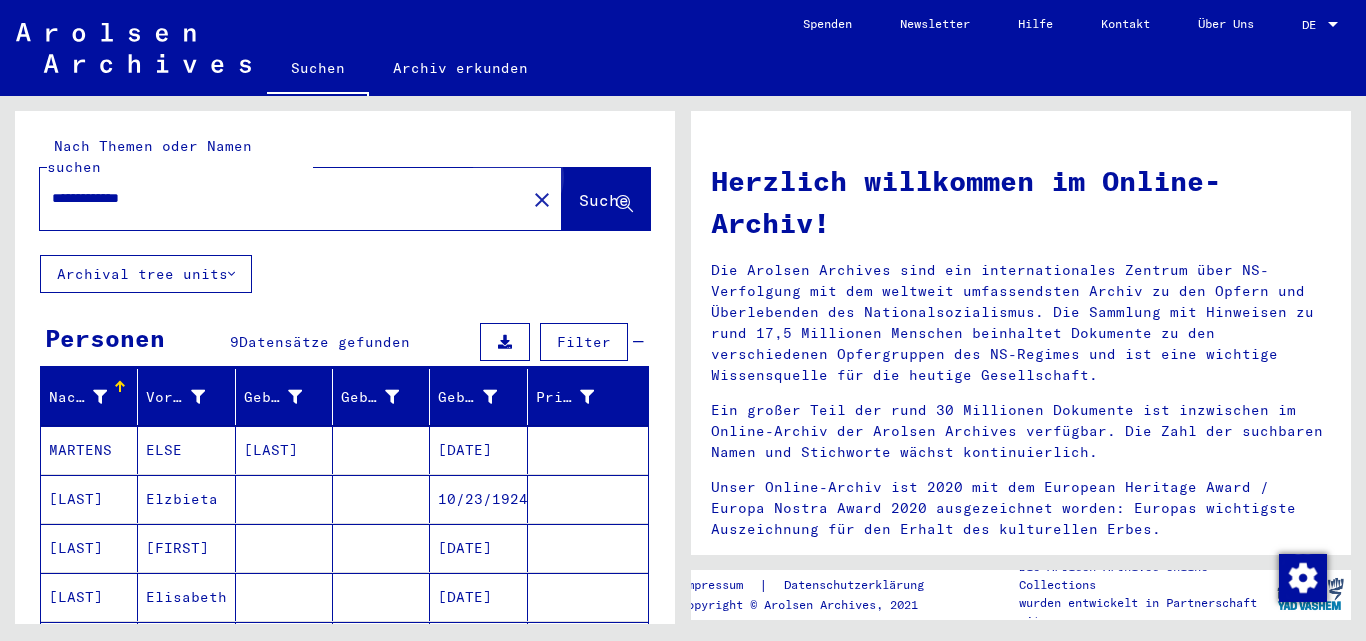 click on "Suche" 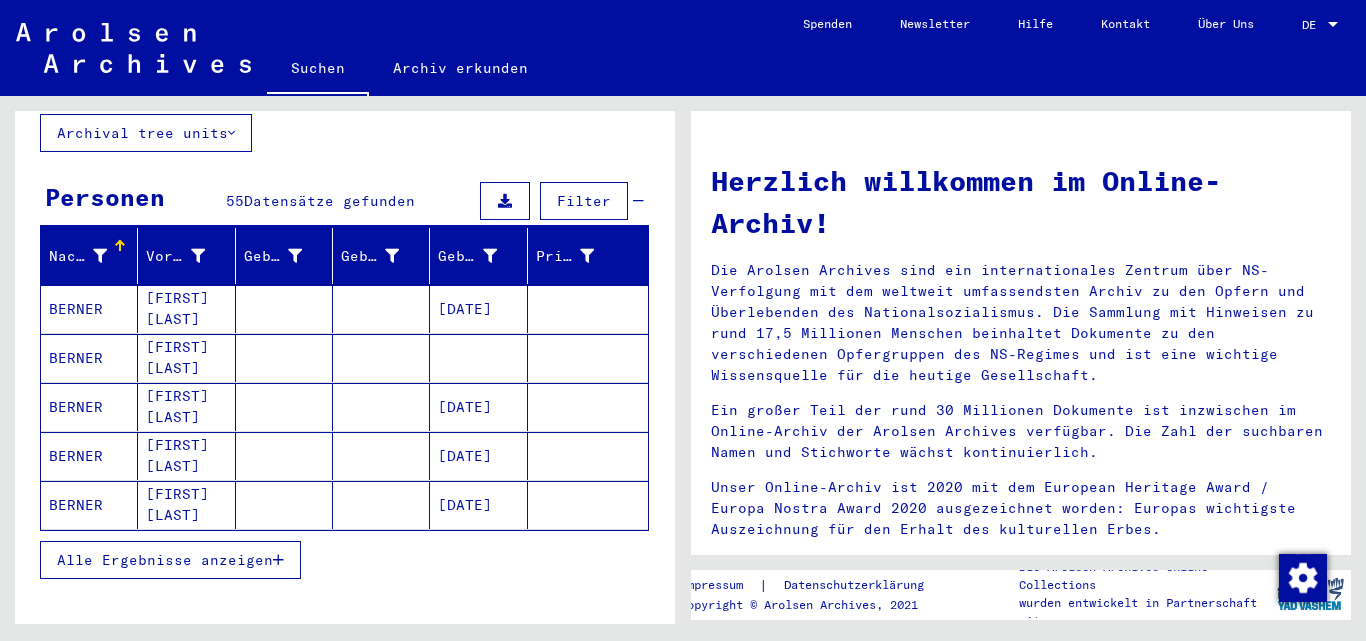 scroll, scrollTop: 143, scrollLeft: 0, axis: vertical 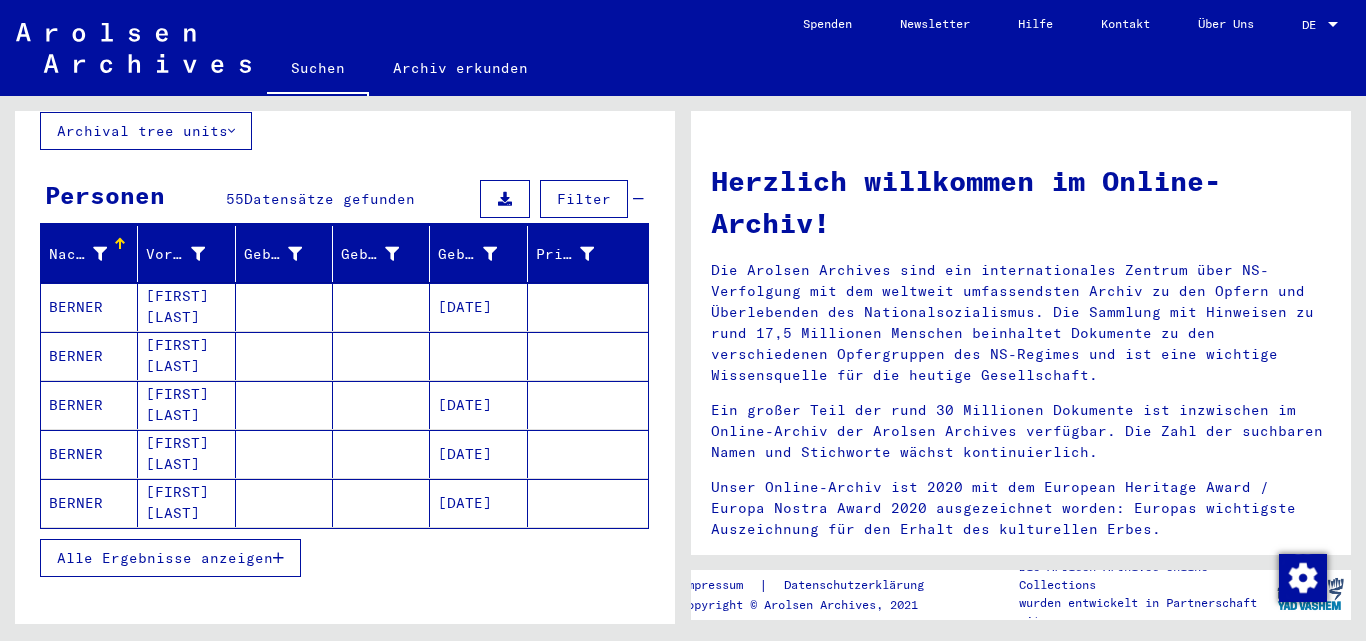 drag, startPoint x: 268, startPoint y: 550, endPoint x: 607, endPoint y: 429, distance: 359.9472 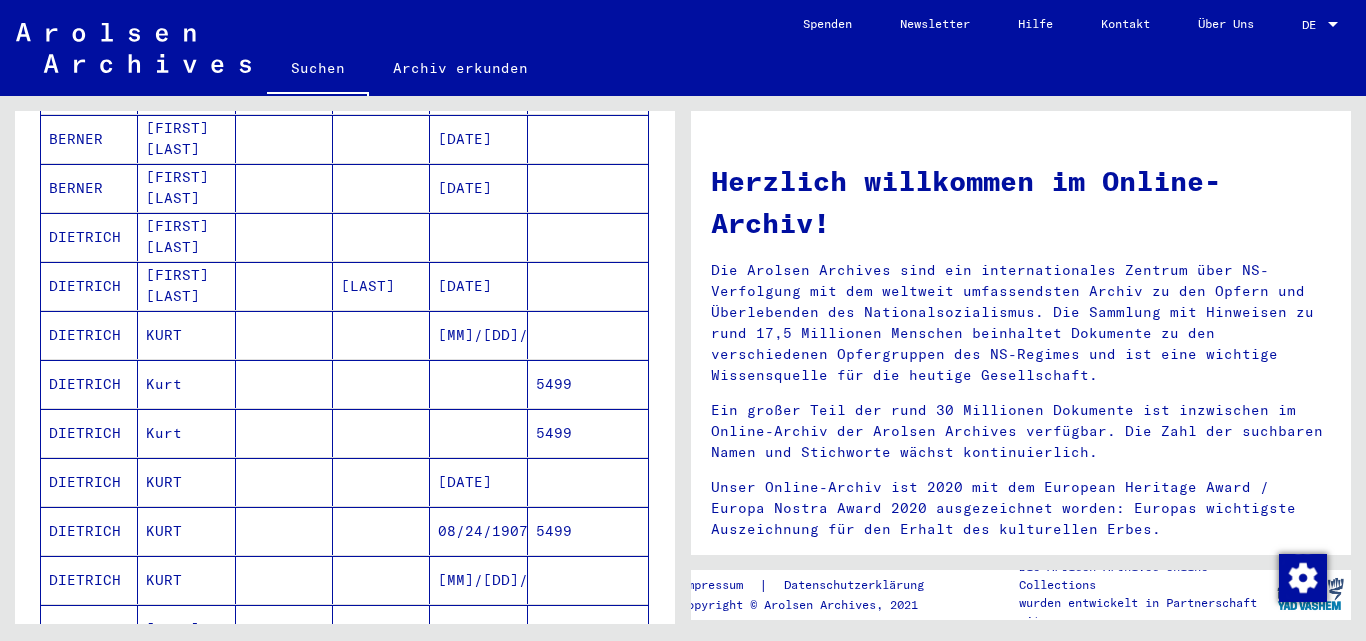 scroll, scrollTop: 463, scrollLeft: 0, axis: vertical 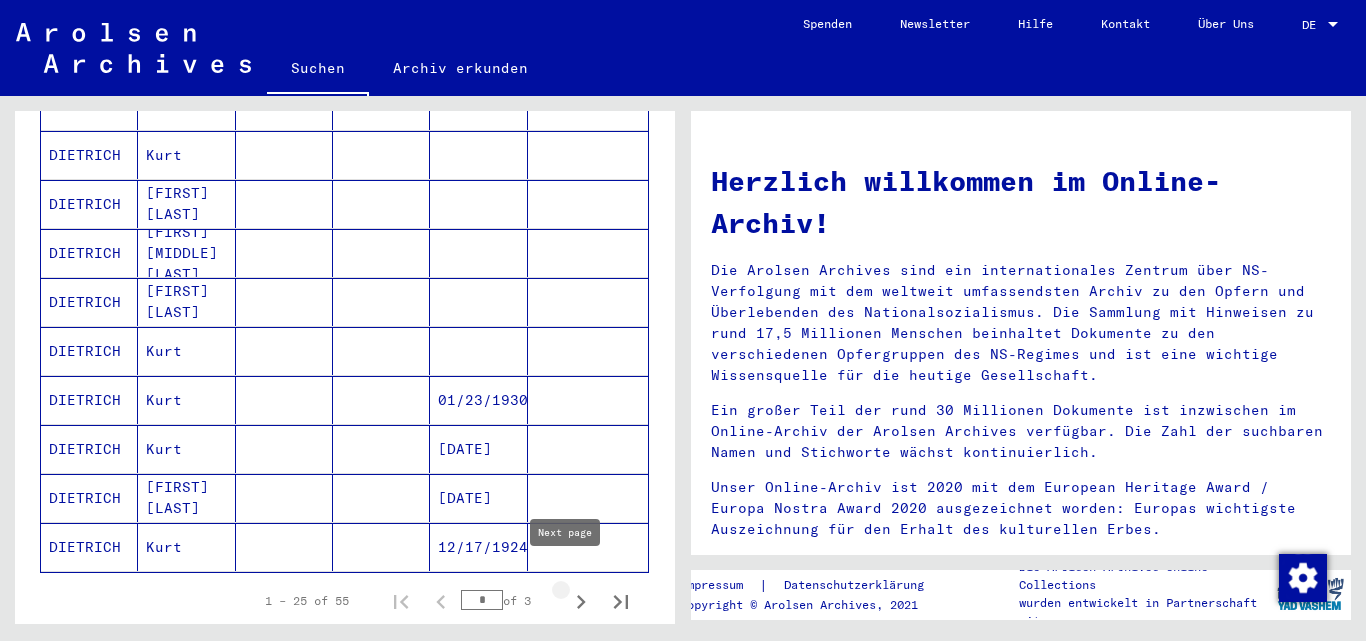 click 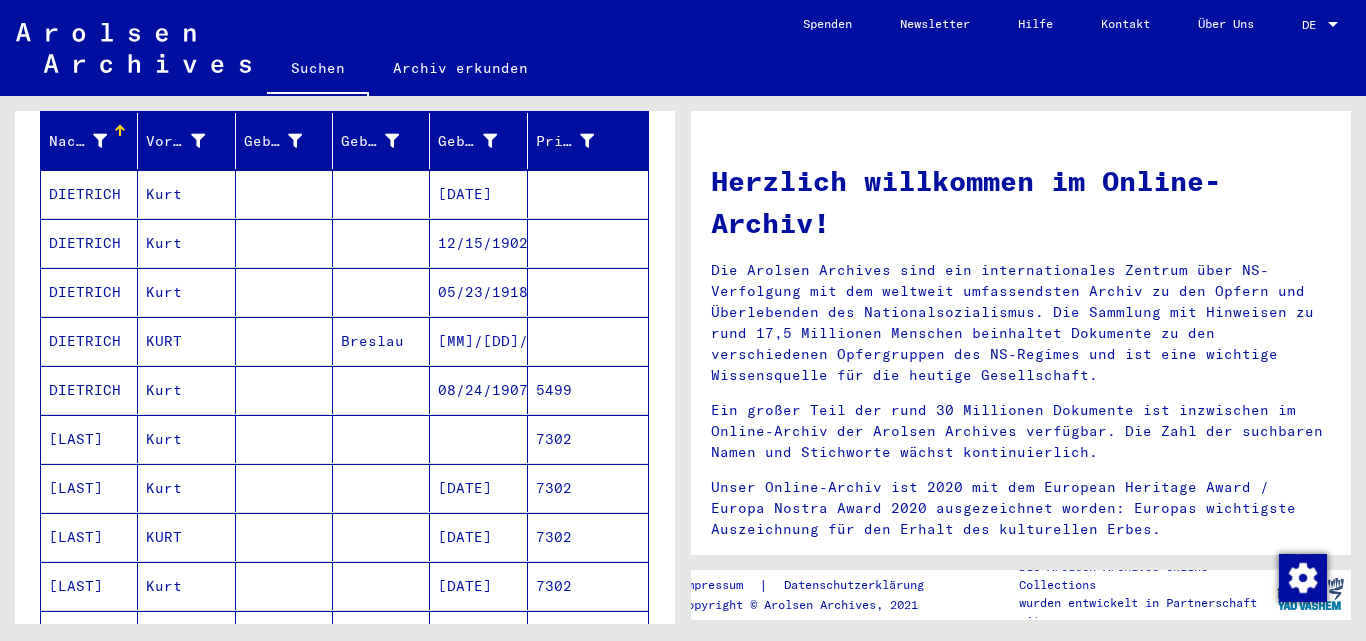 scroll, scrollTop: 251, scrollLeft: 0, axis: vertical 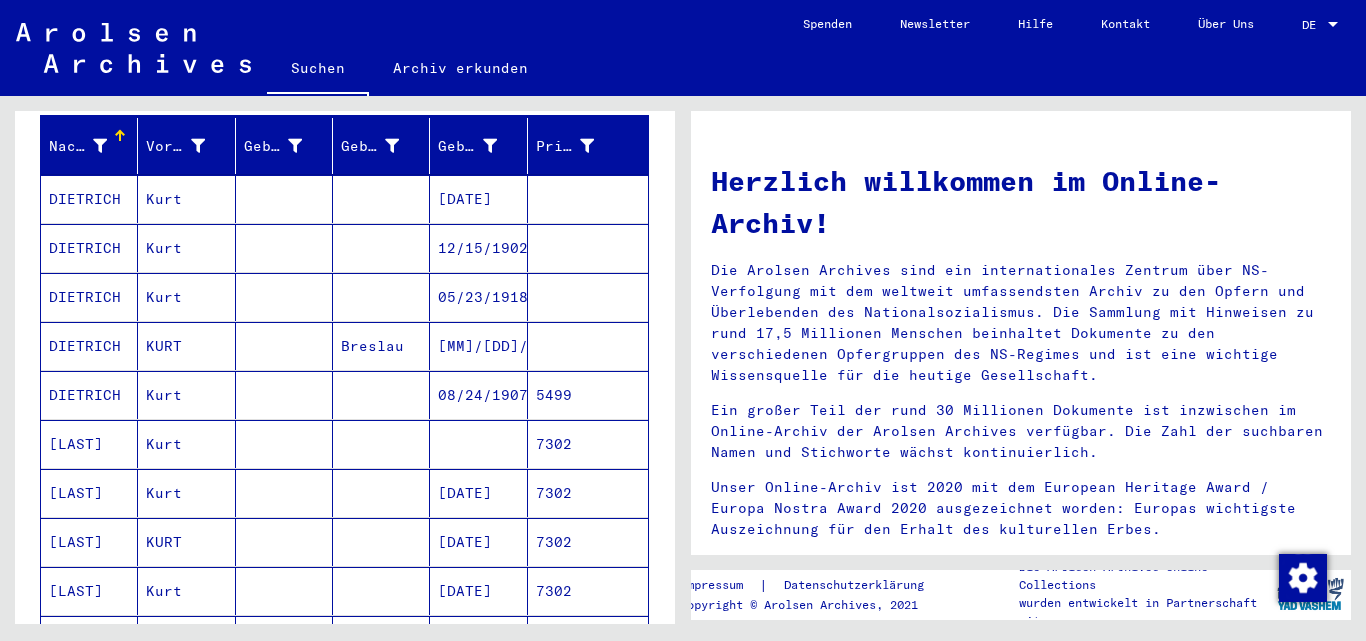 click on "12/15/1902" at bounding box center [478, 297] 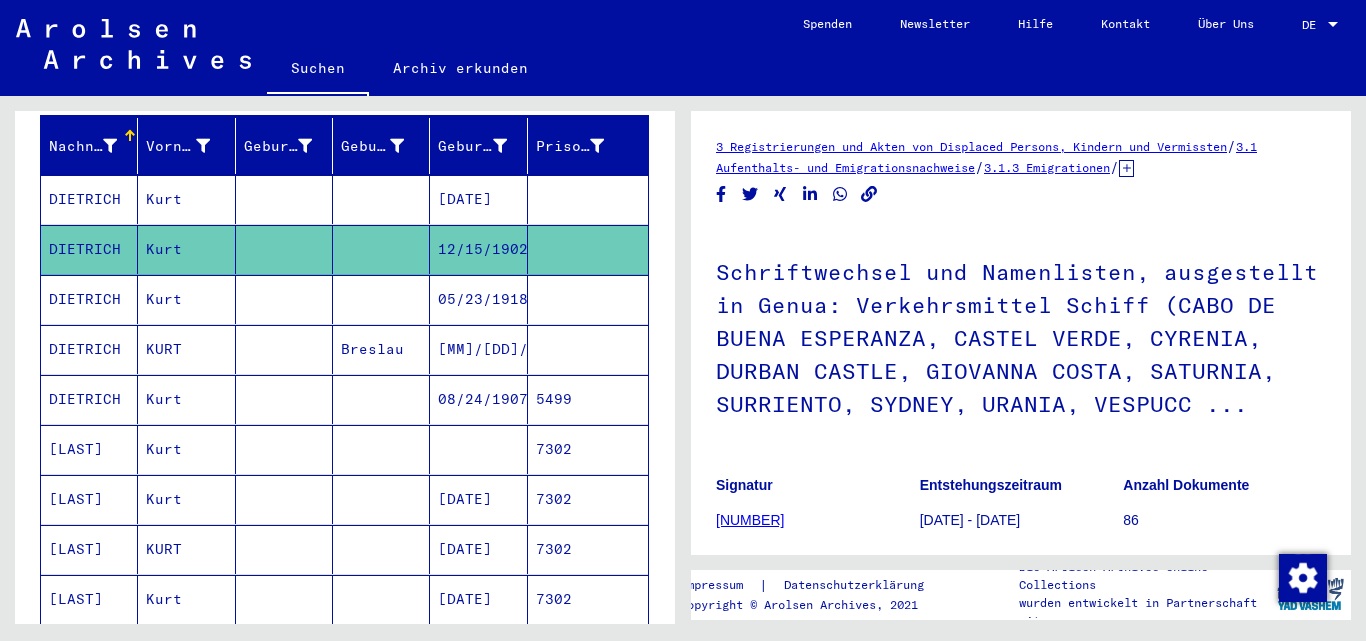 scroll, scrollTop: 0, scrollLeft: 0, axis: both 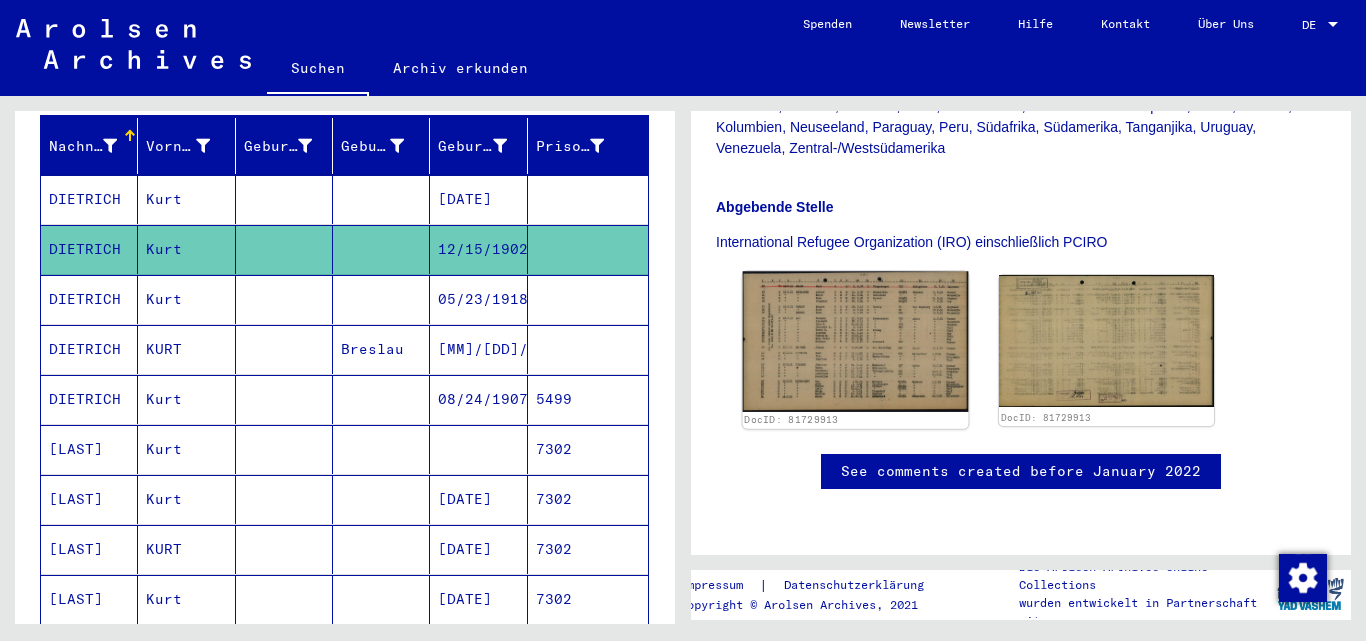 click 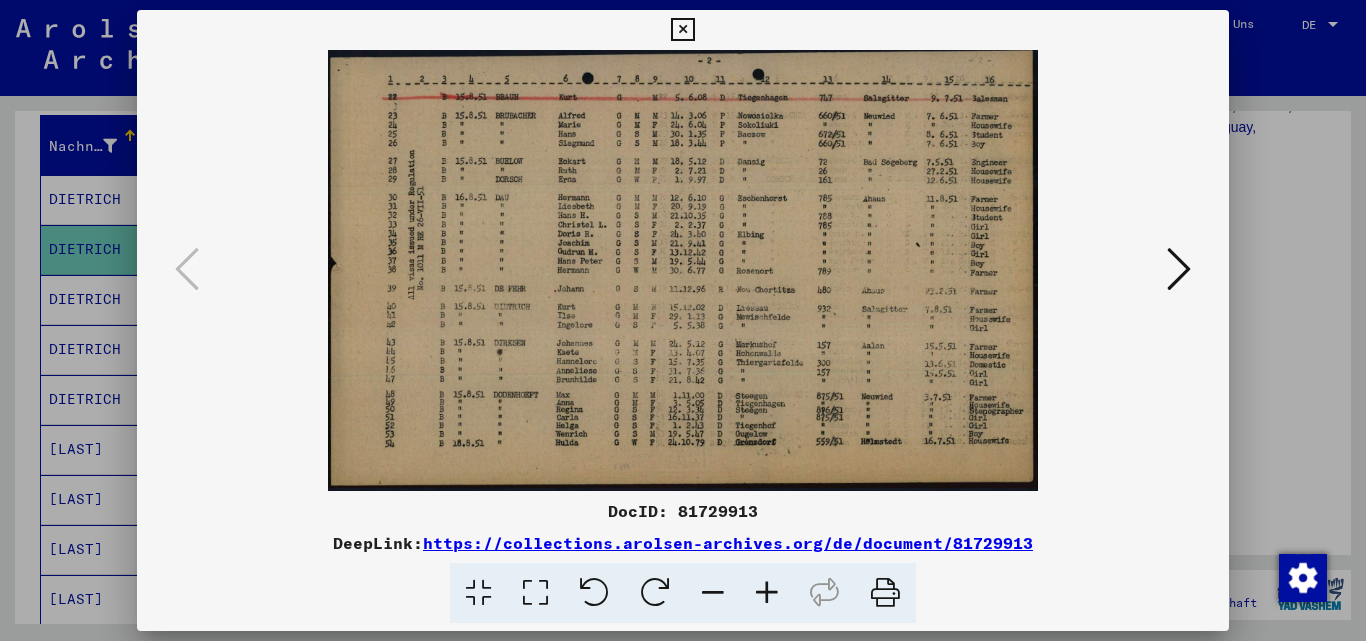 click at bounding box center [1179, 269] 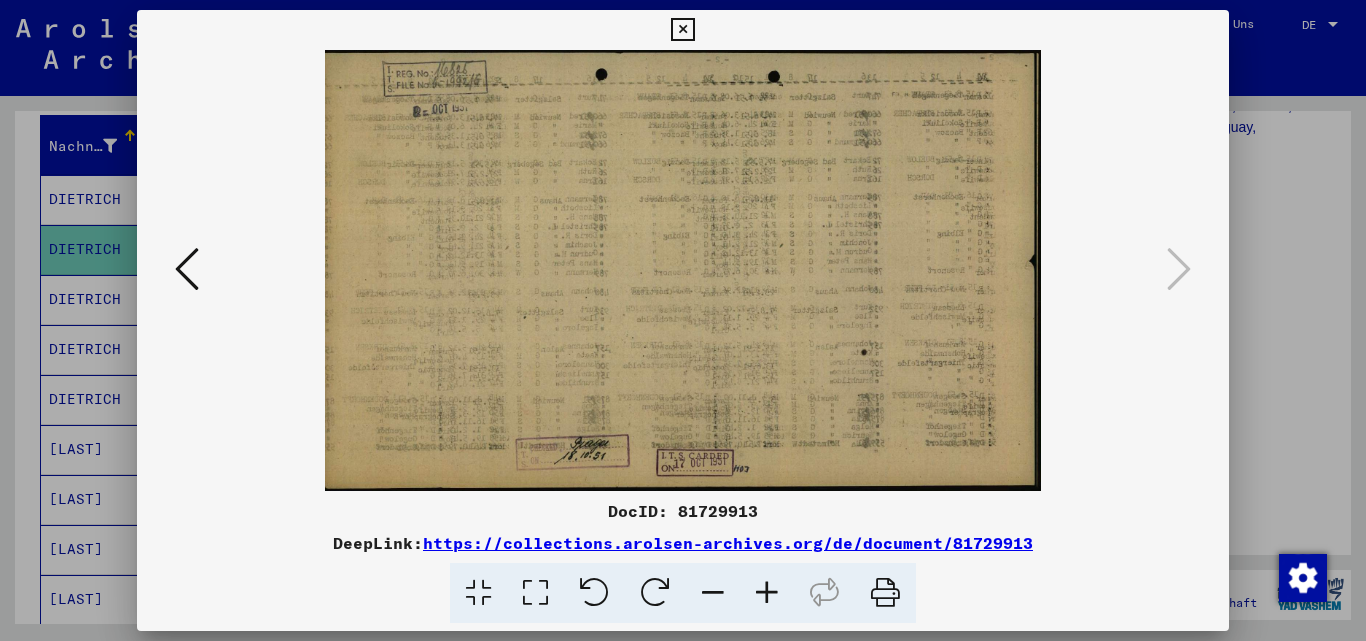 click at bounding box center (187, 269) 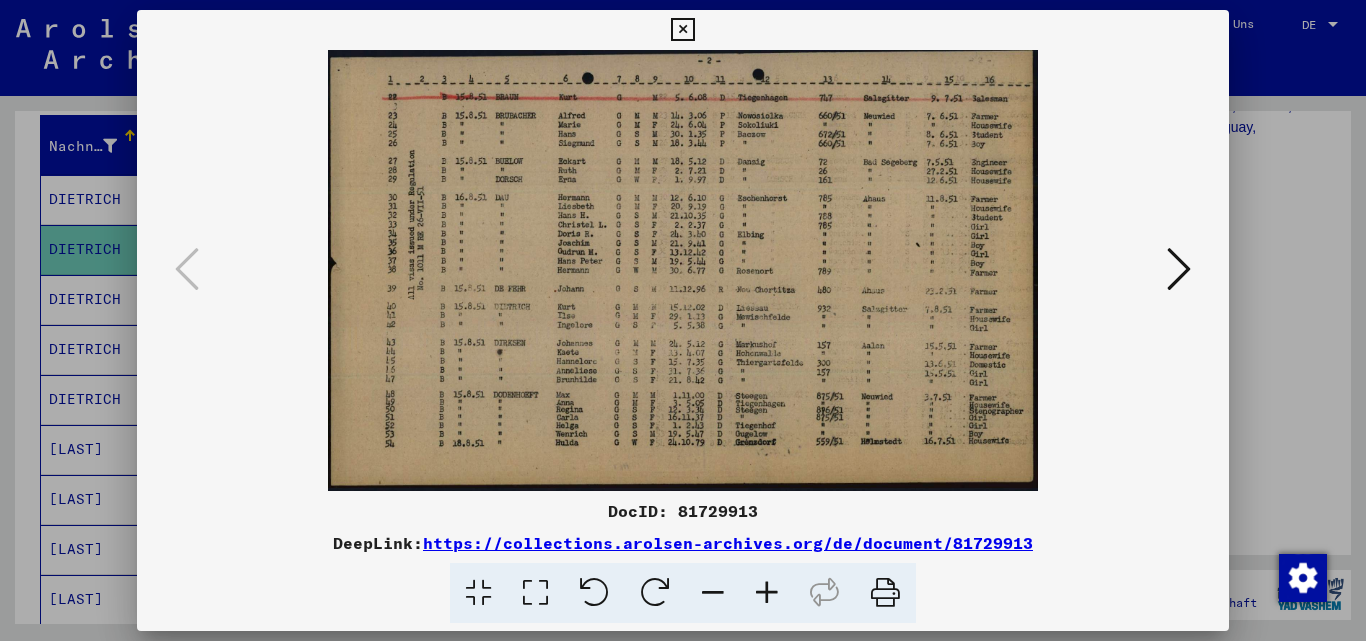 click at bounding box center (682, 30) 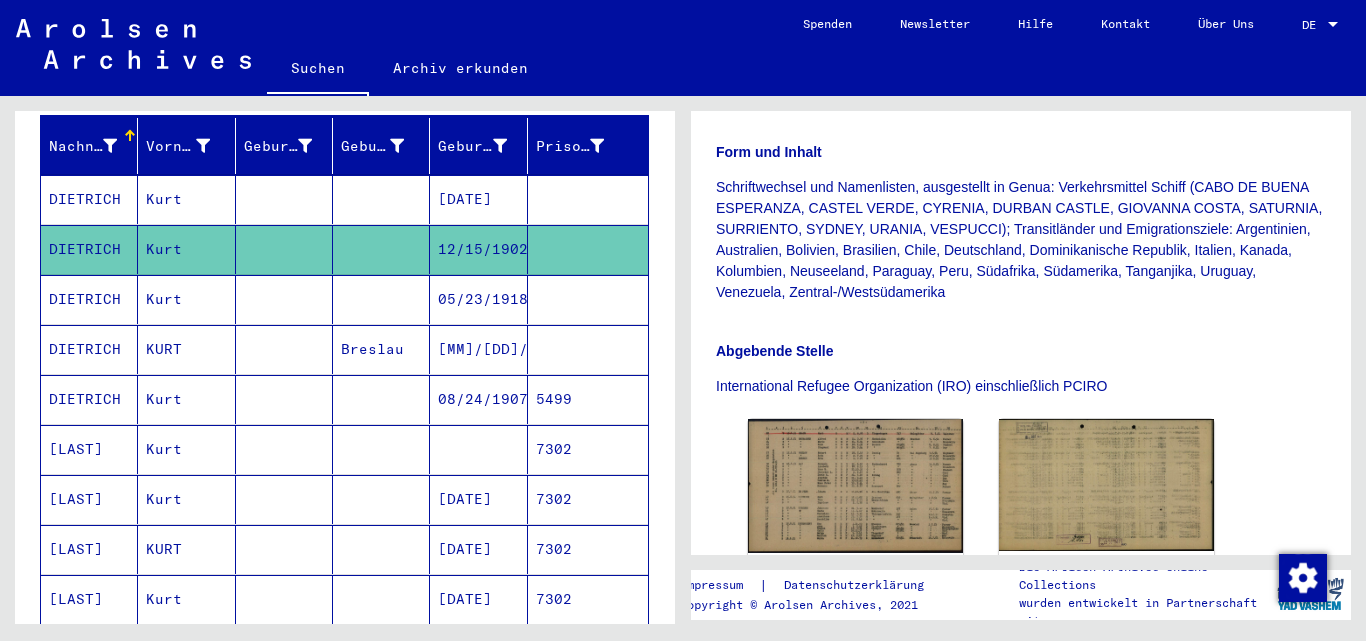 scroll, scrollTop: 441, scrollLeft: 0, axis: vertical 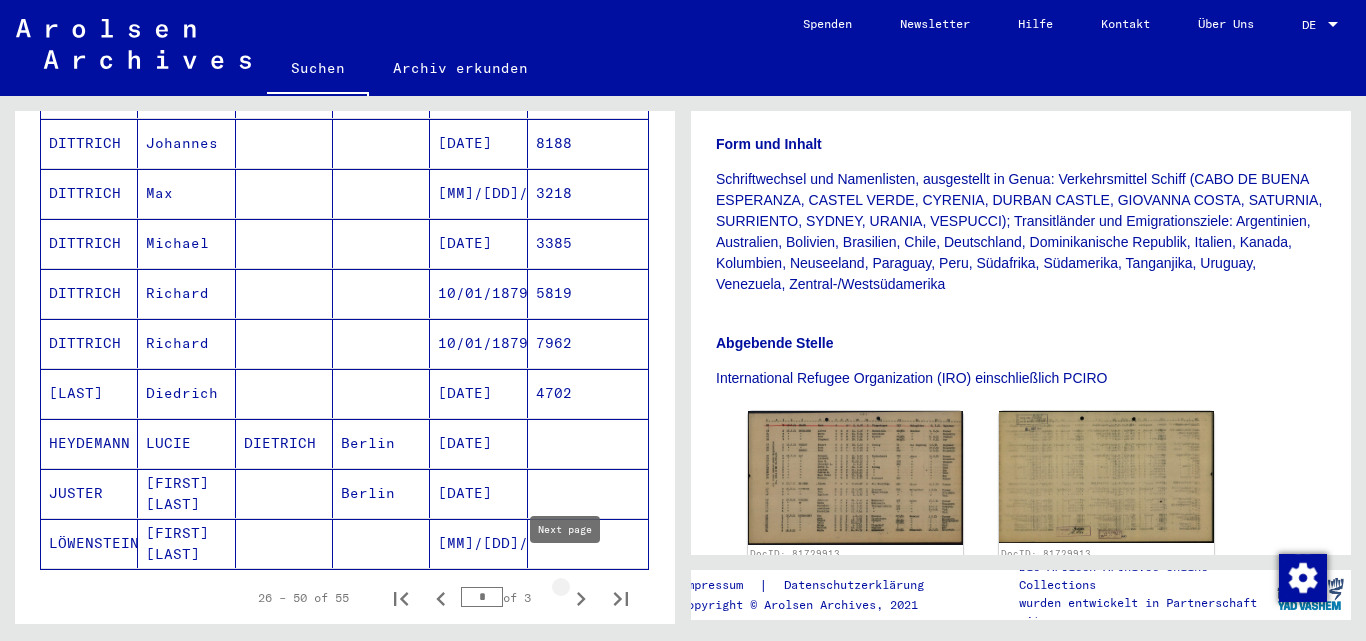 click 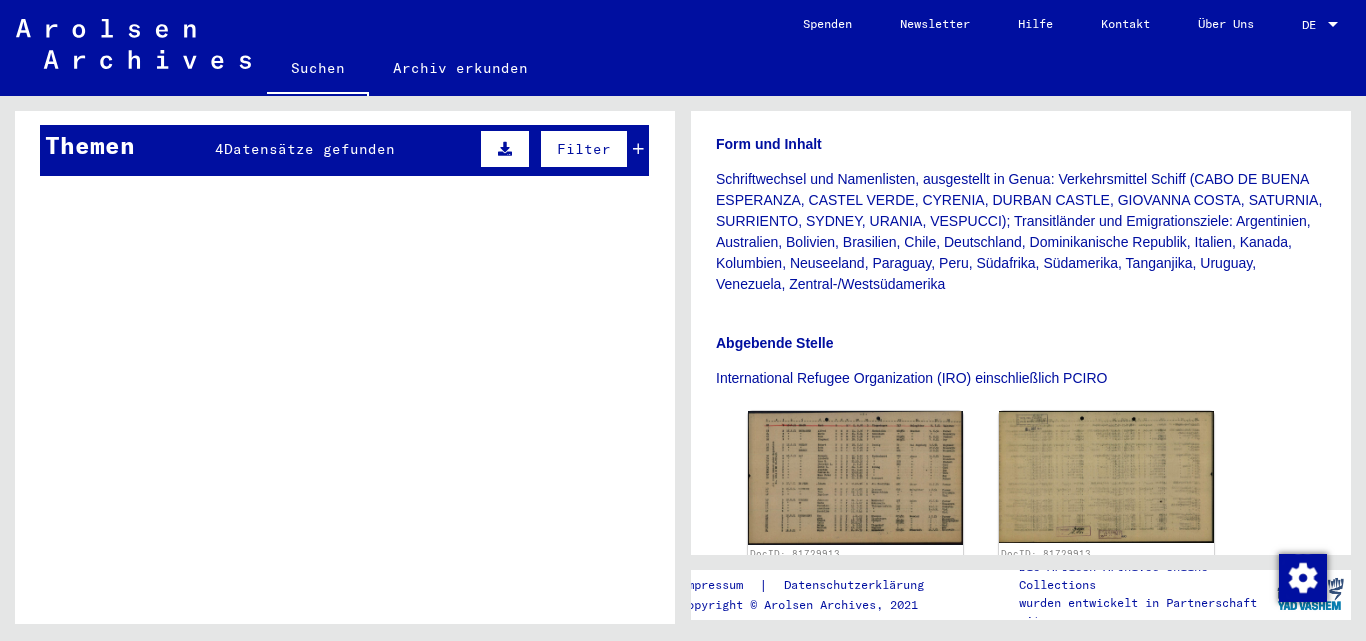scroll, scrollTop: 711, scrollLeft: 0, axis: vertical 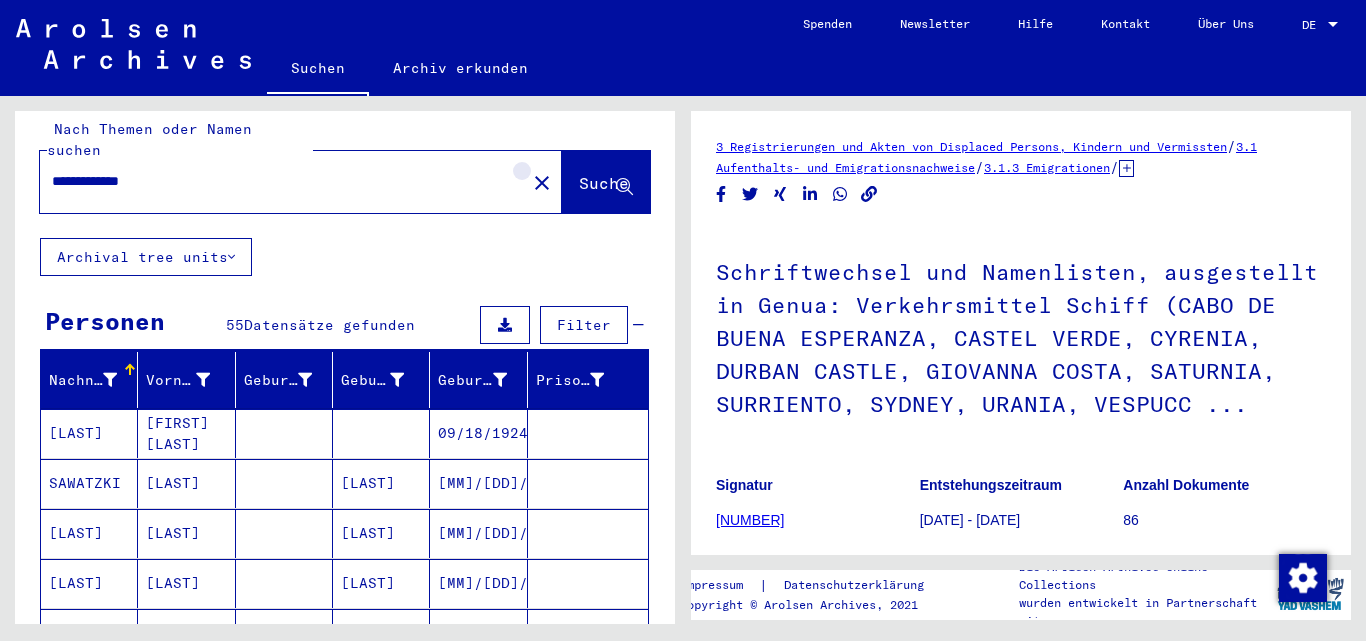 click on "close" 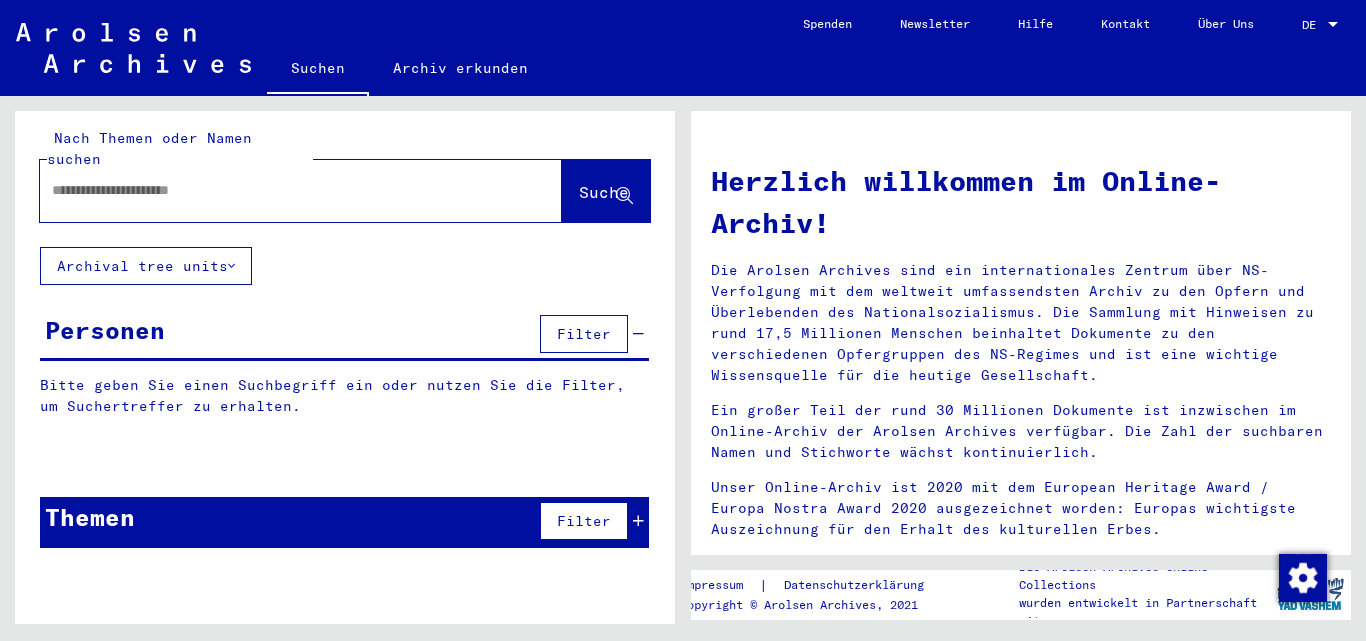 scroll, scrollTop: 0, scrollLeft: 0, axis: both 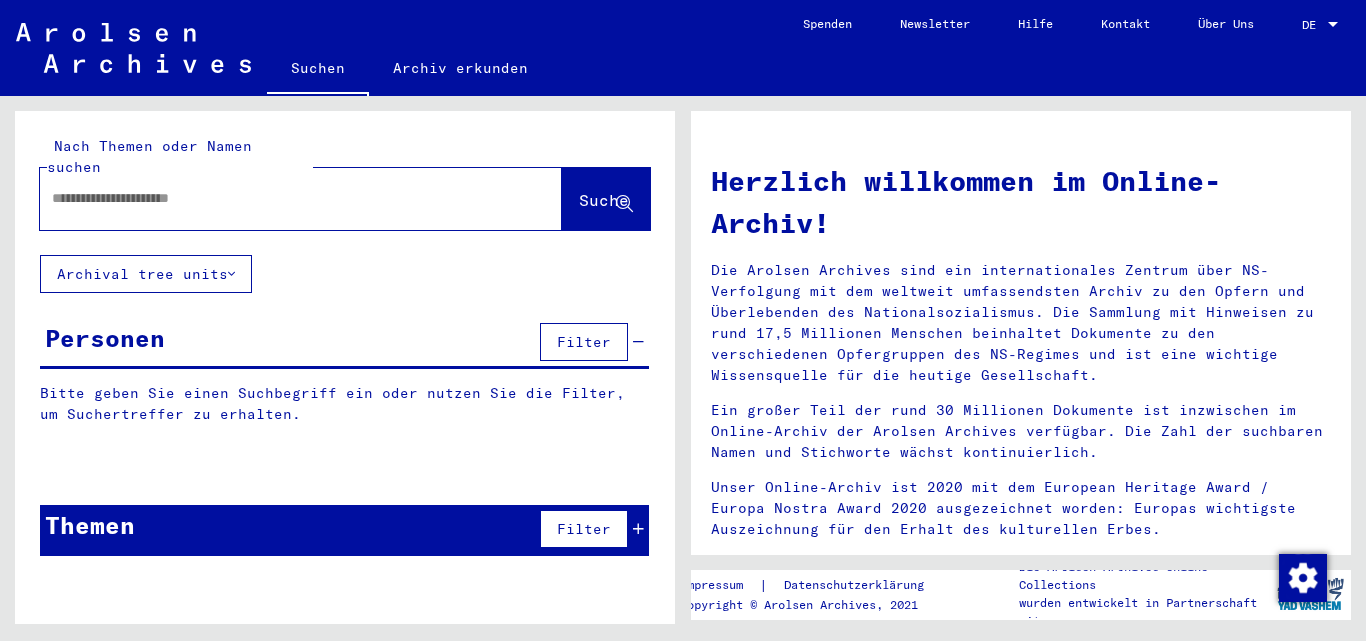click at bounding box center (277, 198) 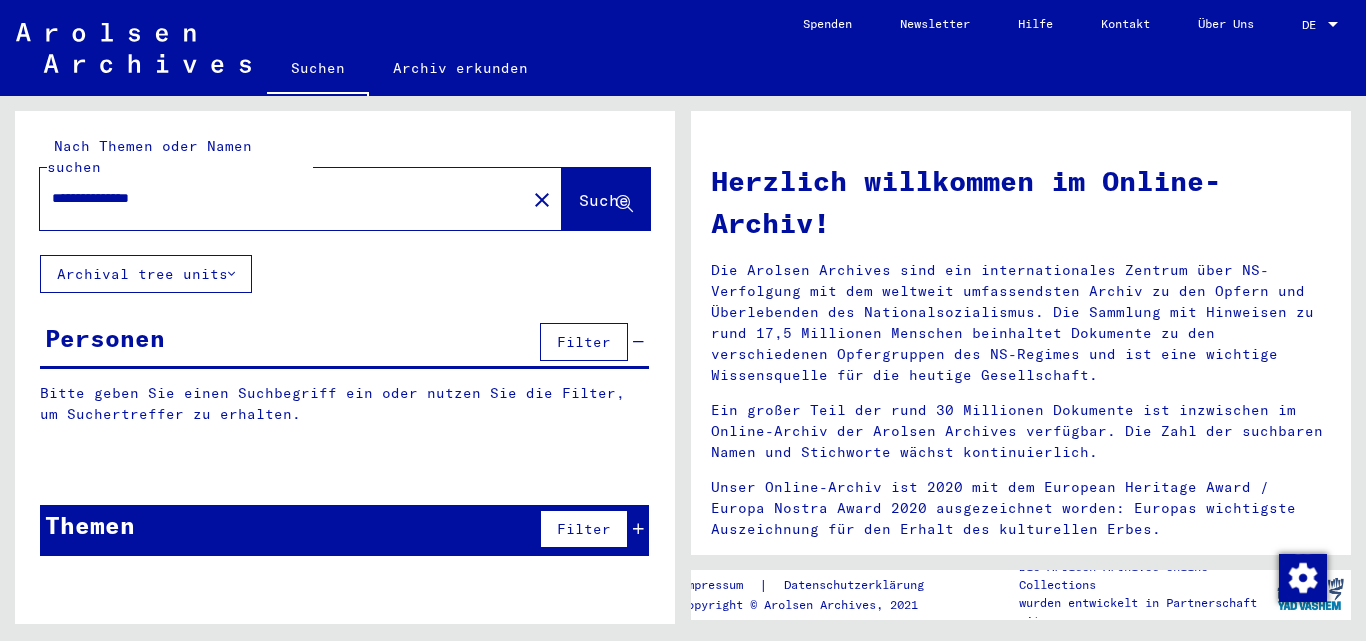 type on "**********" 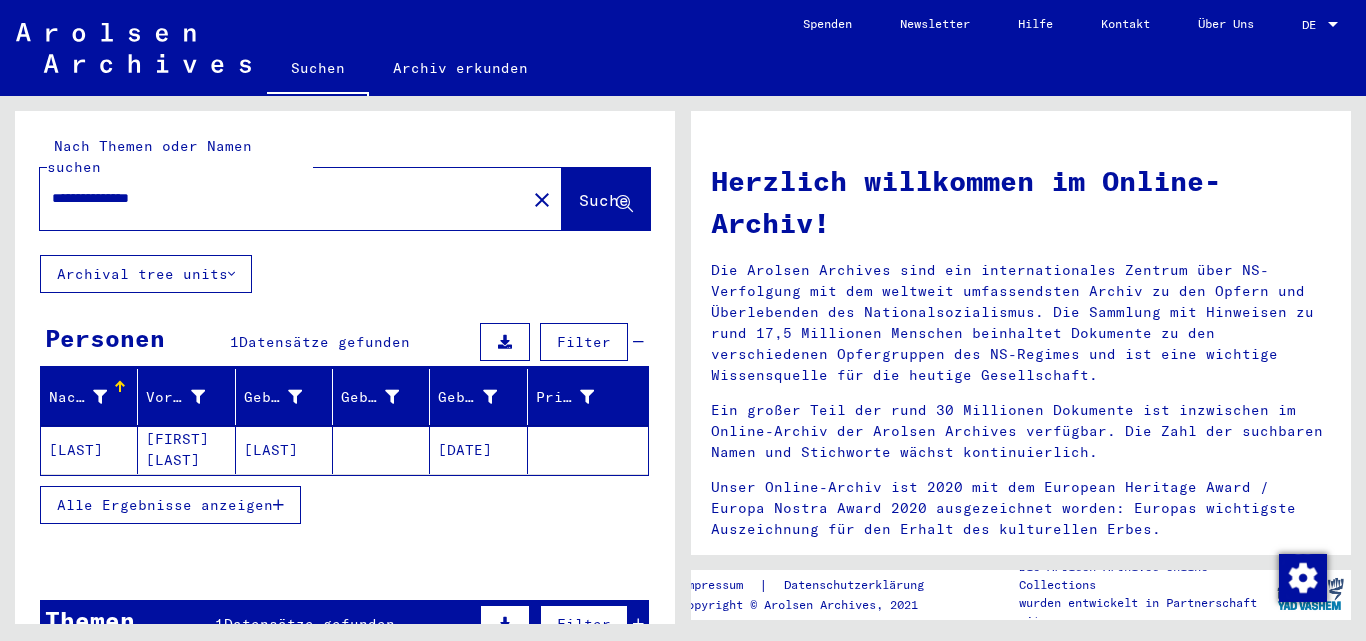 click on "[DATE]" 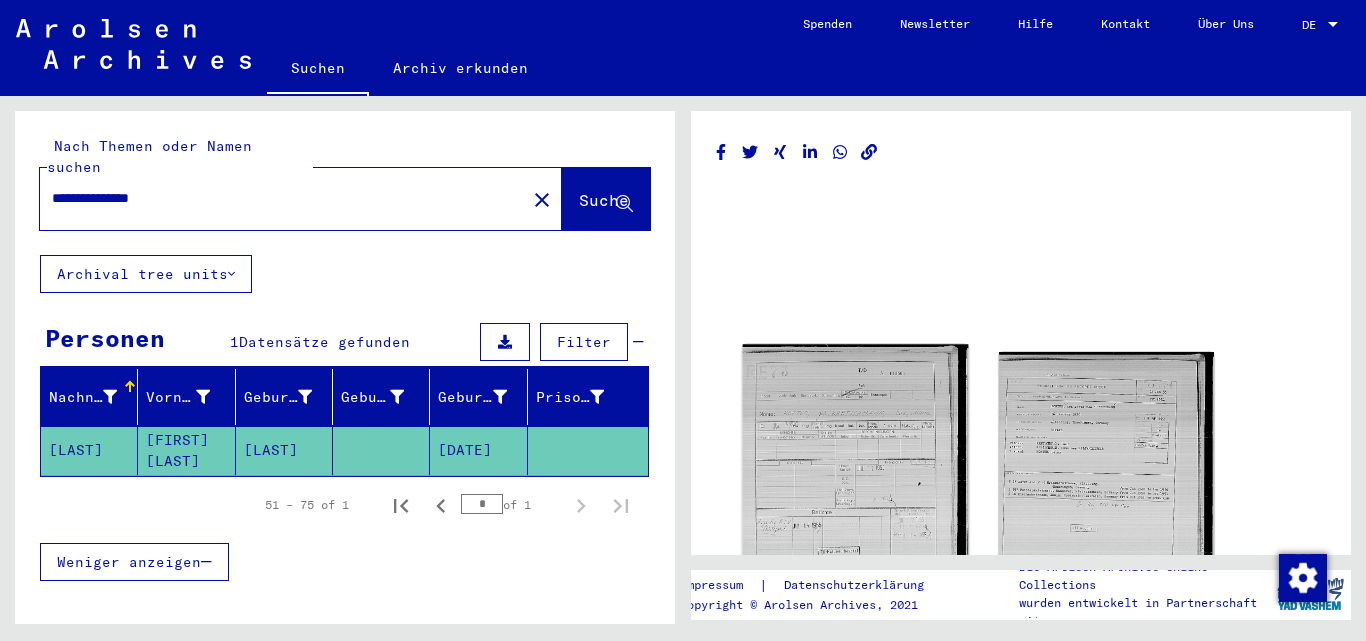 scroll, scrollTop: 0, scrollLeft: 0, axis: both 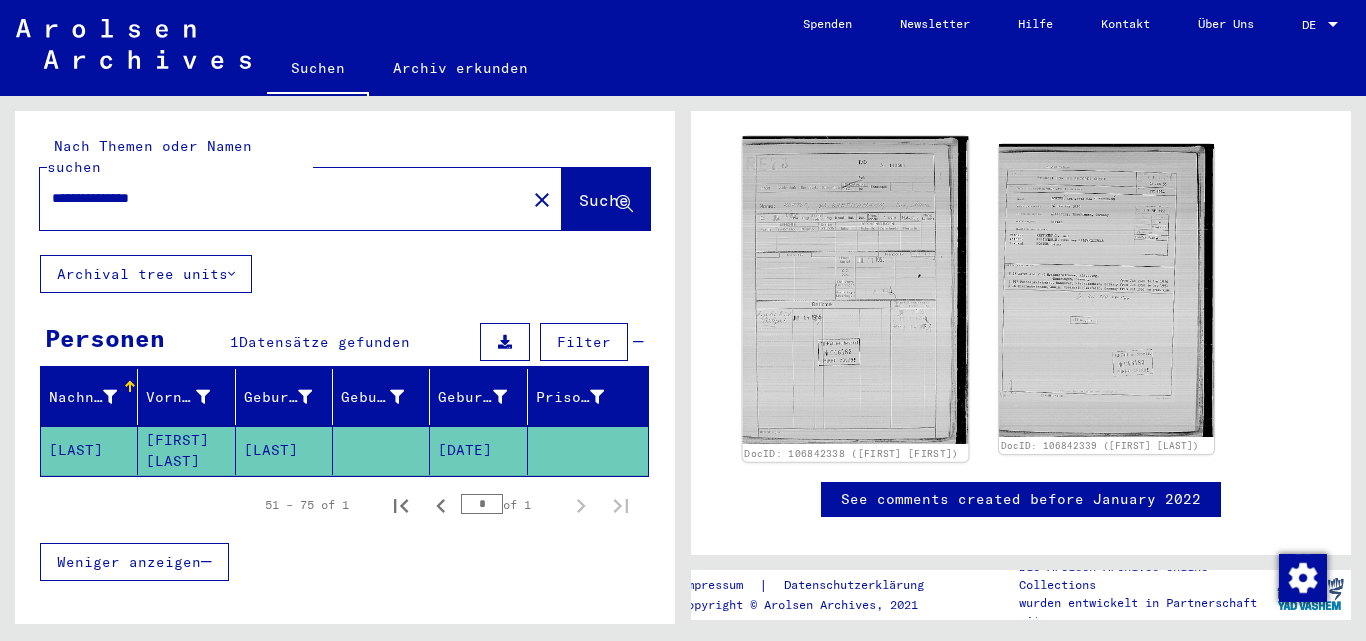 click 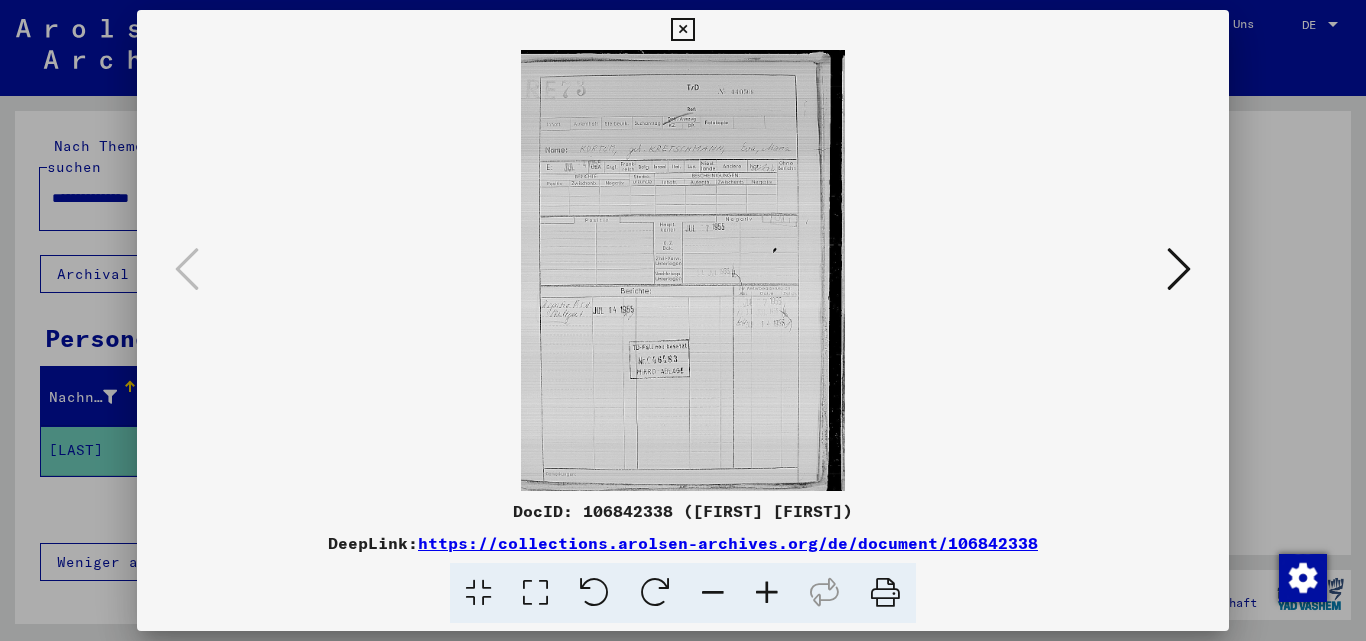 click at bounding box center (1179, 269) 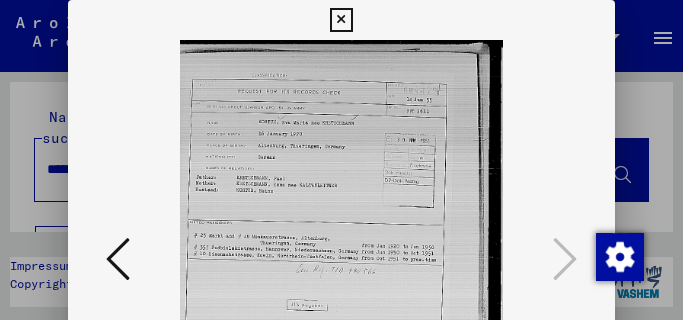 click at bounding box center (118, 259) 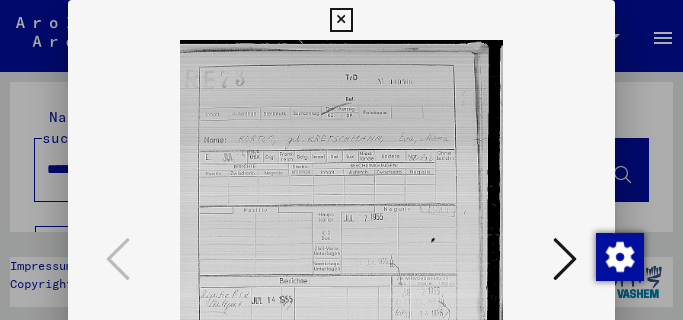 drag, startPoint x: 314, startPoint y: 195, endPoint x: 314, endPoint y: 158, distance: 37 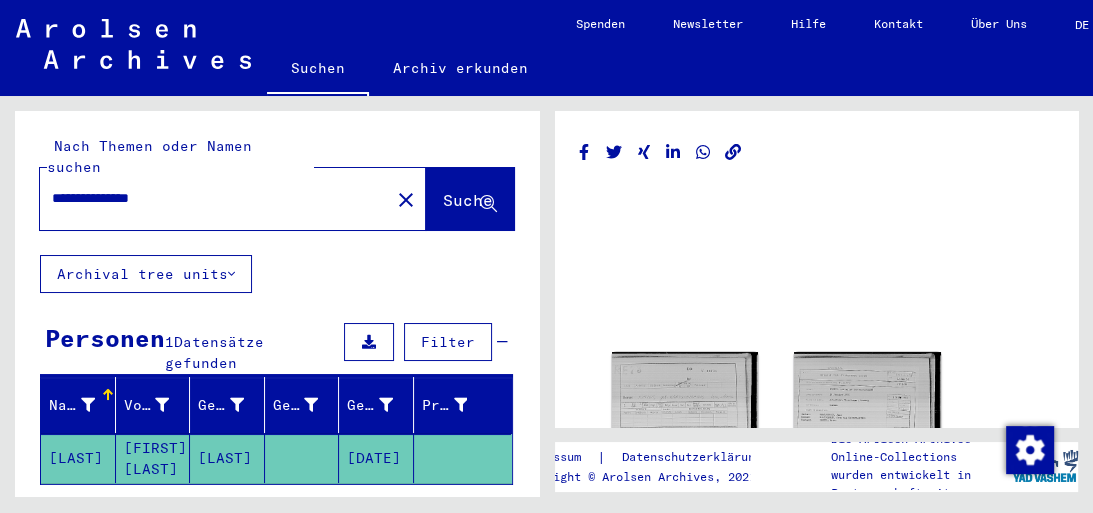 scroll, scrollTop: 0, scrollLeft: 0, axis: both 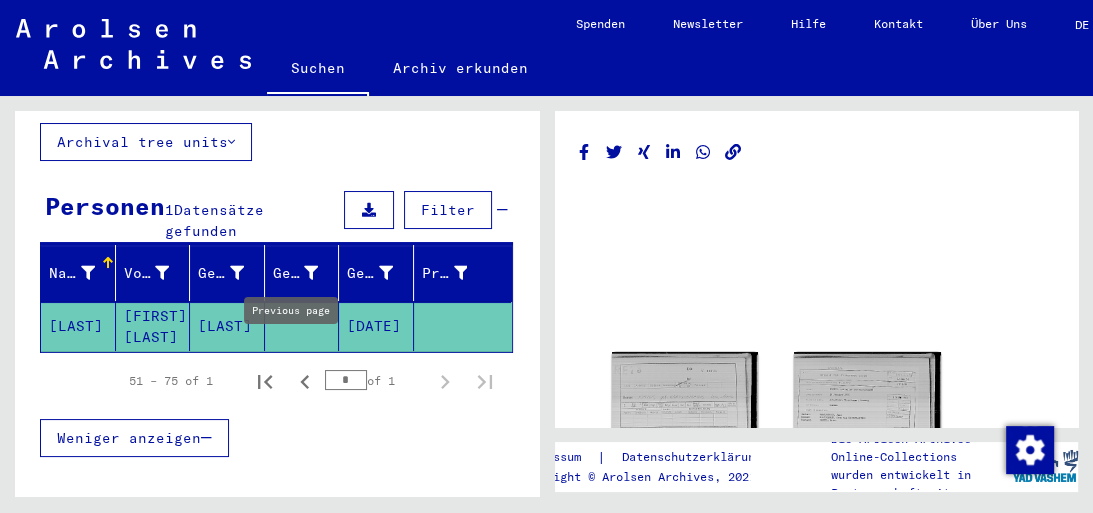 click 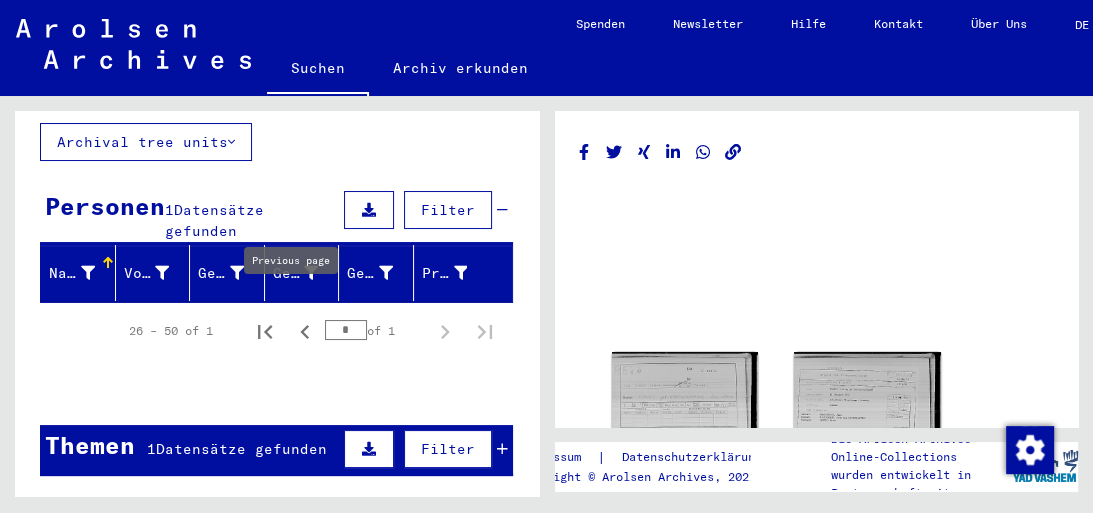 click 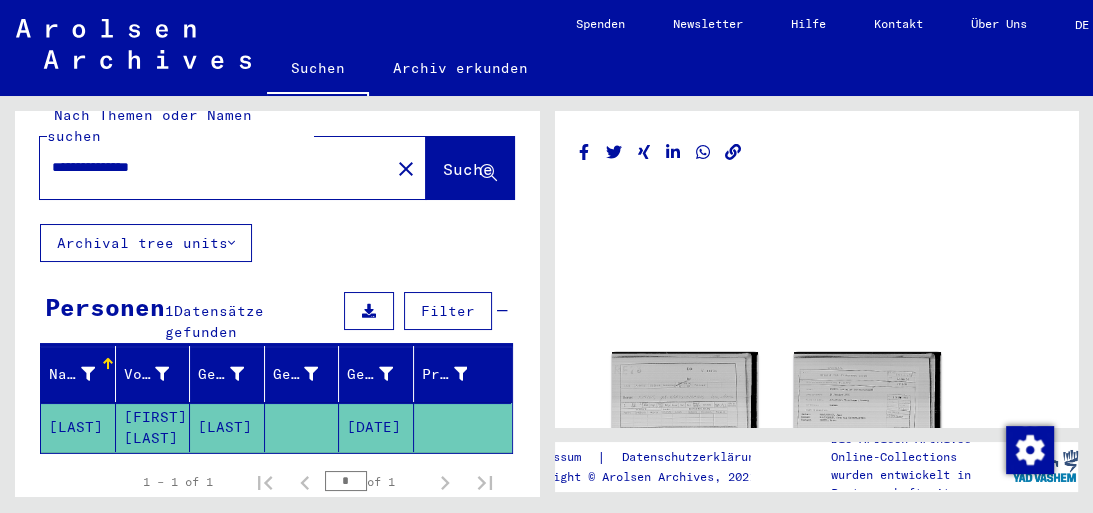 scroll, scrollTop: 0, scrollLeft: 0, axis: both 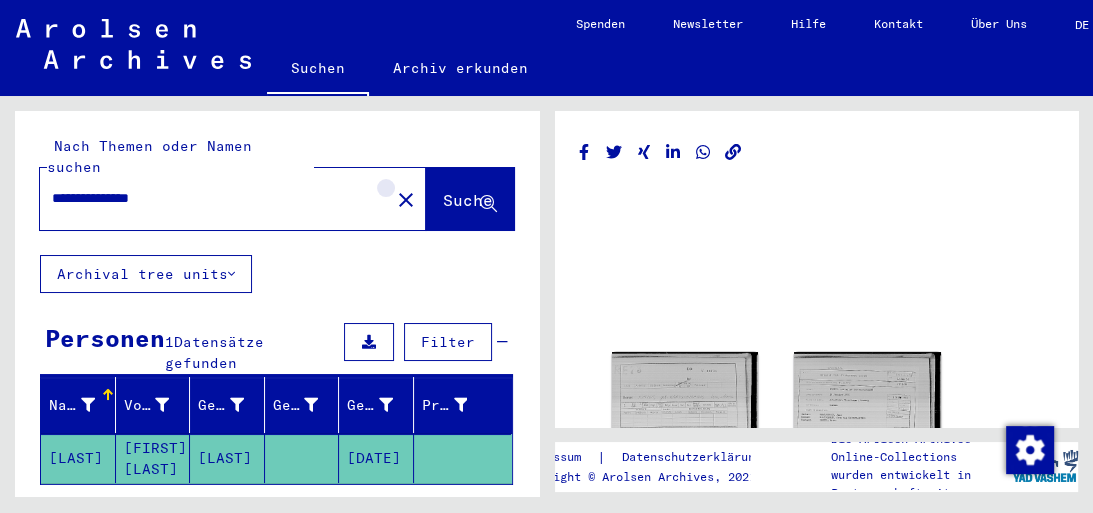 click on "close" 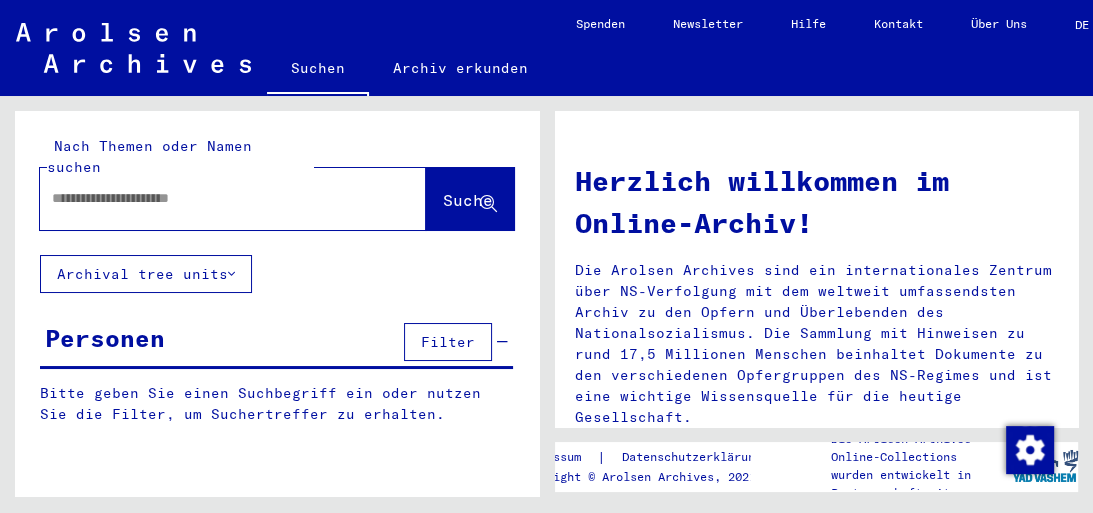 scroll, scrollTop: 112, scrollLeft: 0, axis: vertical 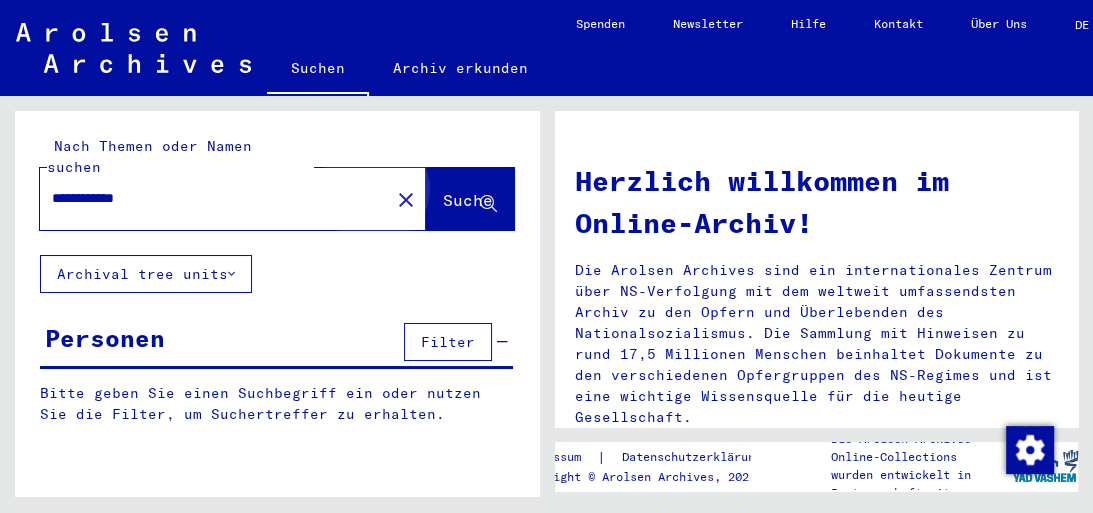 click on "Suche" 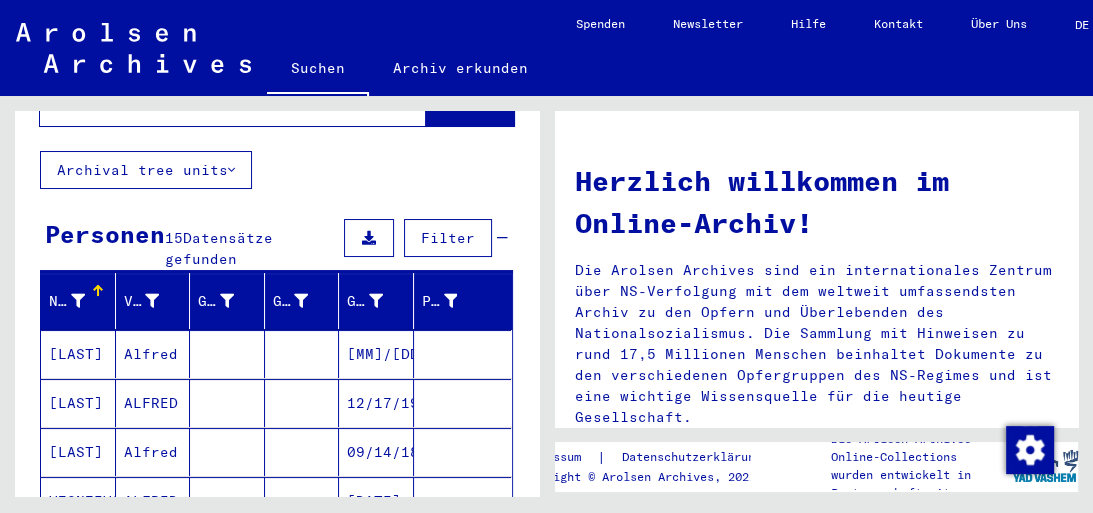 scroll, scrollTop: 91, scrollLeft: 0, axis: vertical 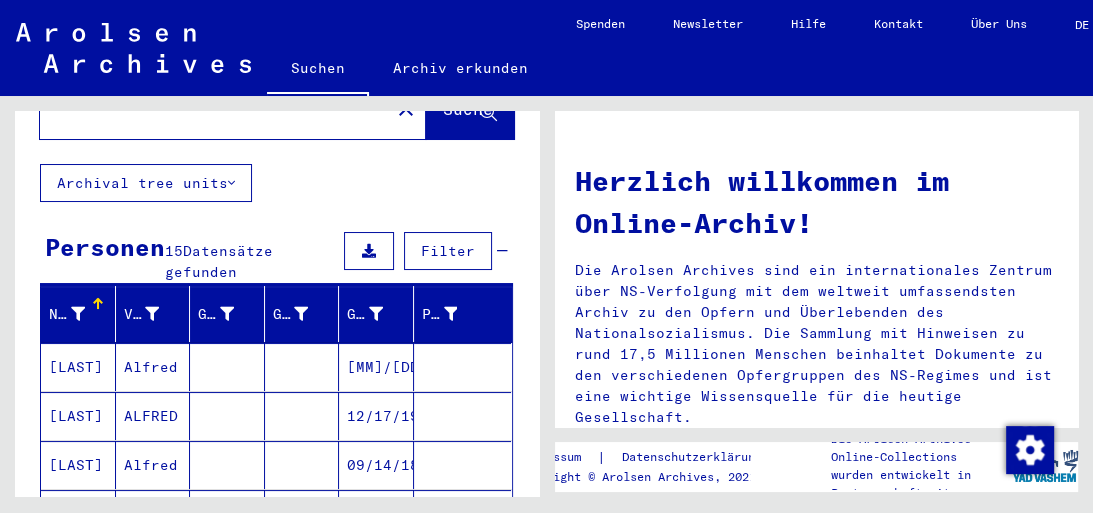 click on "**********" 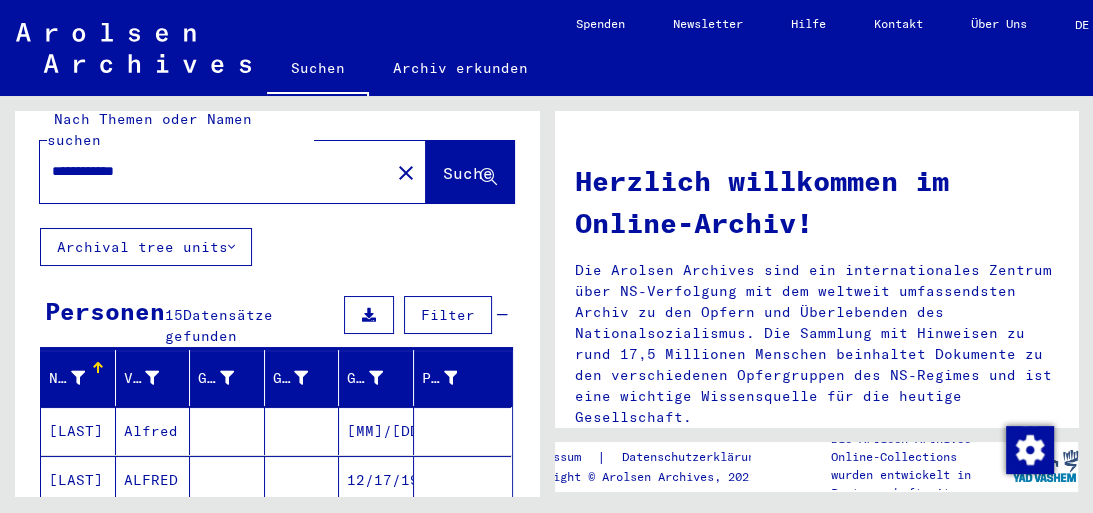 scroll, scrollTop: 0, scrollLeft: 0, axis: both 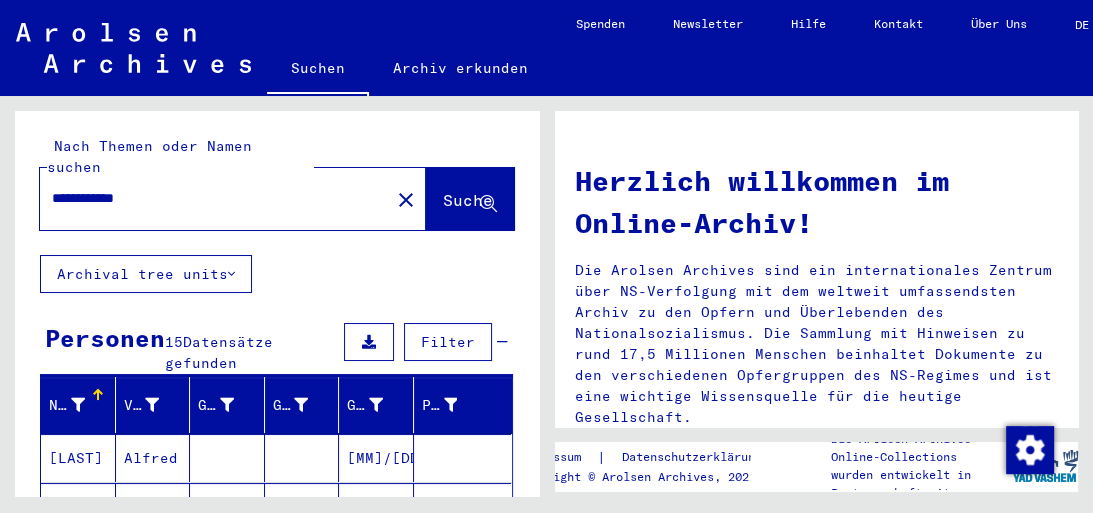 click on "**********" at bounding box center [209, 198] 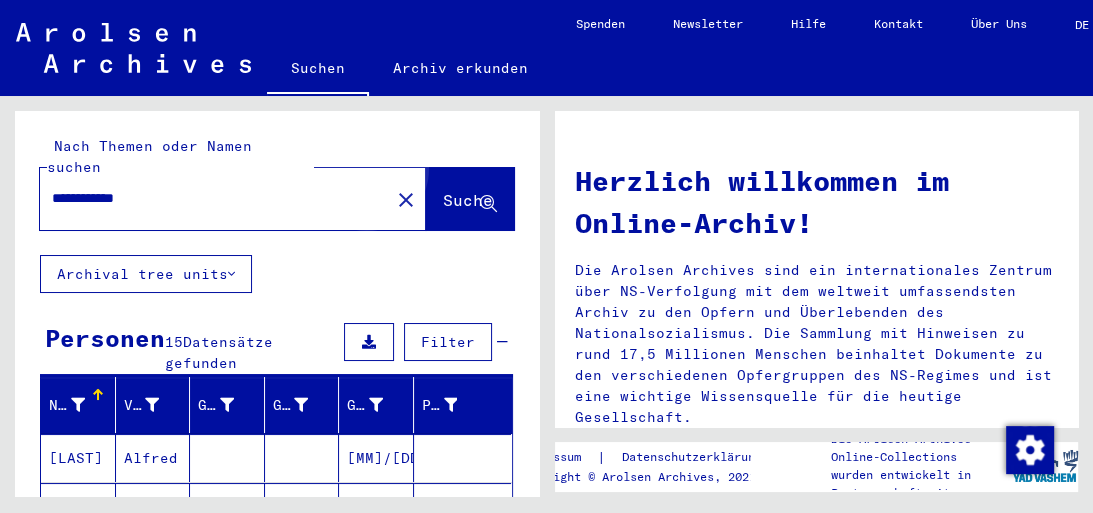 click on "Suche" 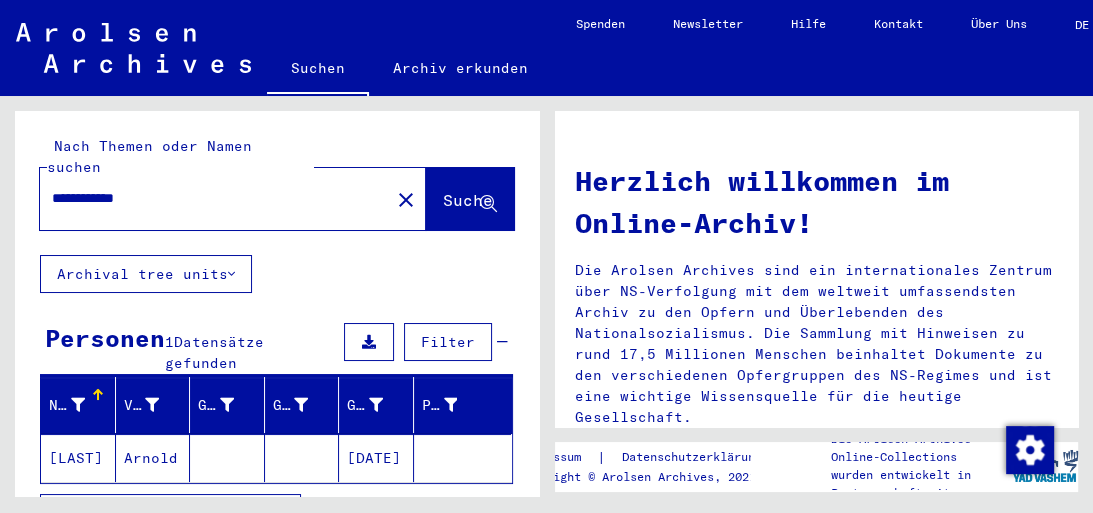 click on "[DATE]" 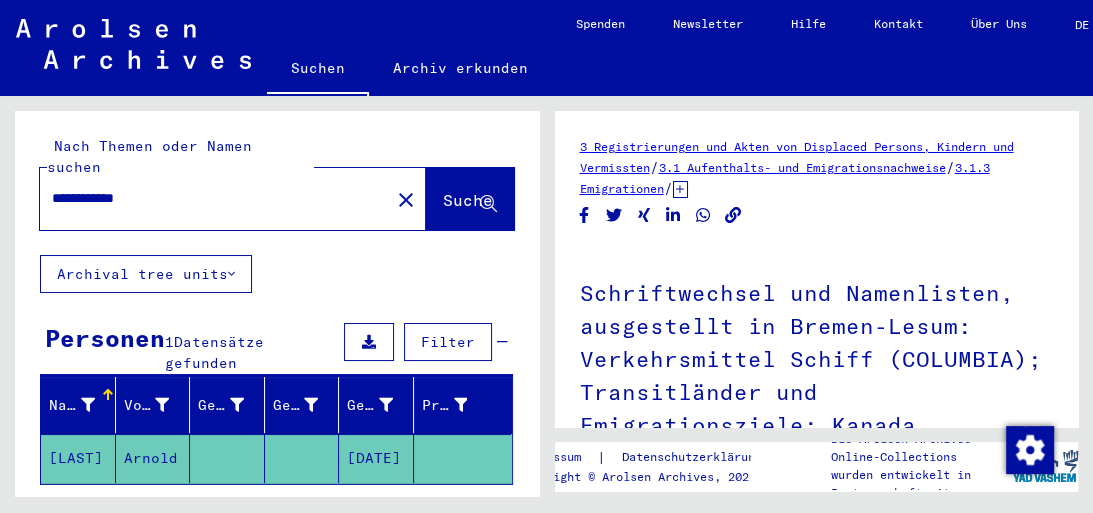 scroll, scrollTop: 0, scrollLeft: 0, axis: both 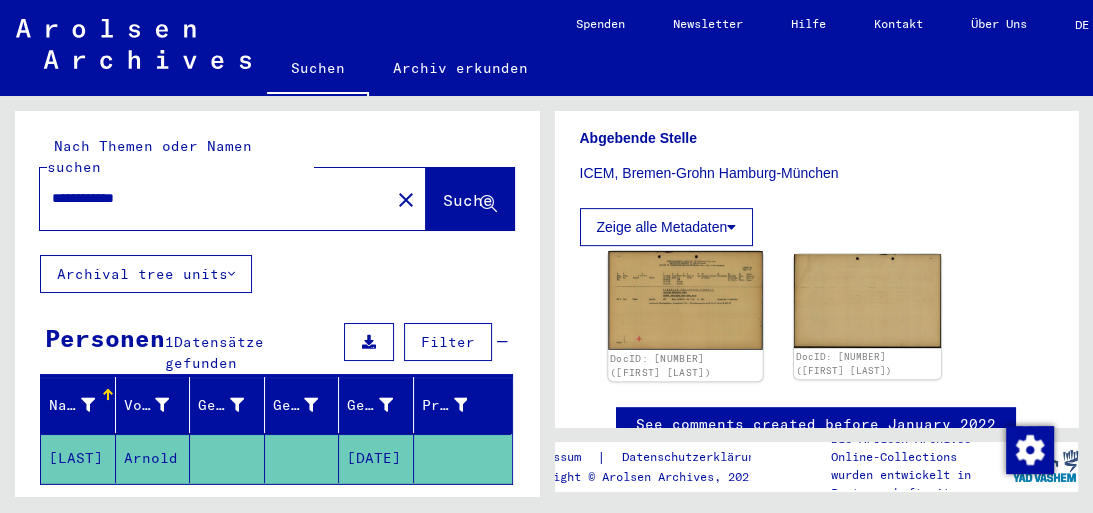 click 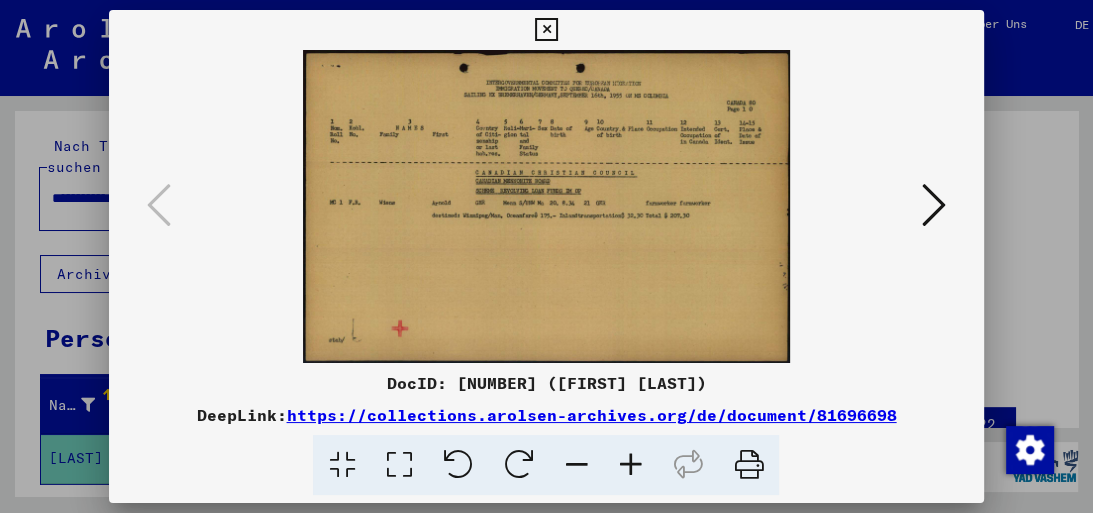 click at bounding box center (934, 205) 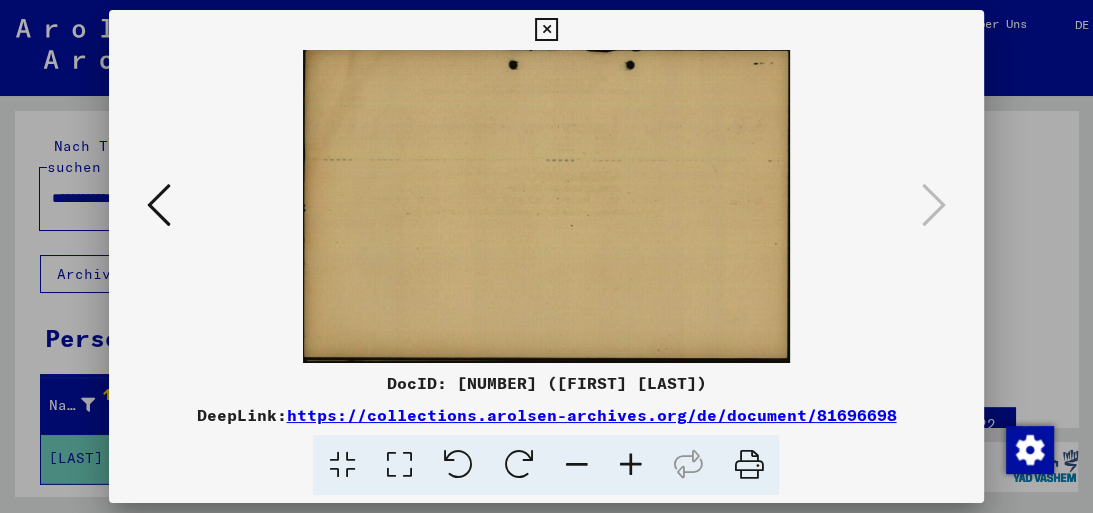 click at bounding box center (159, 205) 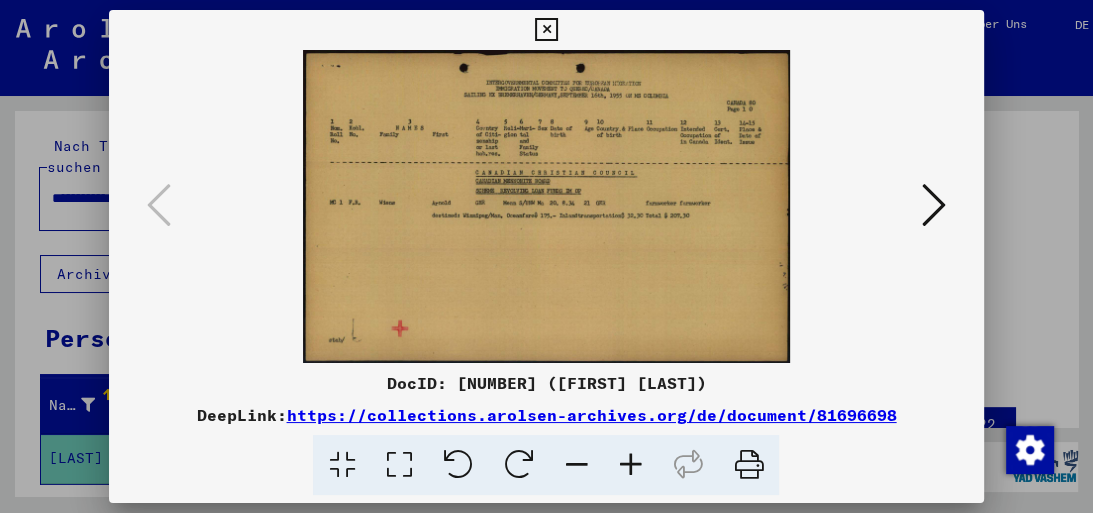 click at bounding box center (546, 30) 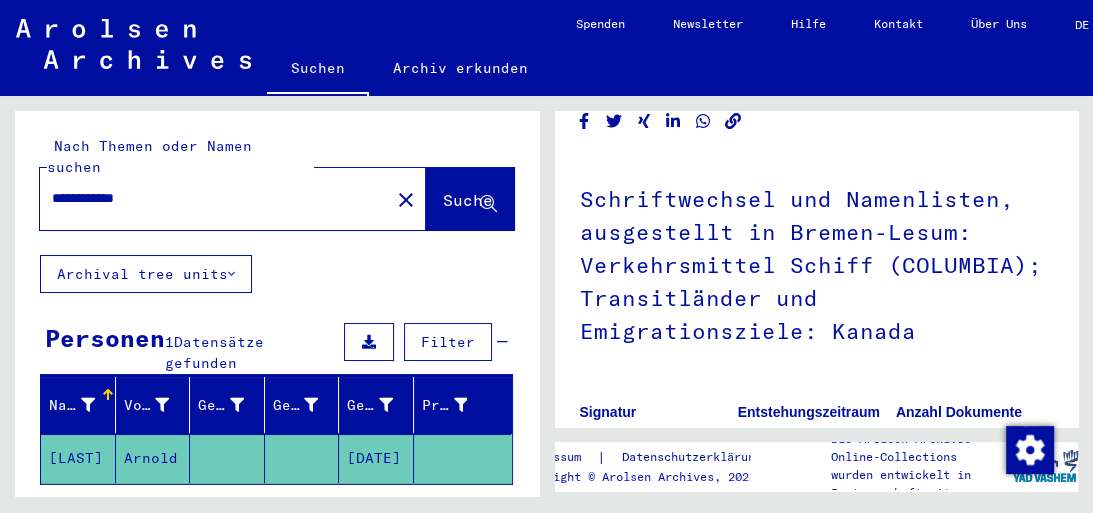 scroll, scrollTop: 0, scrollLeft: 0, axis: both 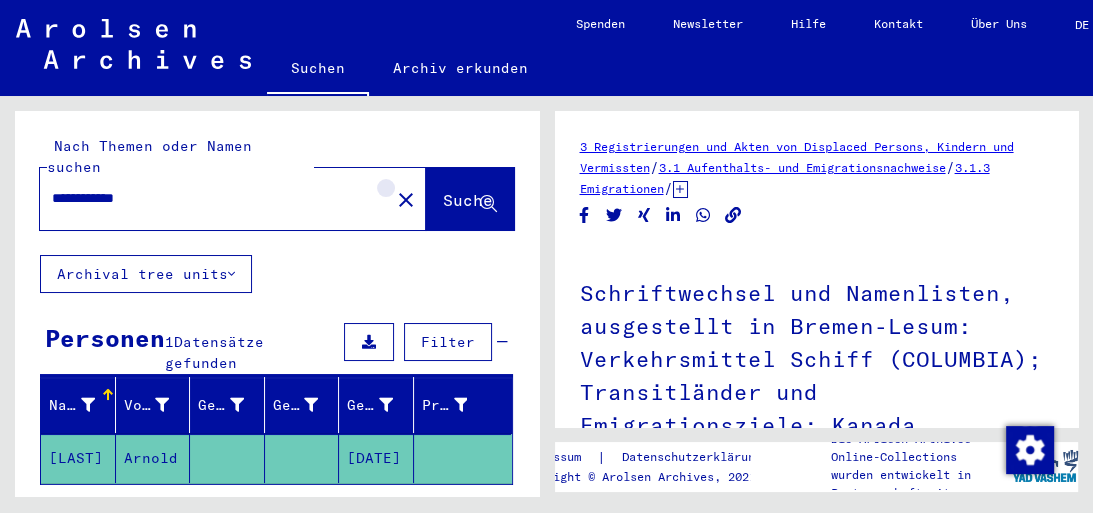 click on "close" 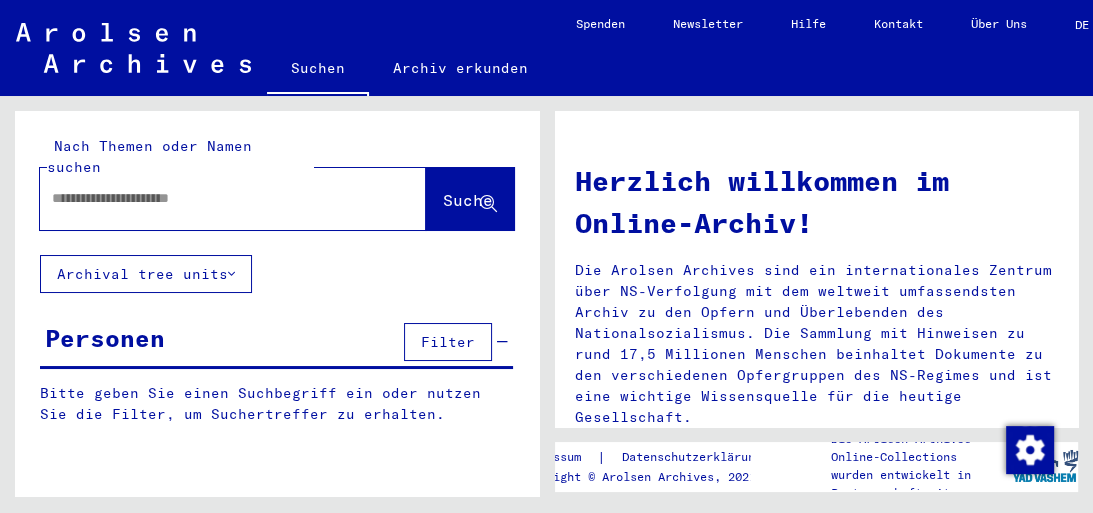 click at bounding box center (209, 198) 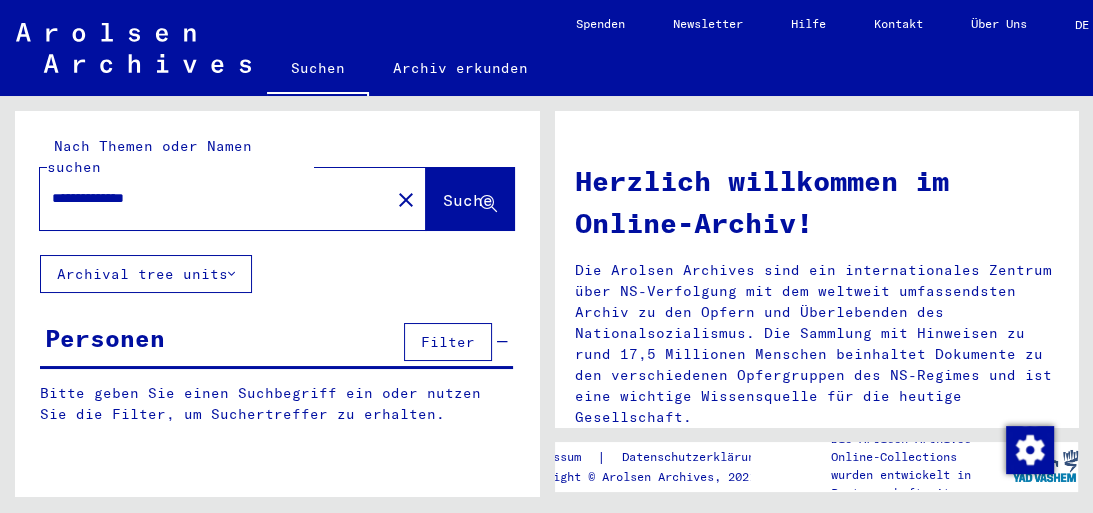 click on "Suche" 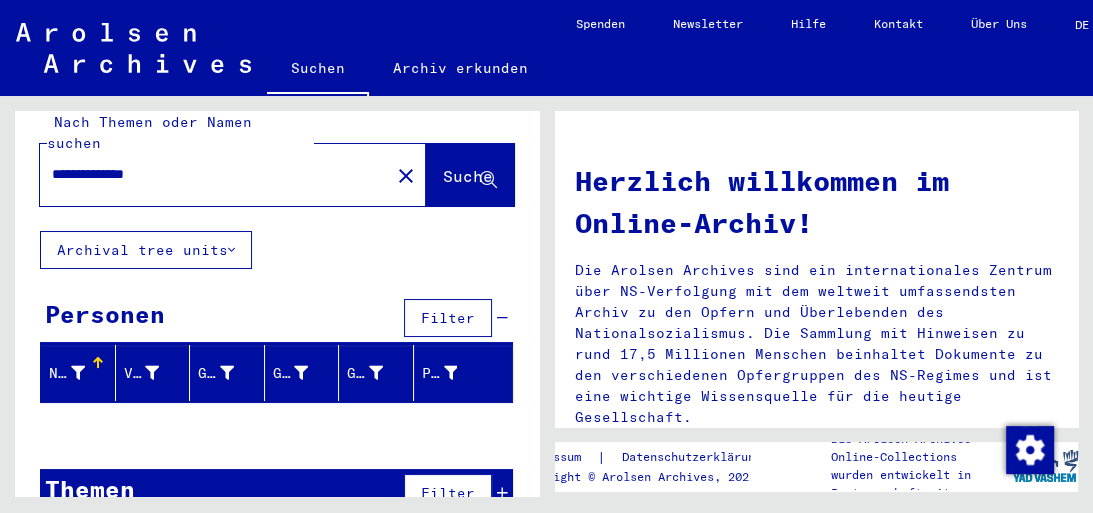 scroll, scrollTop: 44, scrollLeft: 0, axis: vertical 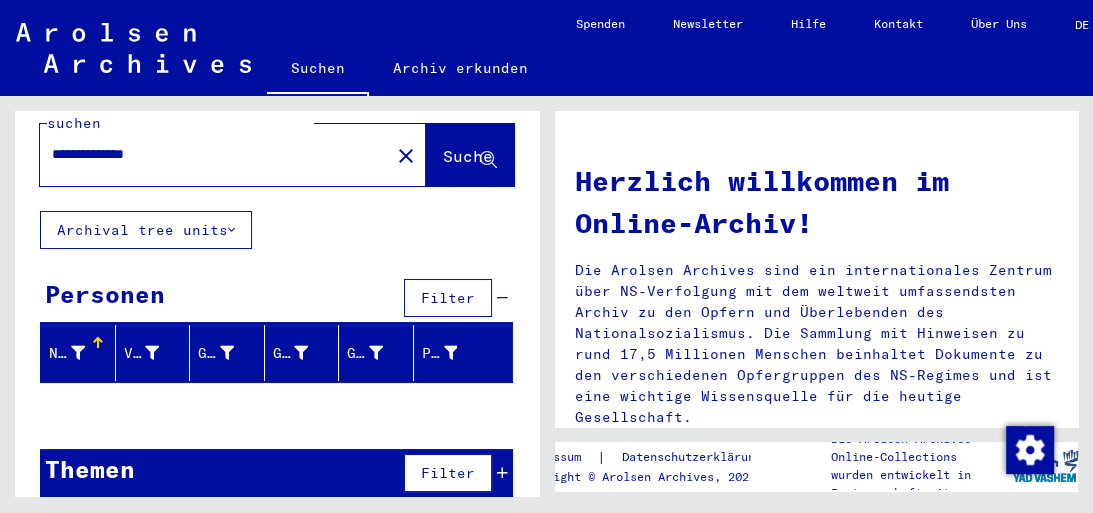 click on "**********" at bounding box center (209, 154) 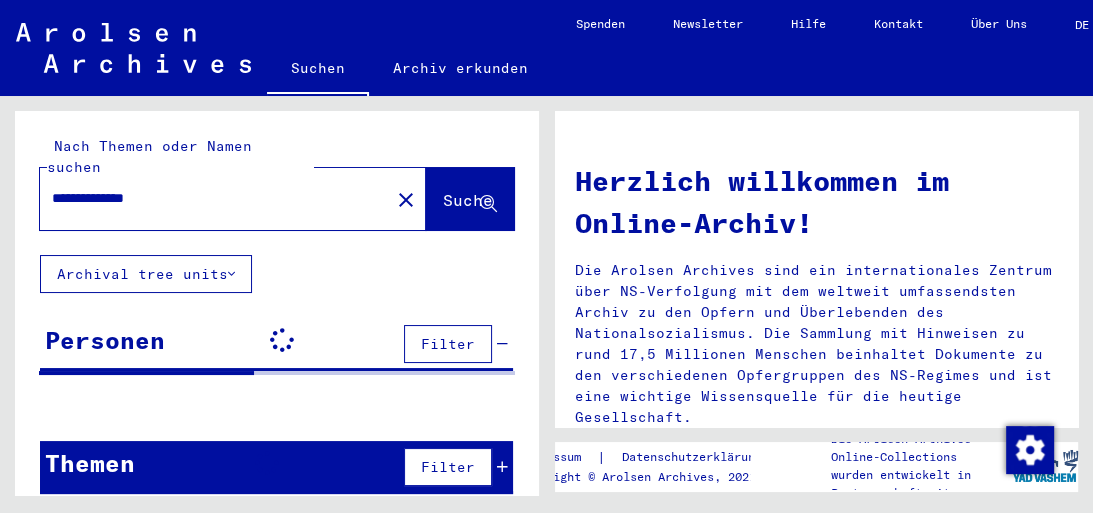 scroll, scrollTop: 0, scrollLeft: 0, axis: both 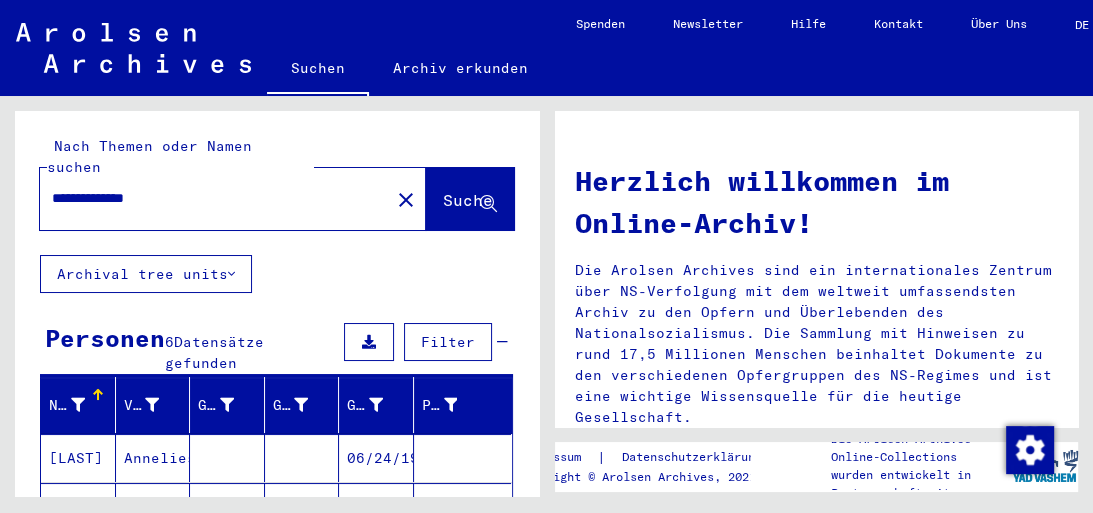 click on "**********" at bounding box center (209, 198) 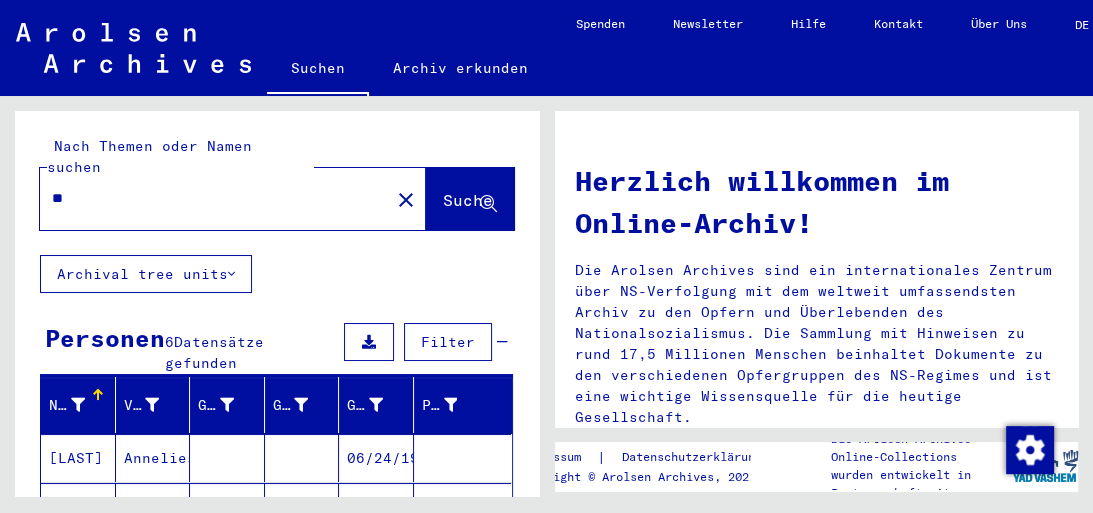 type on "*" 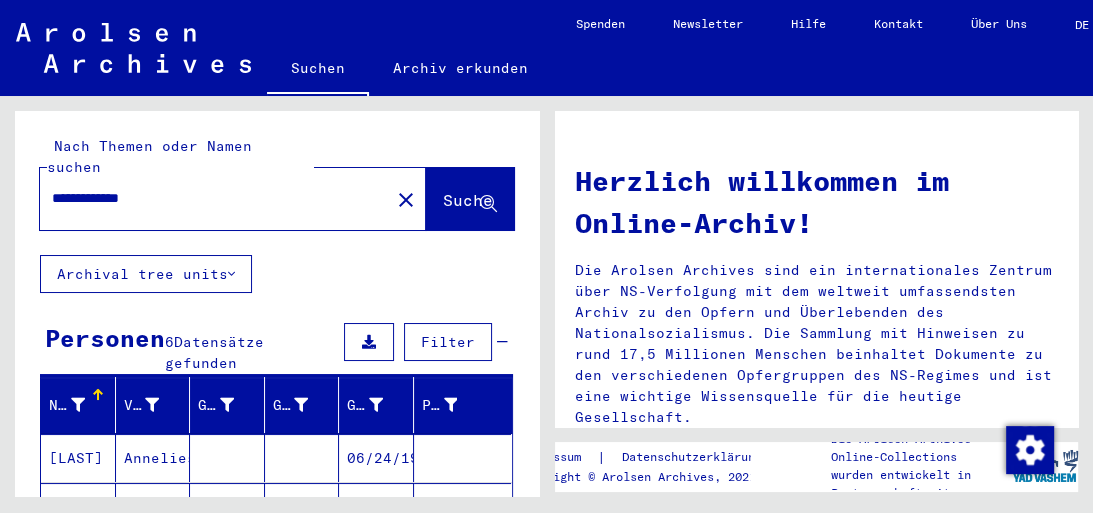 type on "**********" 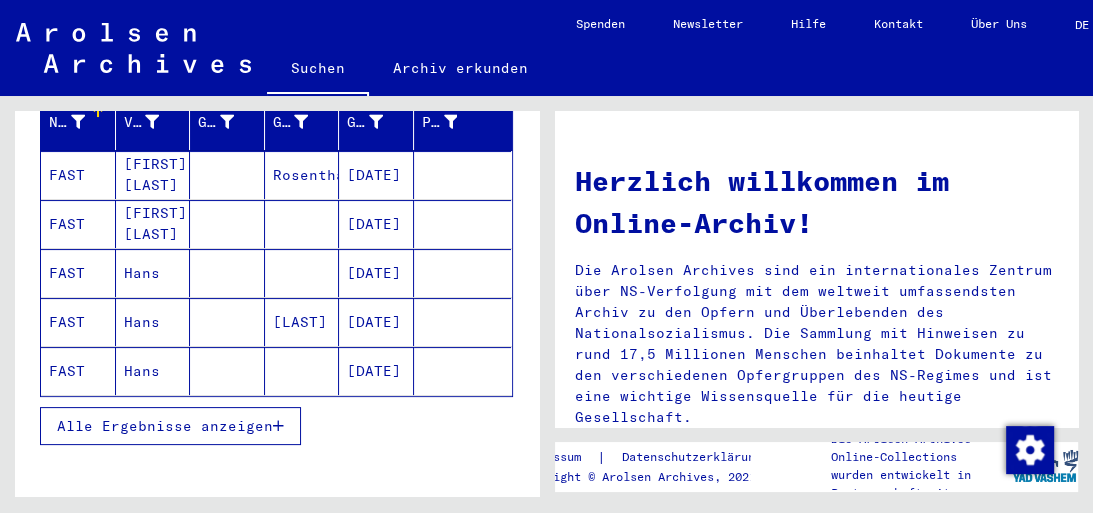 scroll, scrollTop: 280, scrollLeft: 0, axis: vertical 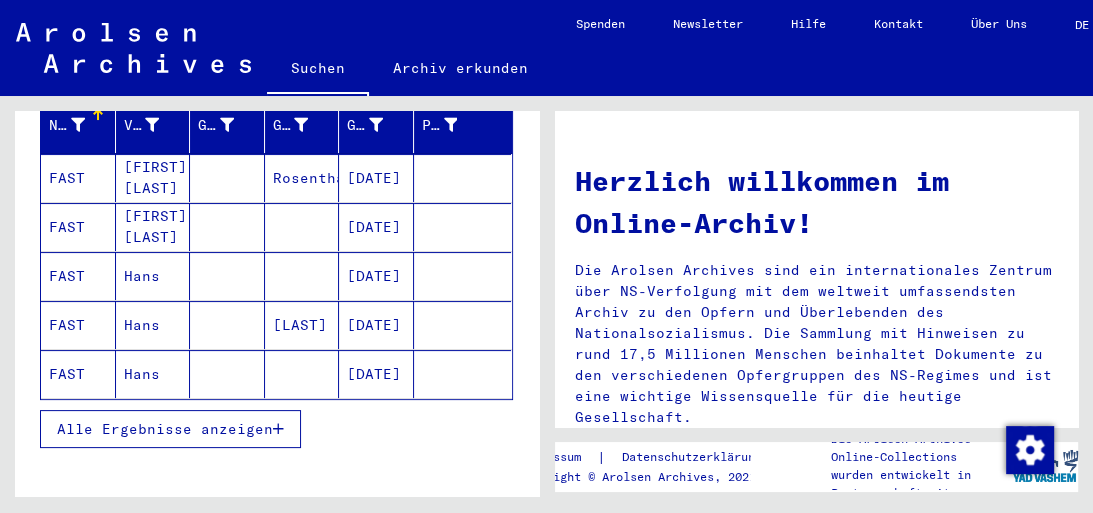 click on "[DATE]" at bounding box center (376, 227) 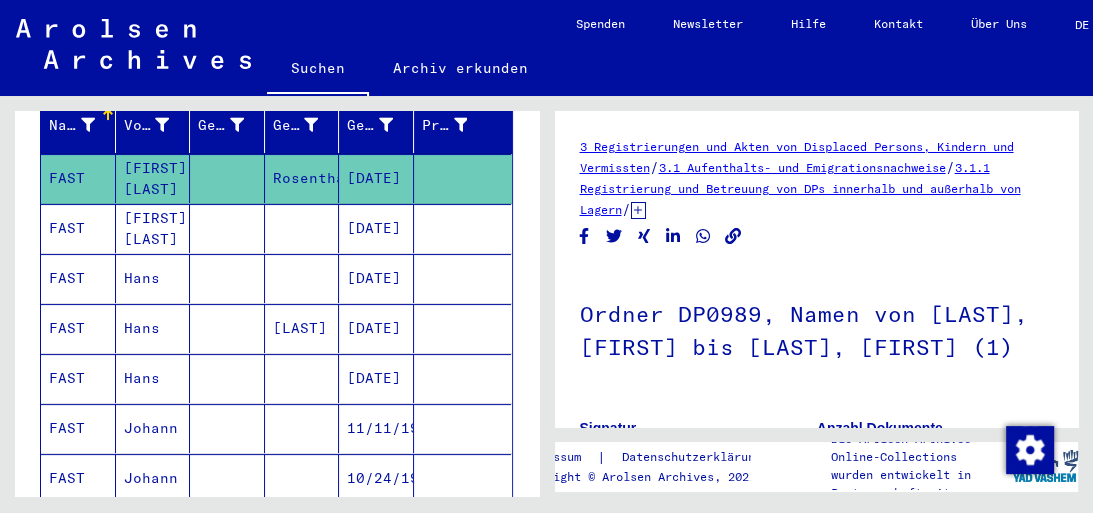 scroll, scrollTop: 0, scrollLeft: 0, axis: both 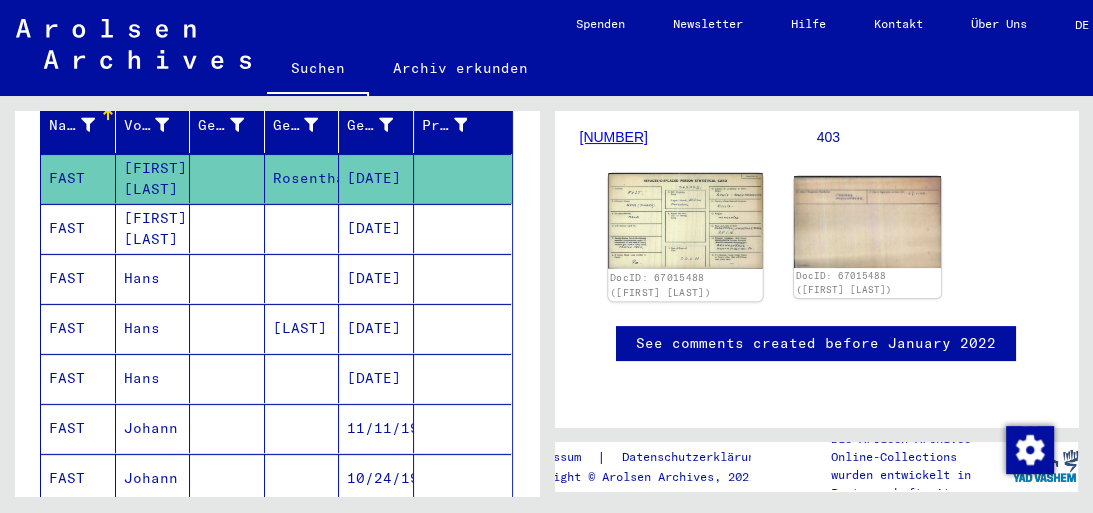 click 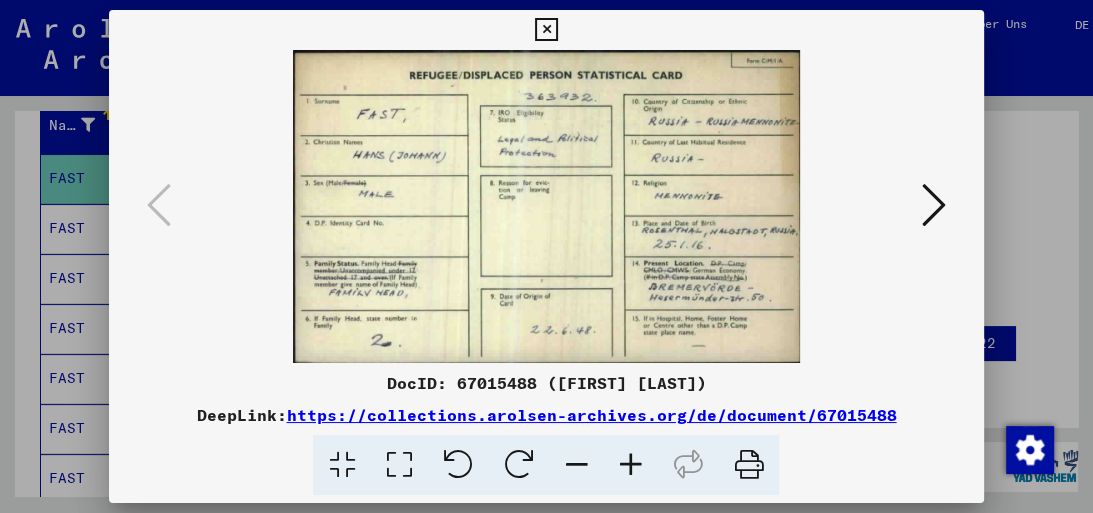 click at bounding box center [934, 205] 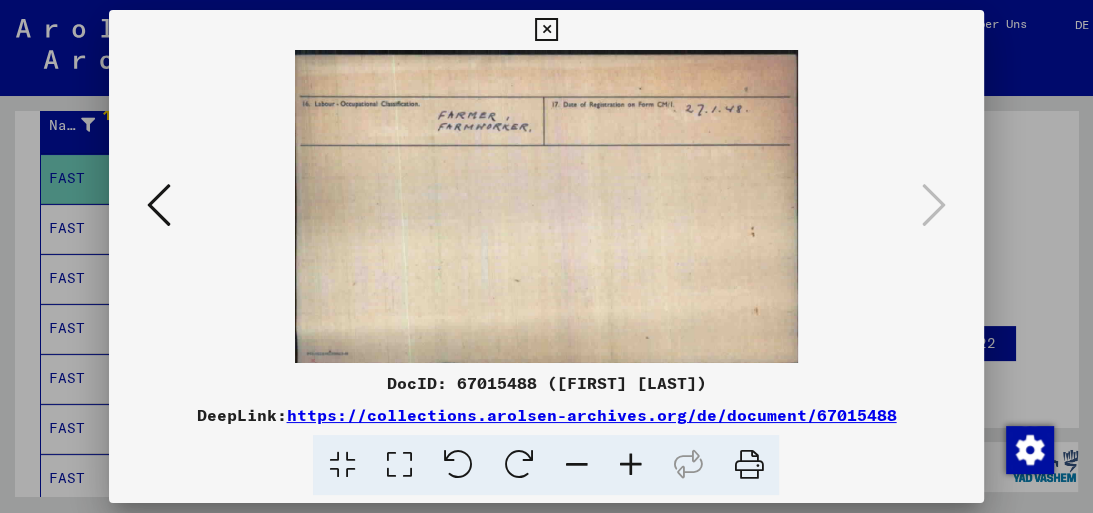 click at bounding box center [546, 256] 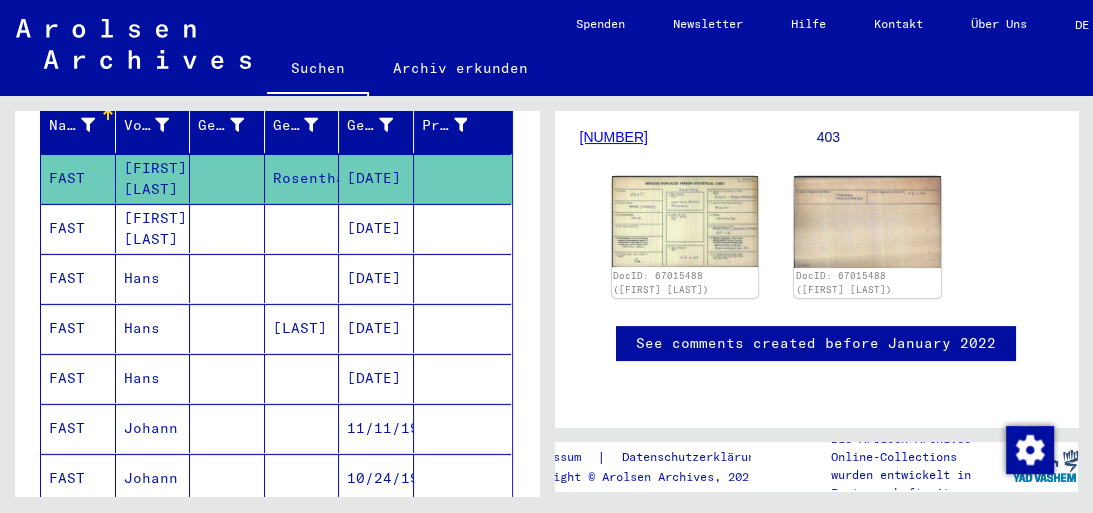 click on "[DATE]" at bounding box center (376, 278) 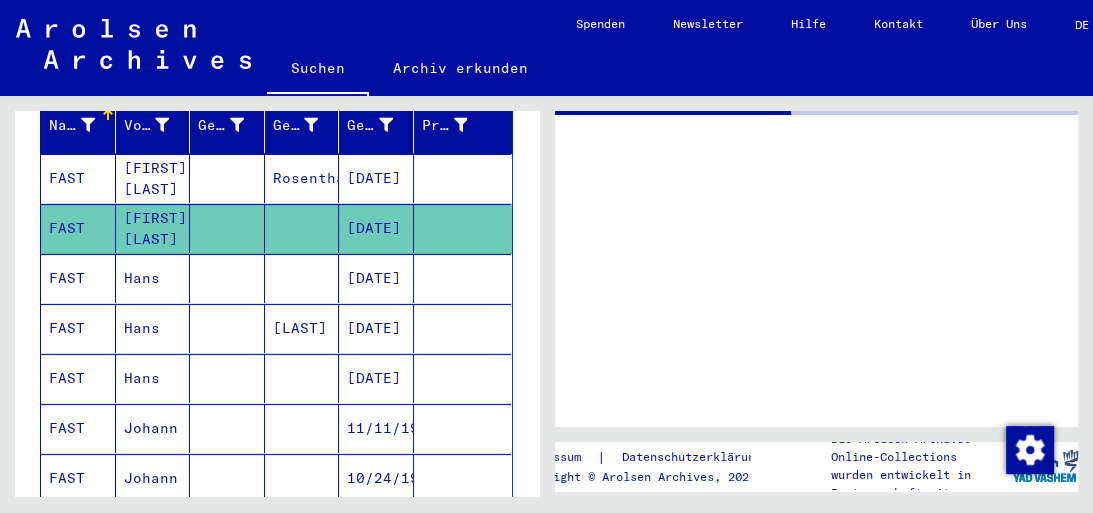 scroll, scrollTop: 0, scrollLeft: 0, axis: both 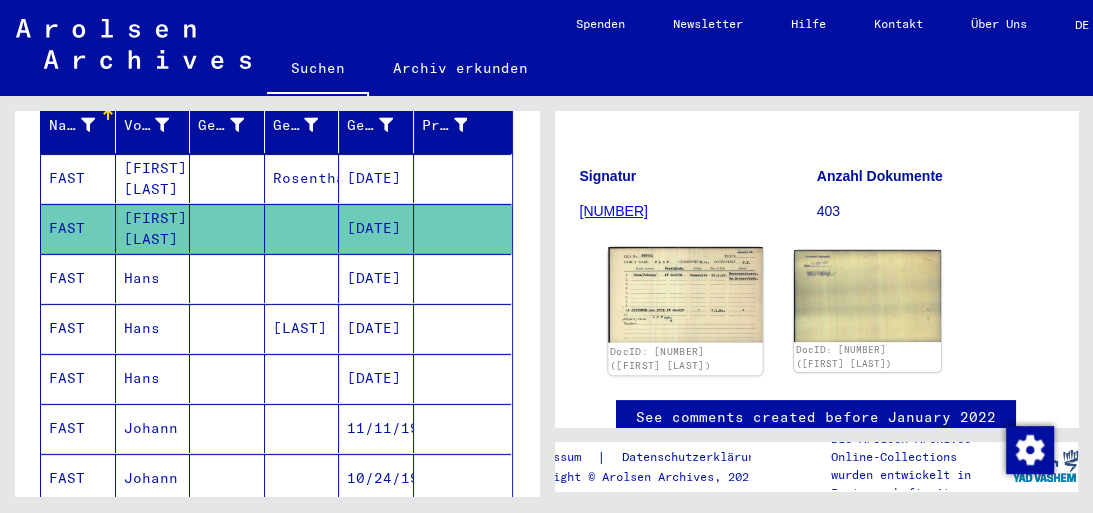 click 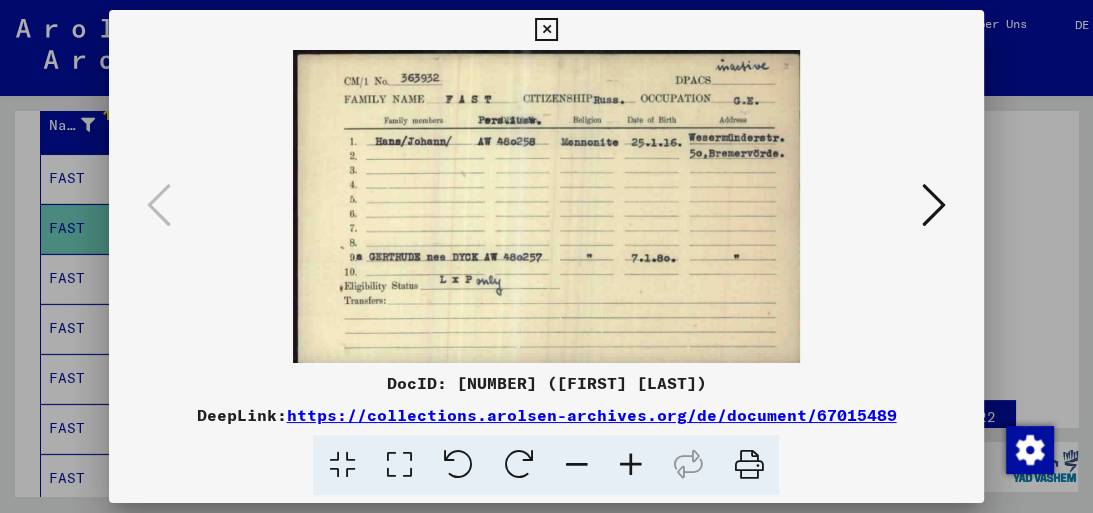 click at bounding box center (934, 205) 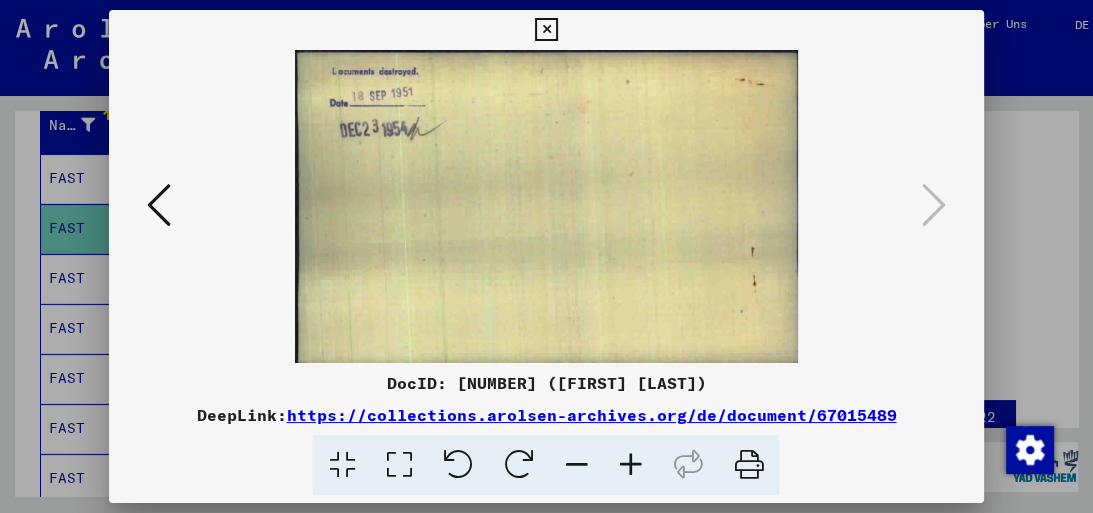 click at bounding box center (546, 256) 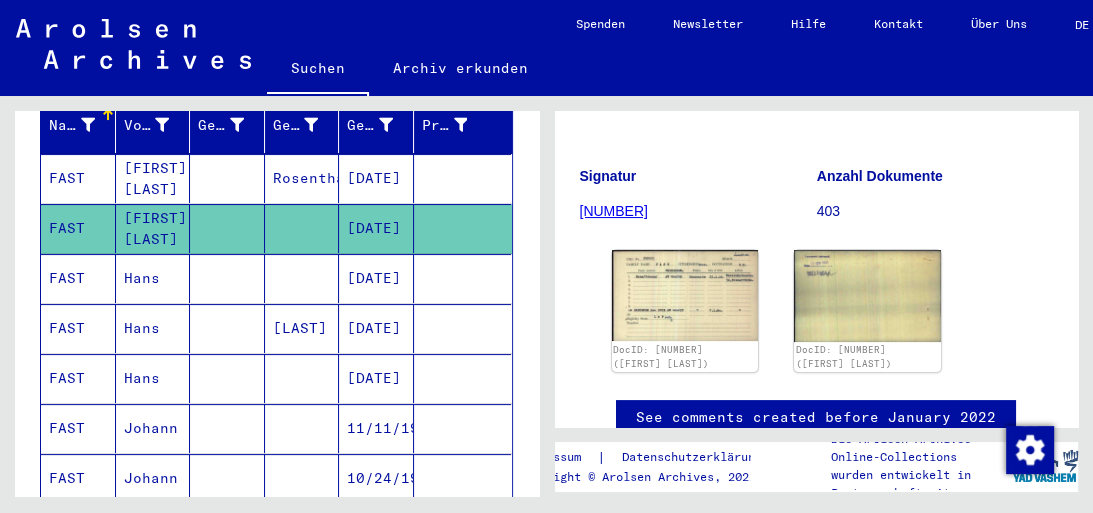 click on "Hans" at bounding box center [153, 328] 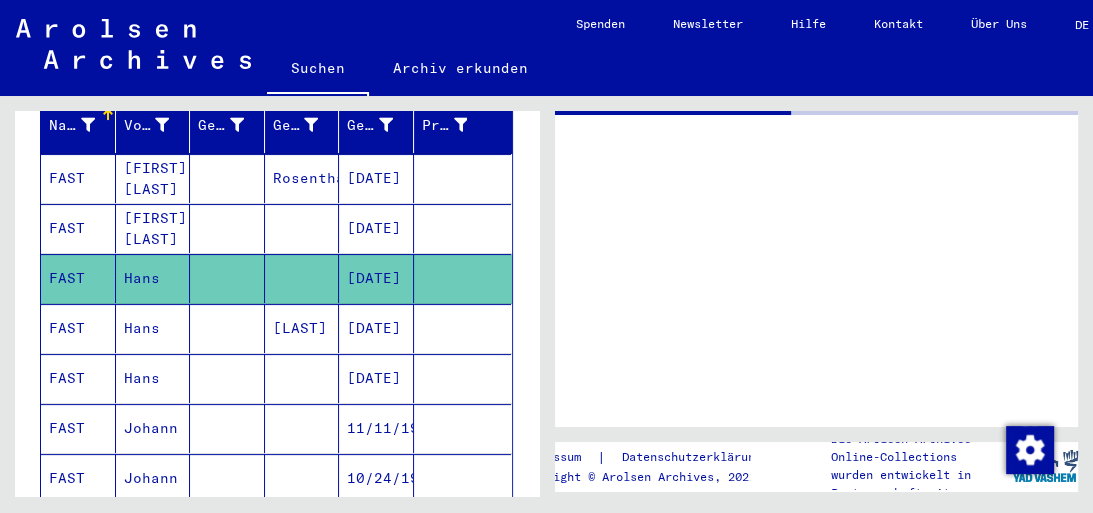 scroll, scrollTop: 0, scrollLeft: 0, axis: both 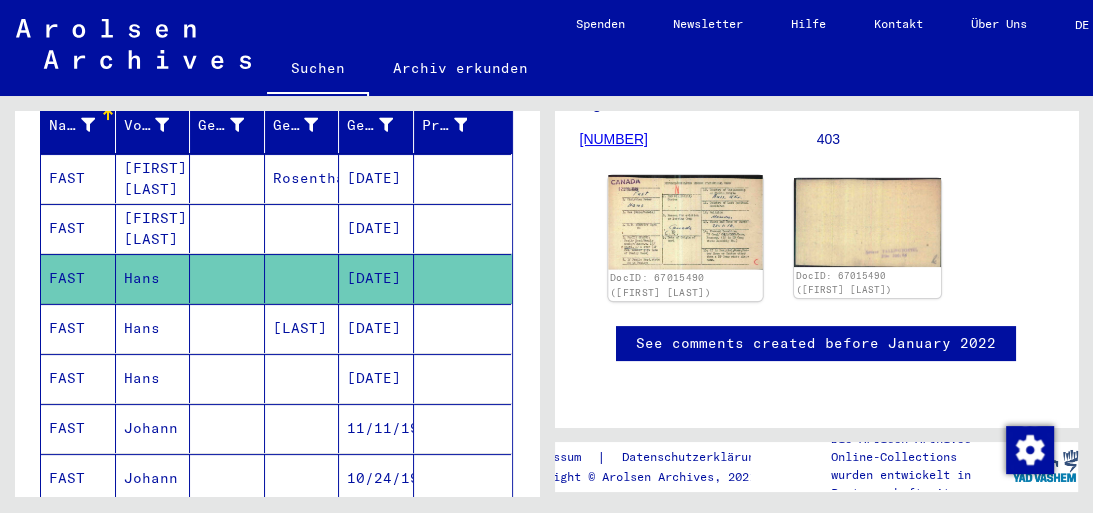 click 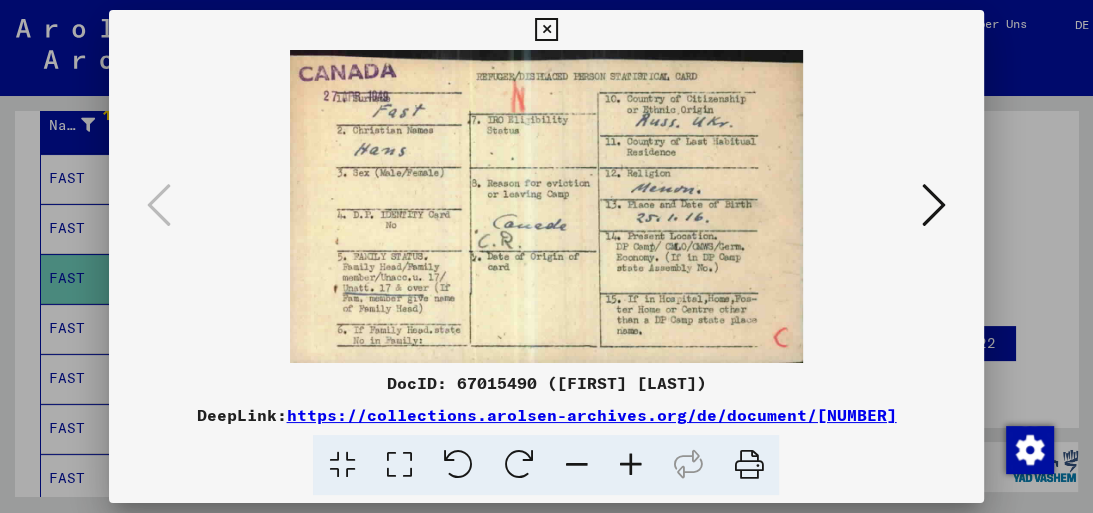 click at bounding box center (934, 205) 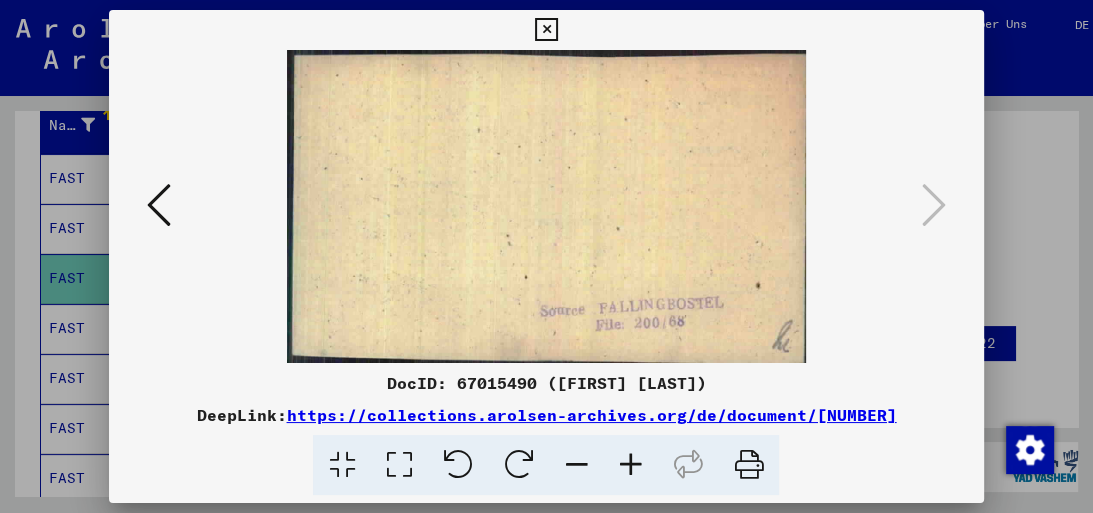 click at bounding box center [546, 256] 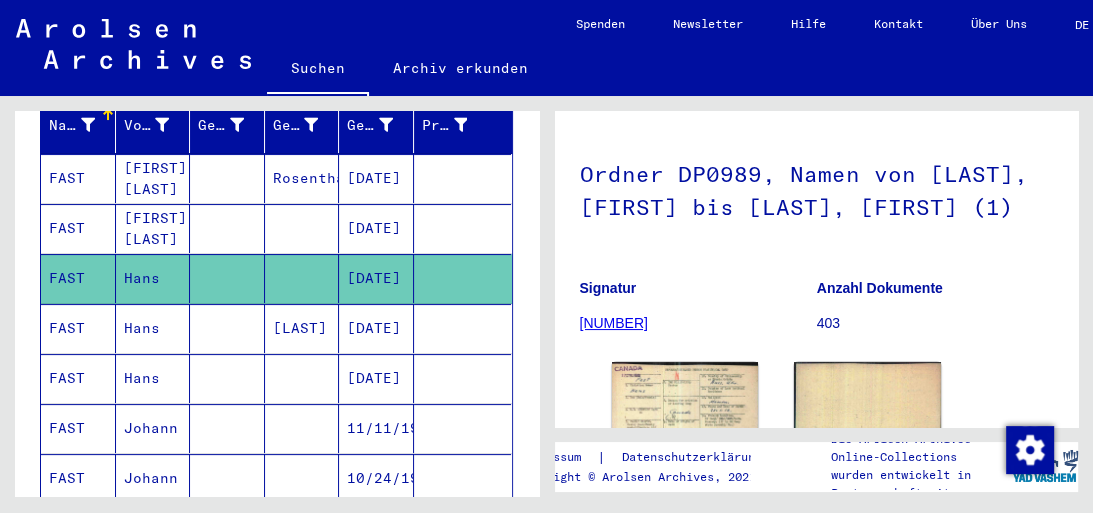 scroll, scrollTop: 124, scrollLeft: 0, axis: vertical 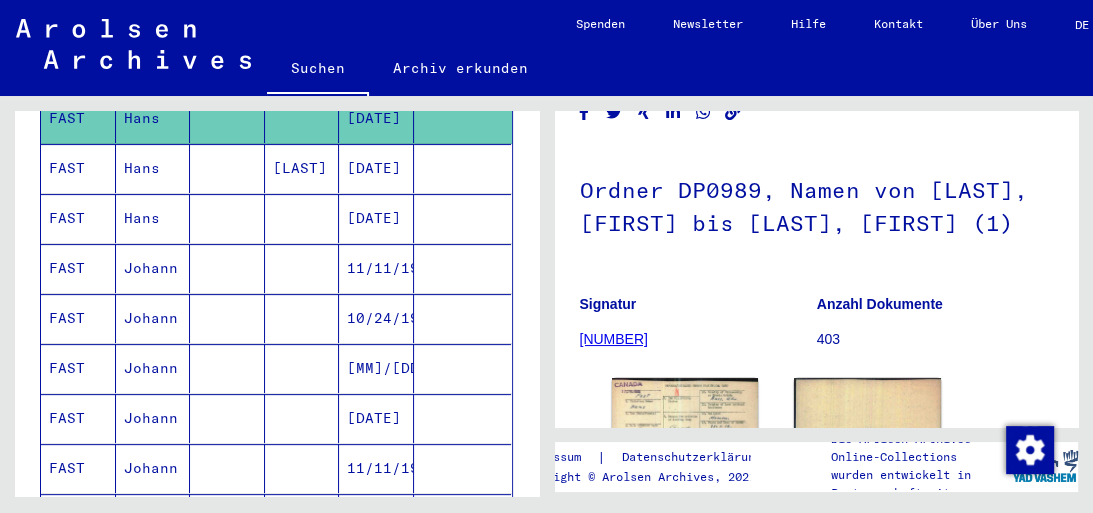 click on "10/24/1925" at bounding box center [376, 368] 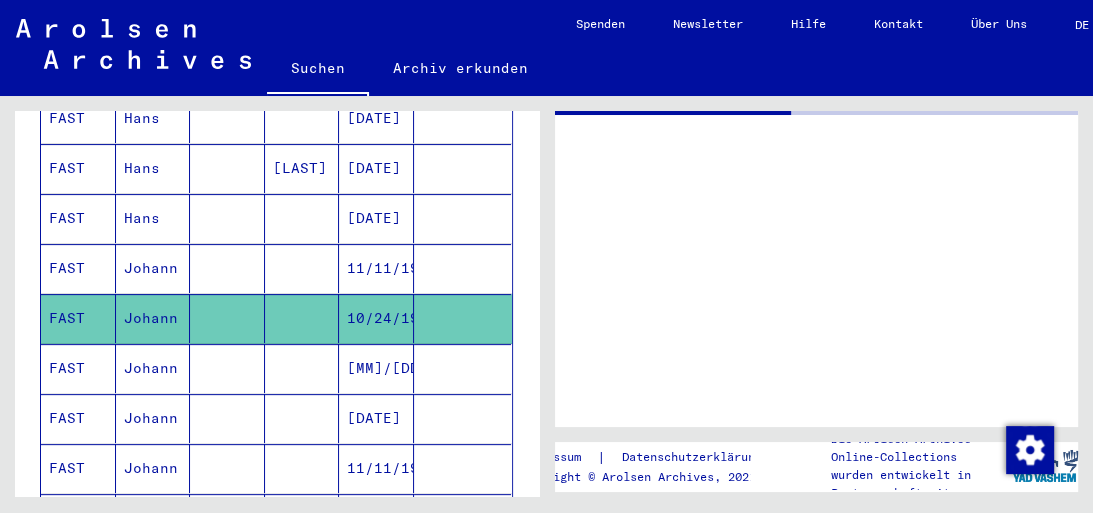scroll, scrollTop: 0, scrollLeft: 0, axis: both 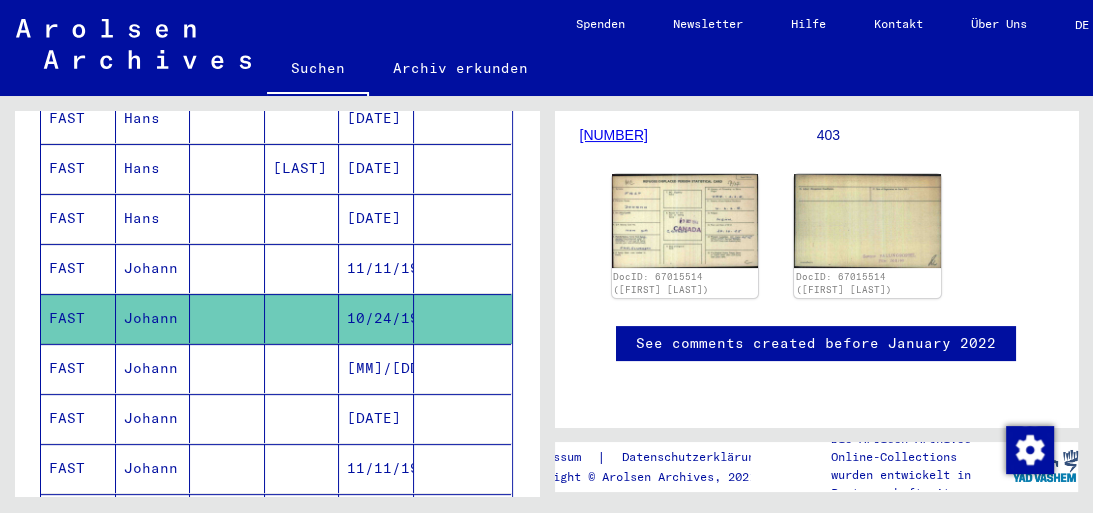 click on "[DATE]" at bounding box center [376, 468] 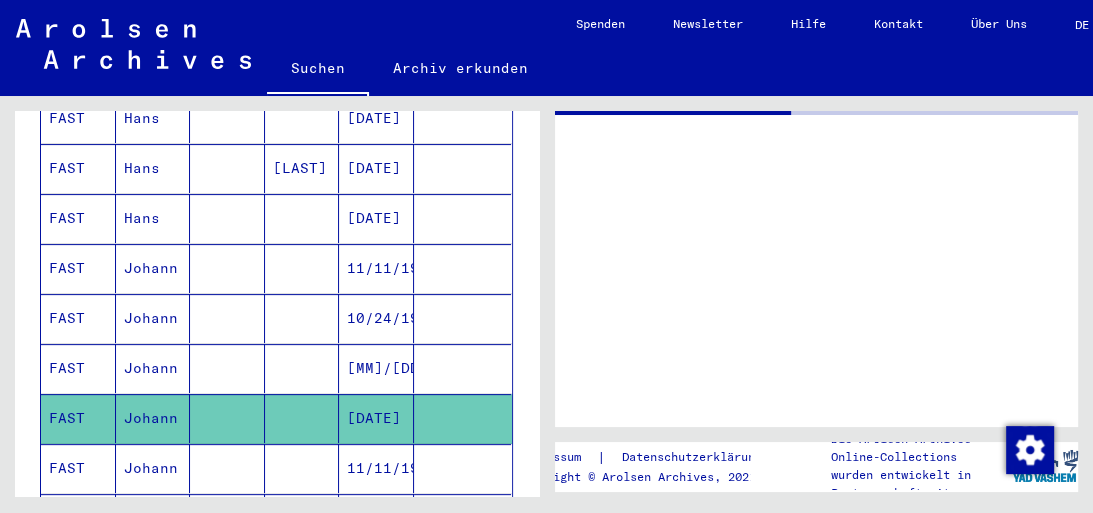 scroll, scrollTop: 0, scrollLeft: 0, axis: both 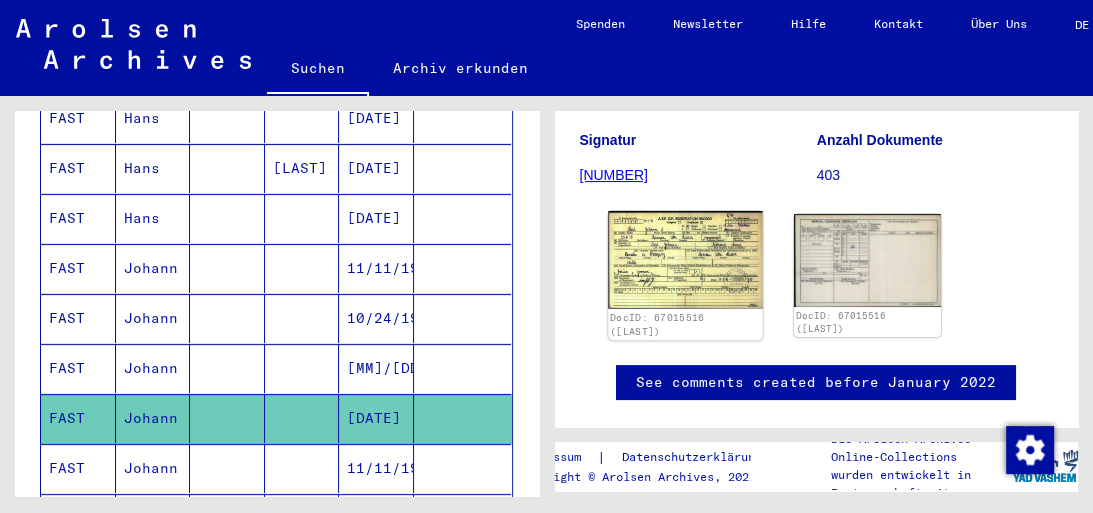 click 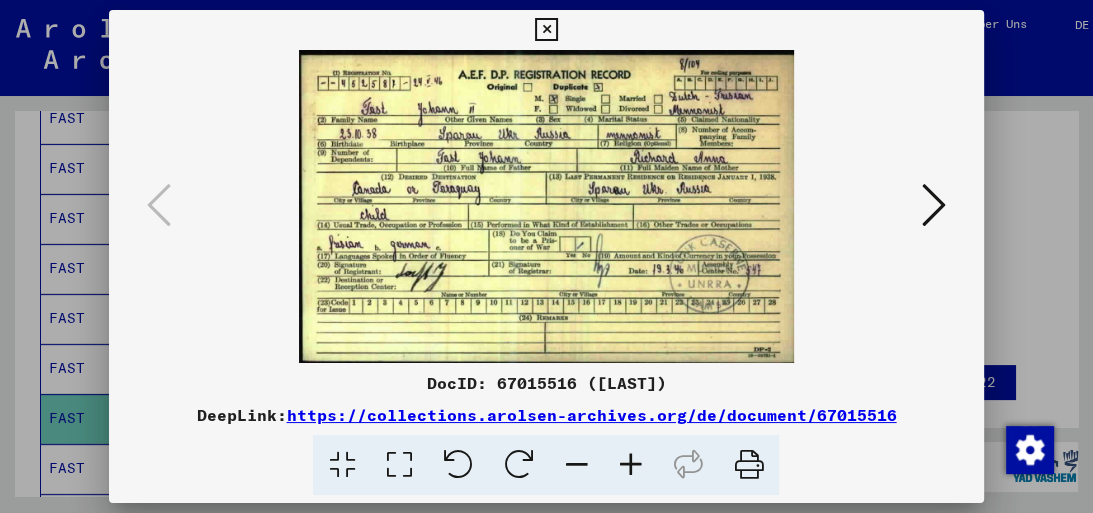 click at bounding box center [934, 205] 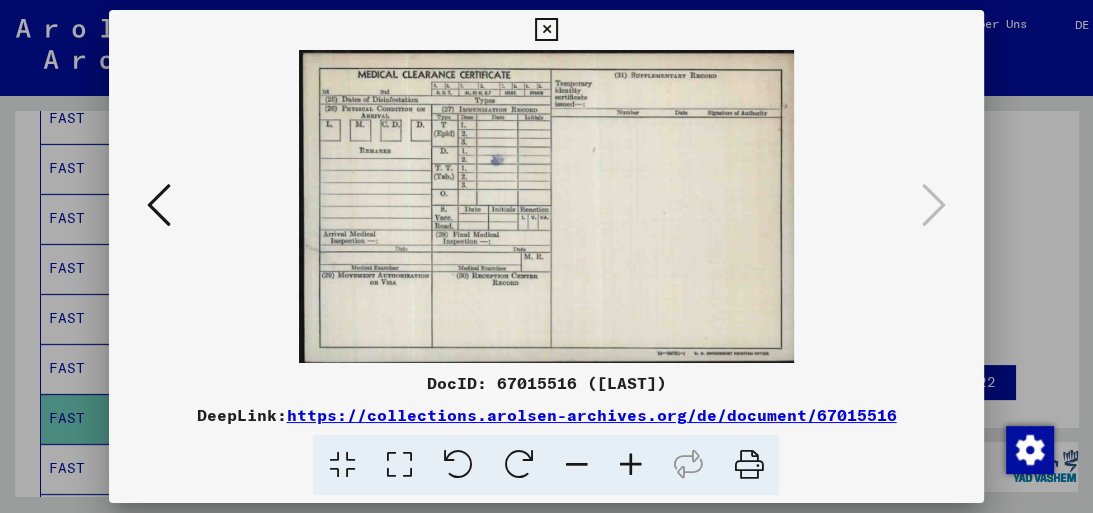 click at bounding box center (546, 256) 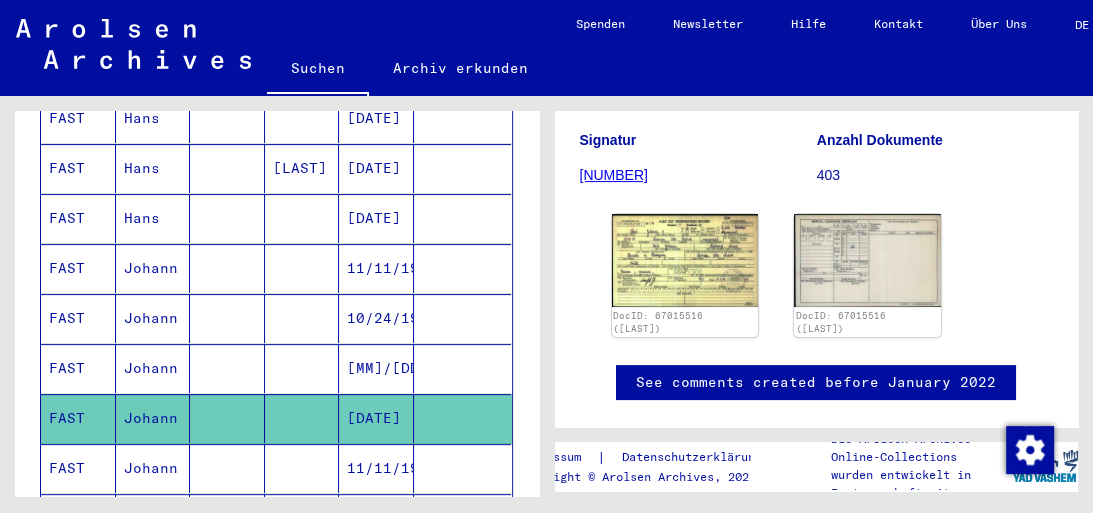 click on "[MM]/[DD]/[YYYY]" at bounding box center [376, 418] 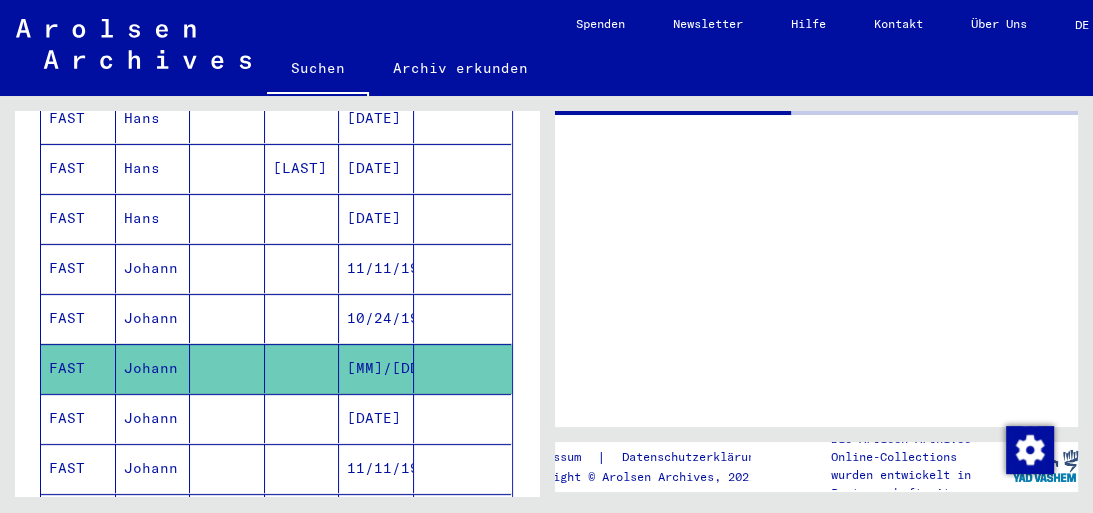 scroll, scrollTop: 0, scrollLeft: 0, axis: both 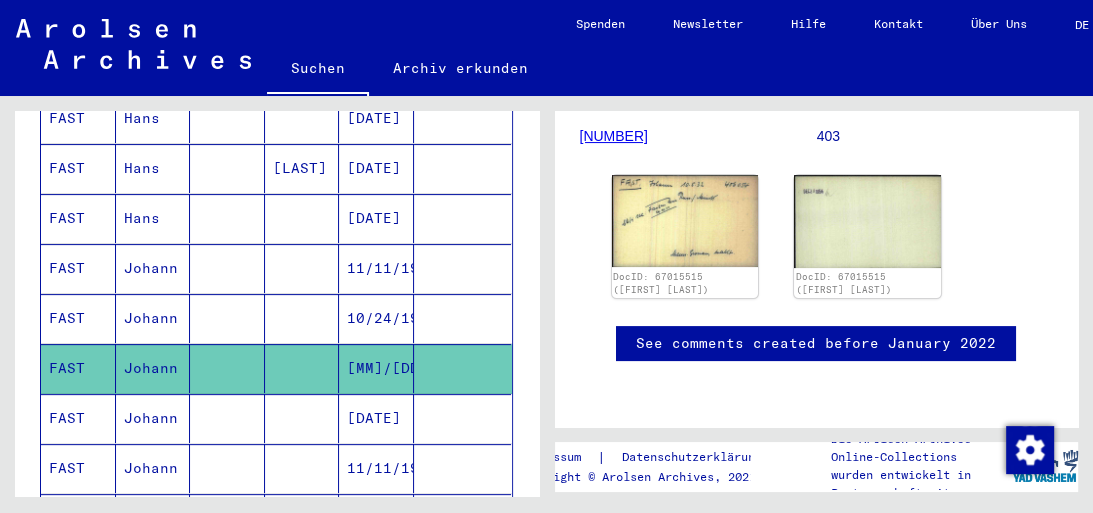 click on "11/11/1905" at bounding box center (376, 518) 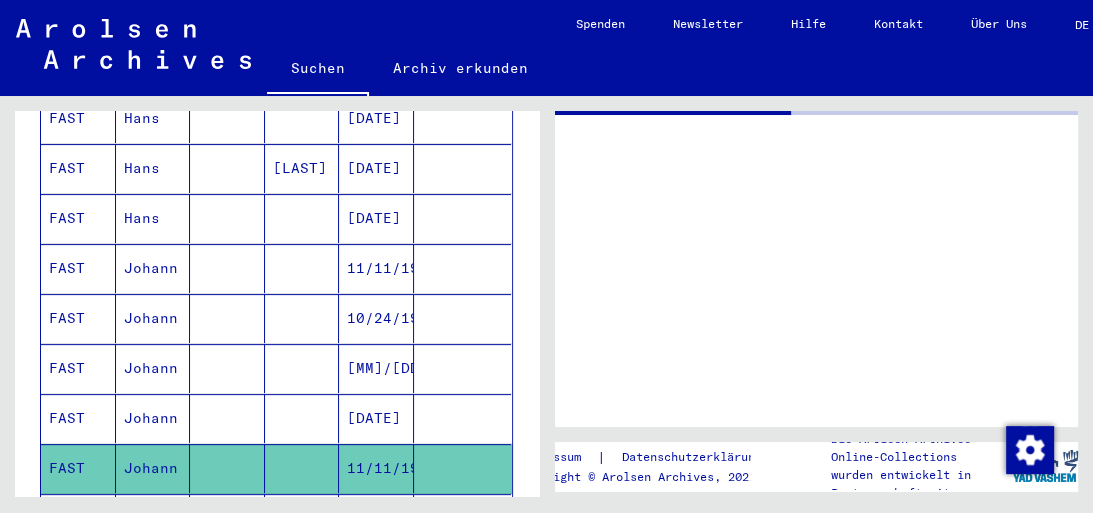 scroll, scrollTop: 0, scrollLeft: 0, axis: both 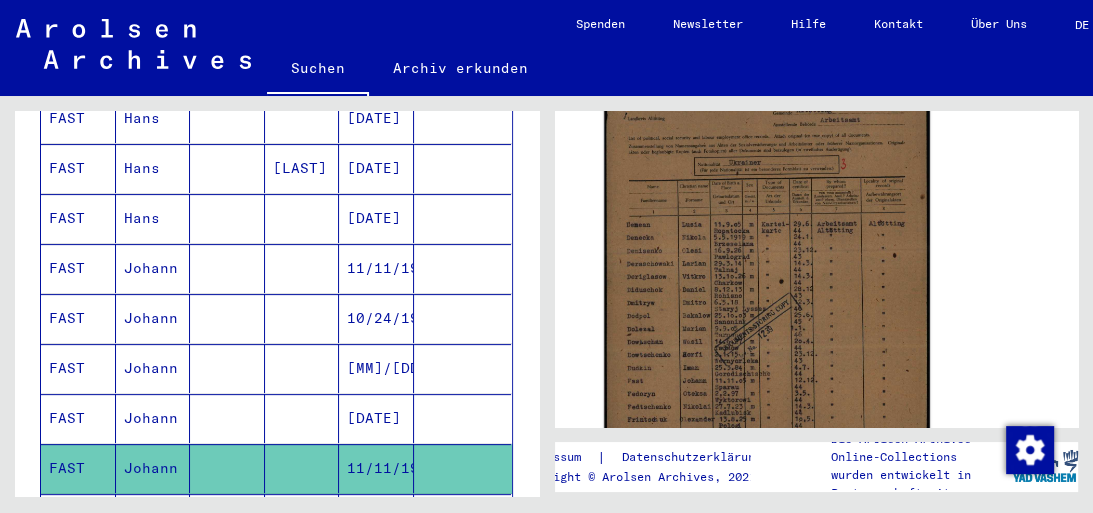 click 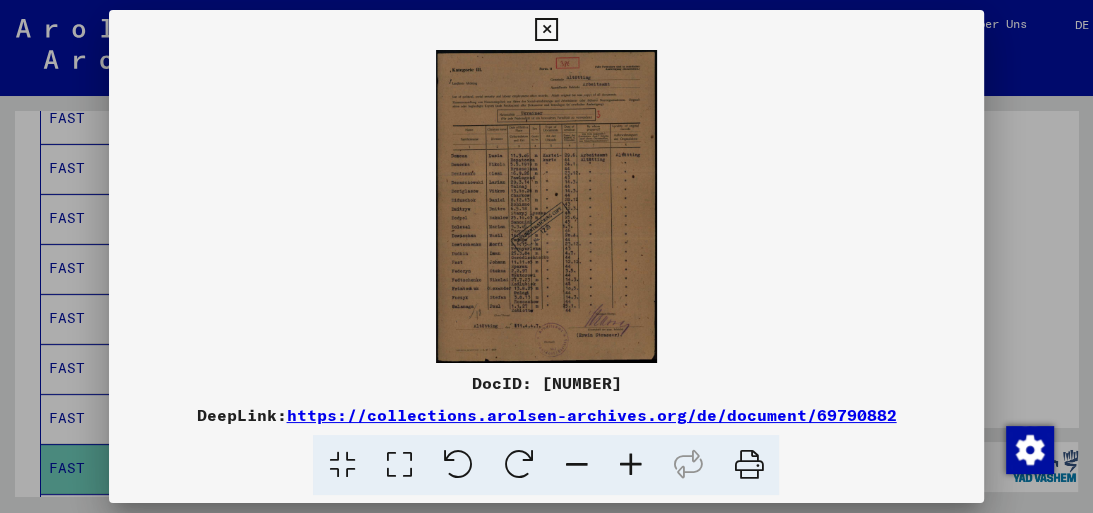type 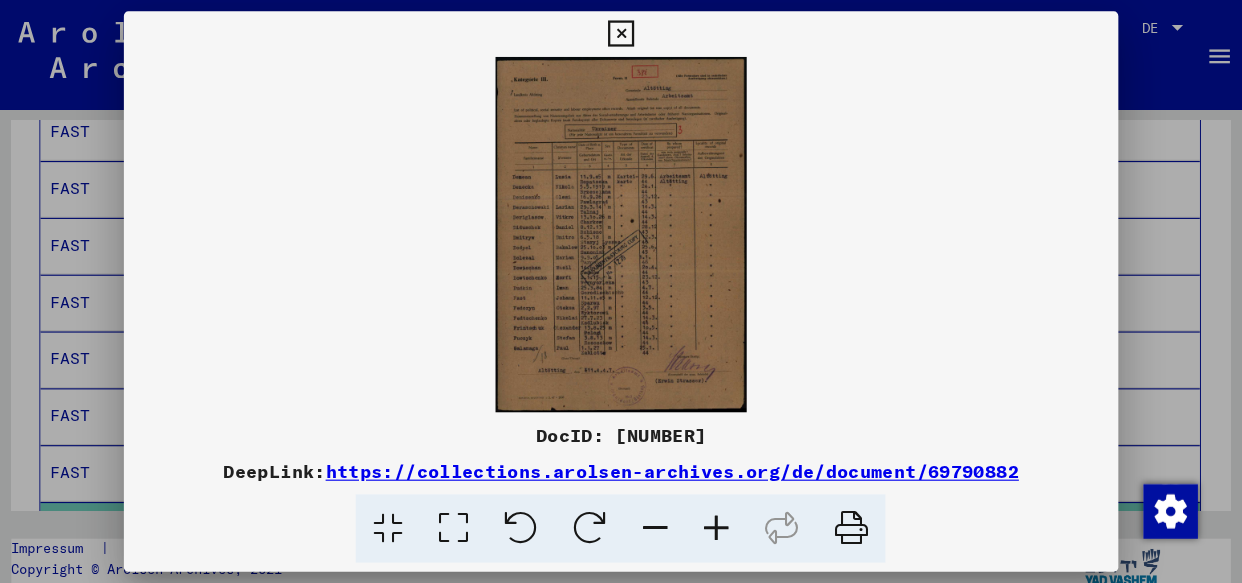 scroll, scrollTop: 503, scrollLeft: 0, axis: vertical 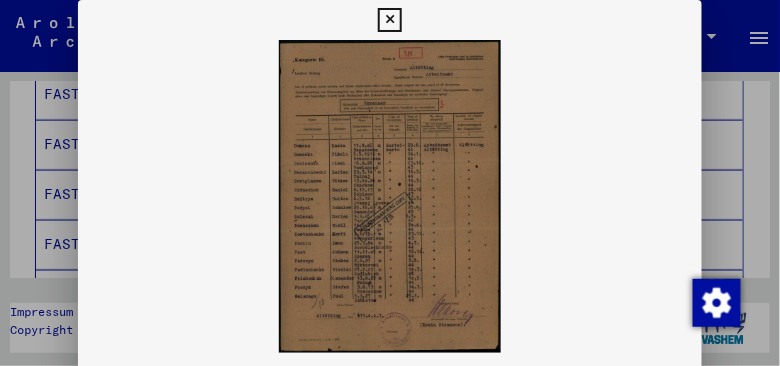 click at bounding box center [390, 183] 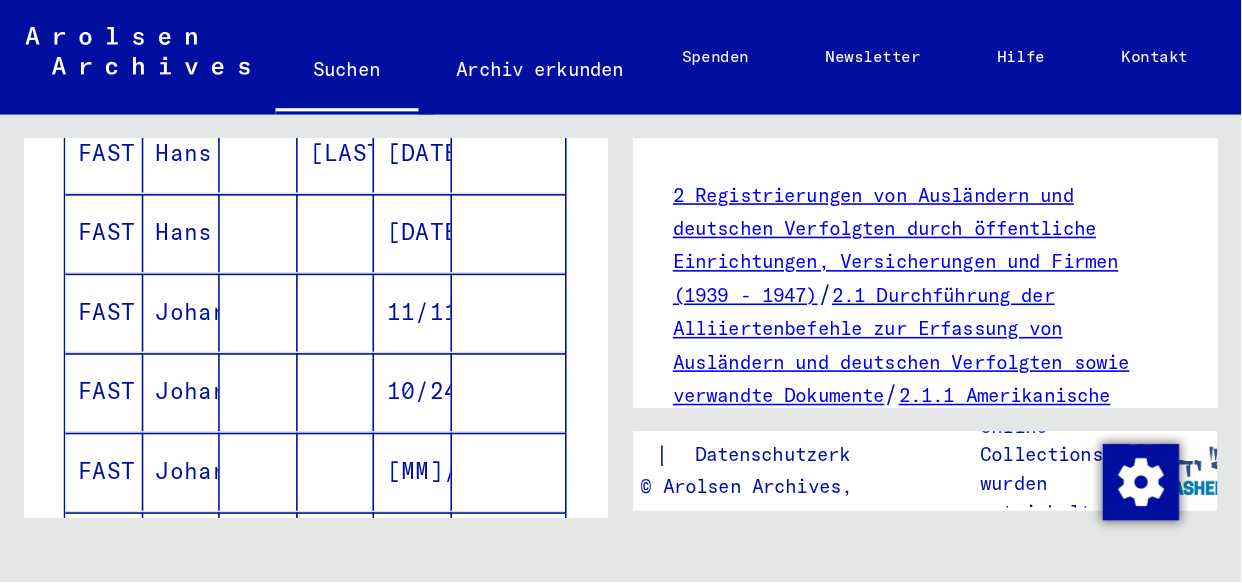 scroll, scrollTop: 491, scrollLeft: 0, axis: vertical 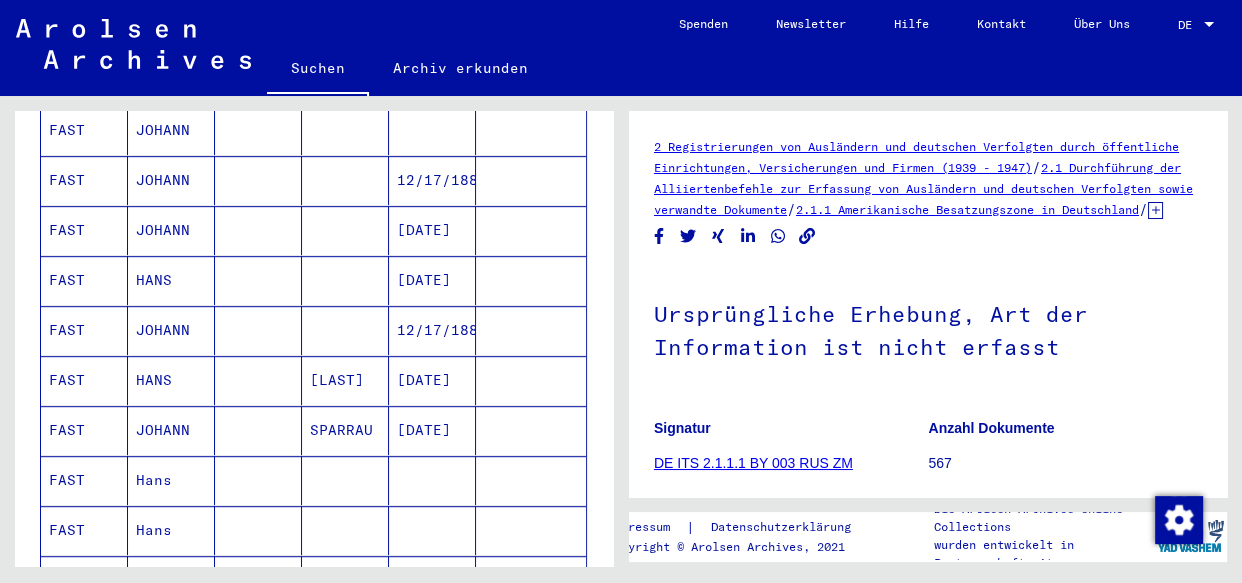 click on "[DATE]" at bounding box center (432, 480) 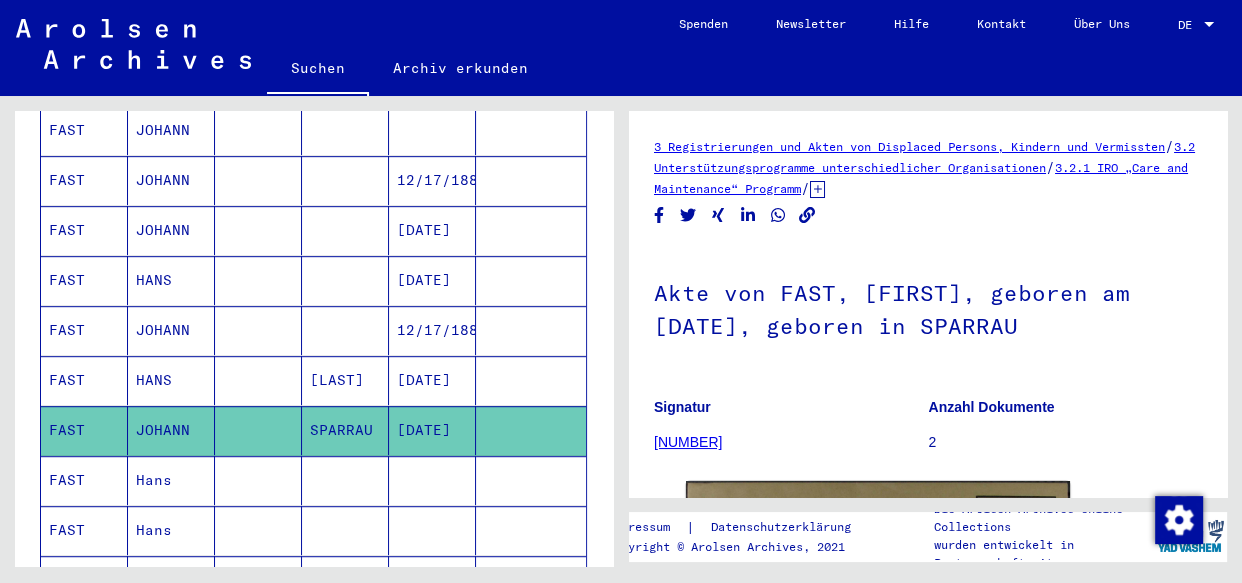 scroll, scrollTop: 0, scrollLeft: 0, axis: both 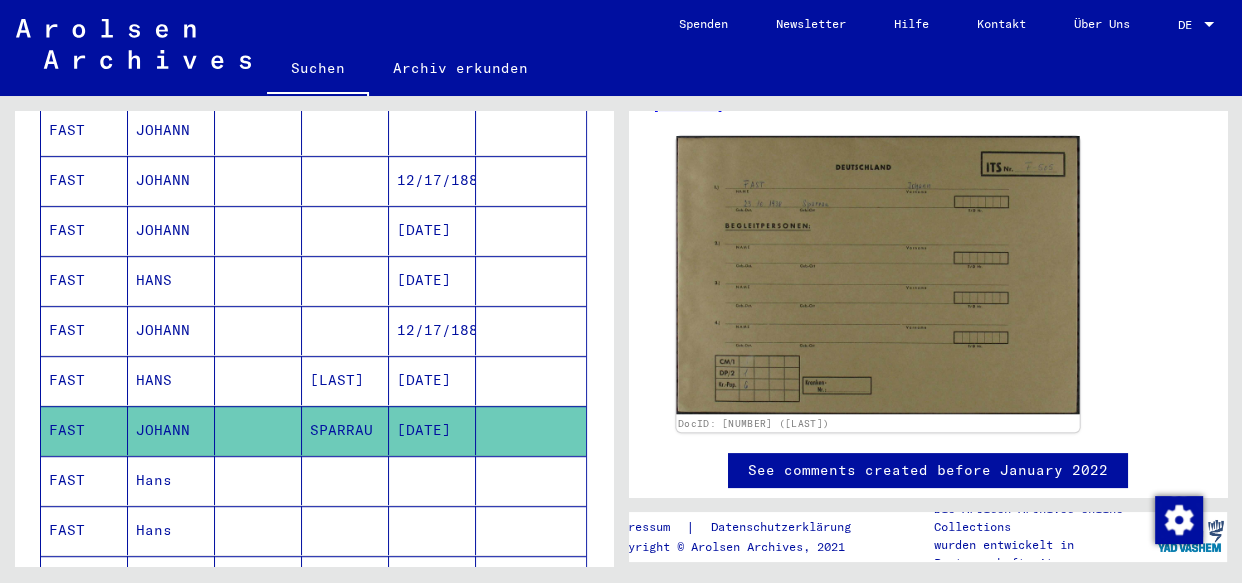 click 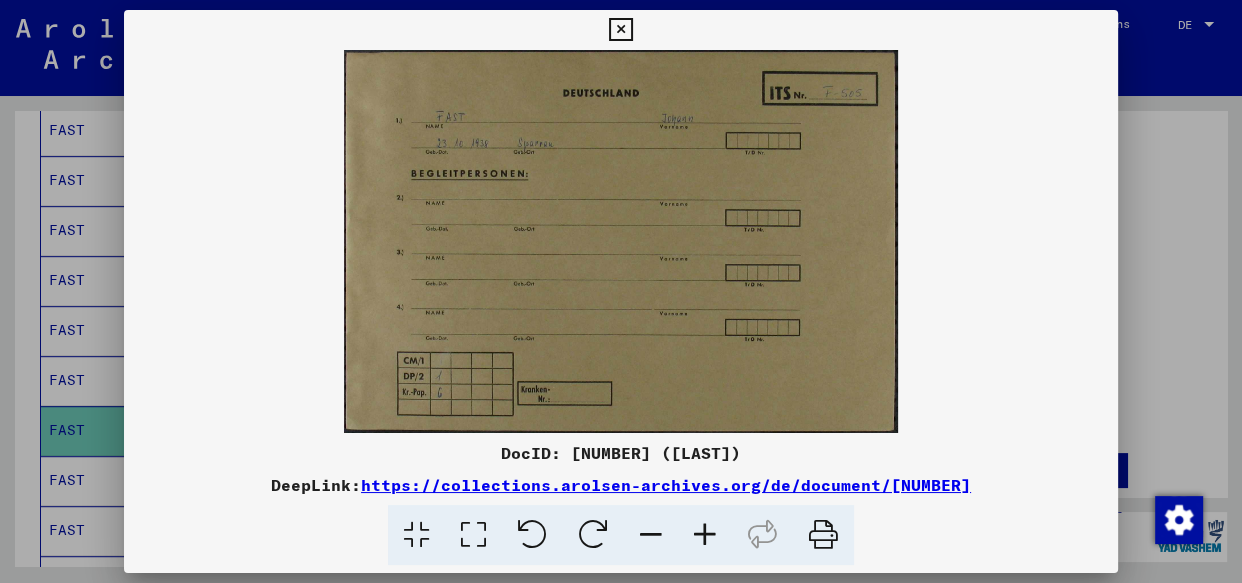 click at bounding box center [621, 291] 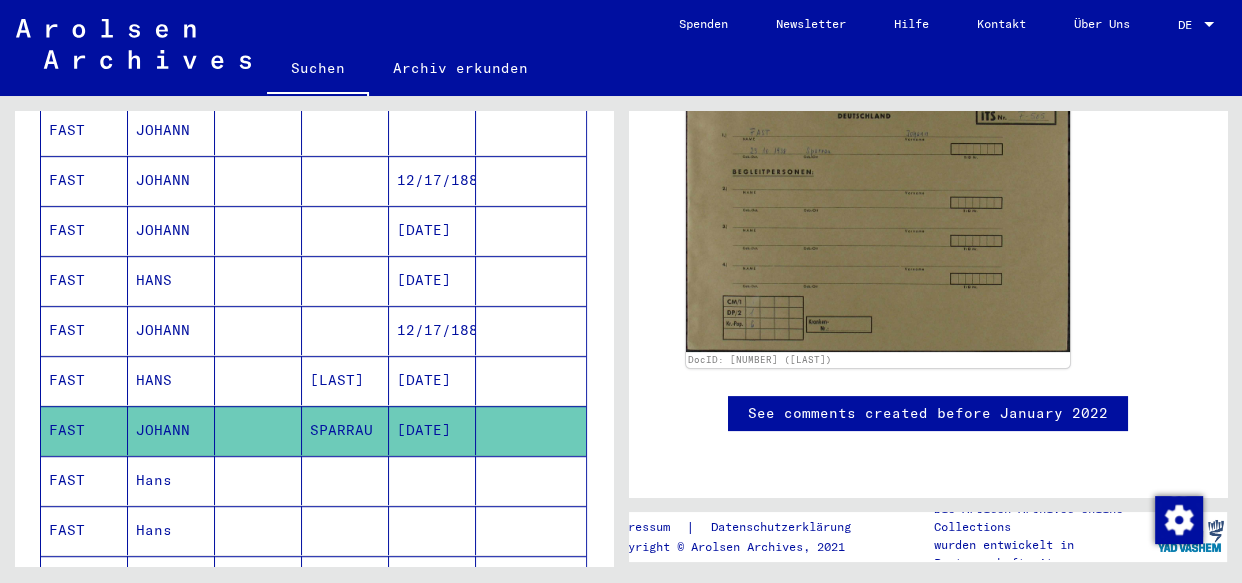 scroll, scrollTop: 795, scrollLeft: 0, axis: vertical 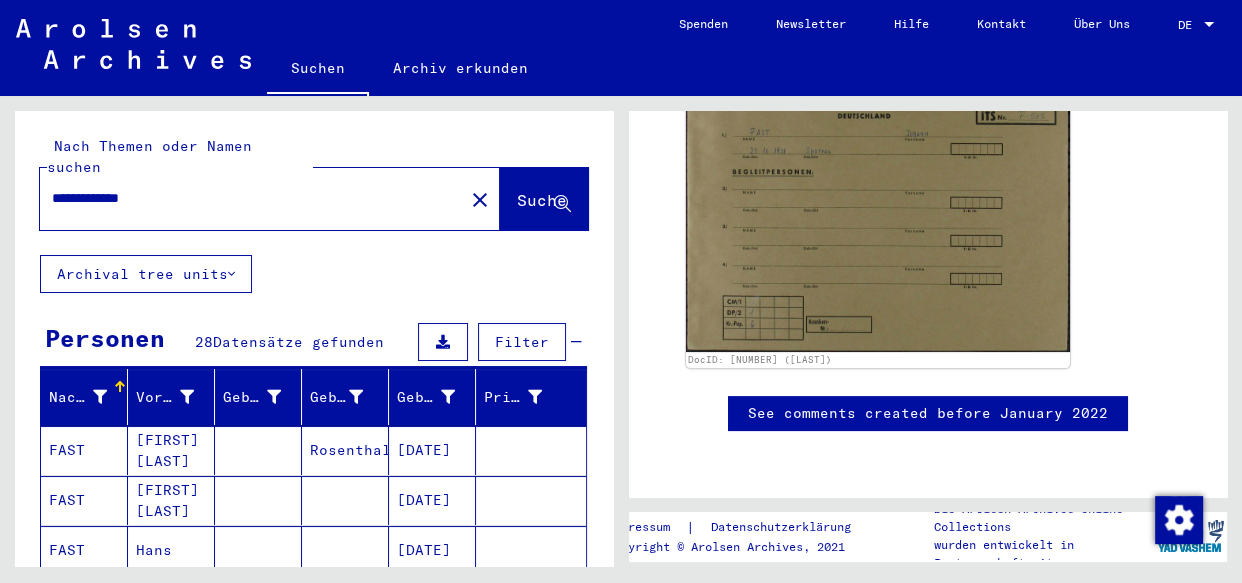 click on "close" 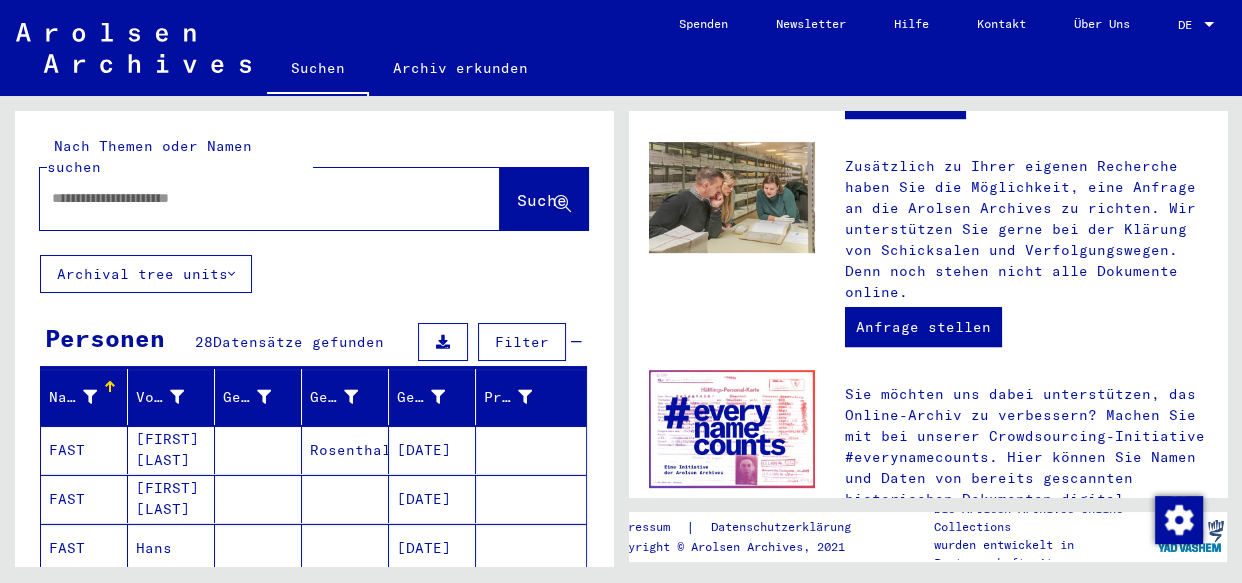 scroll, scrollTop: 0, scrollLeft: 0, axis: both 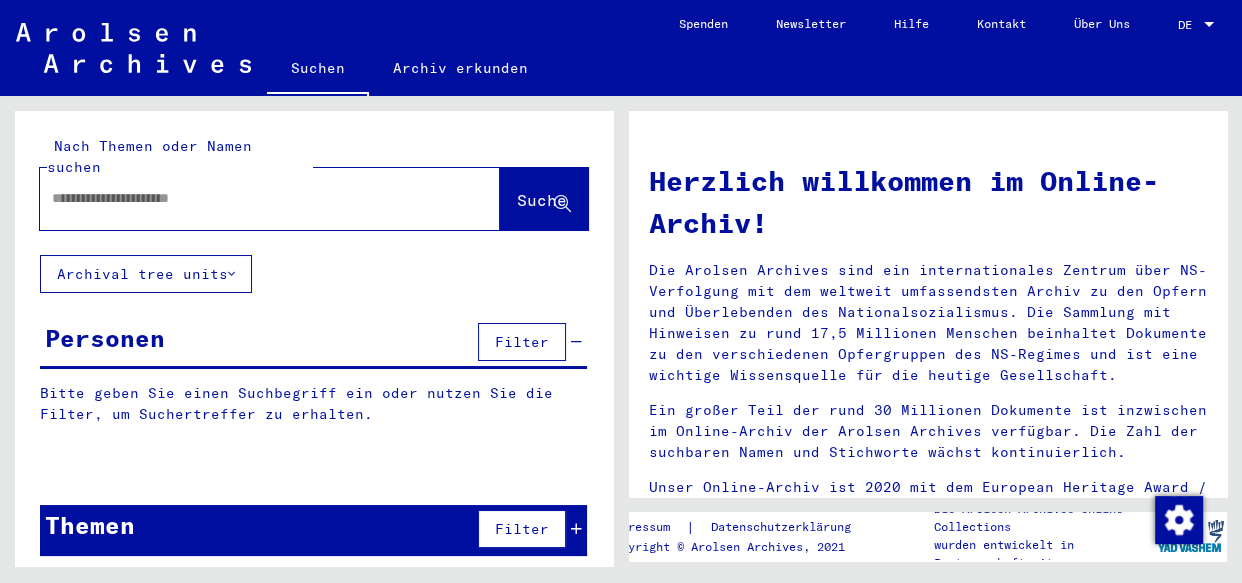 click at bounding box center (246, 198) 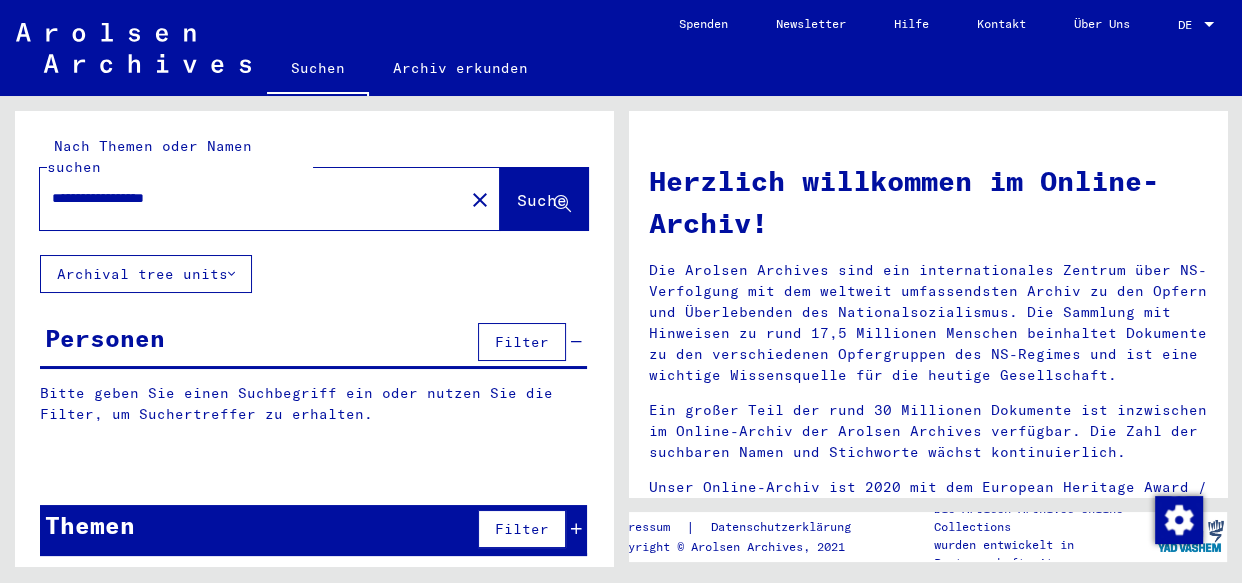 type on "**********" 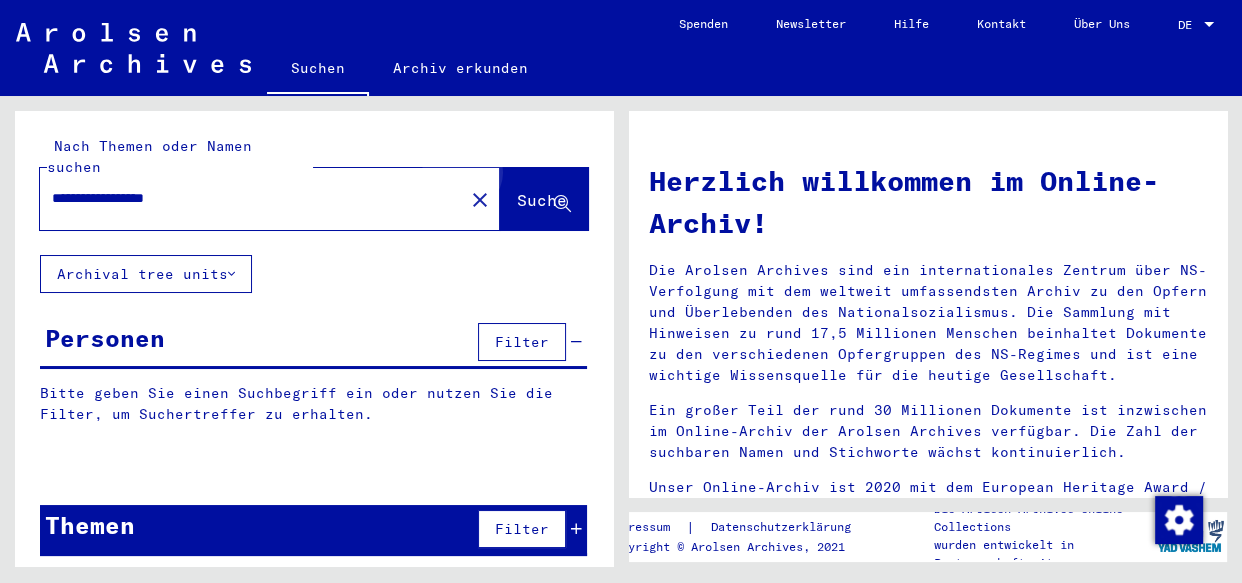 click on "Suche" 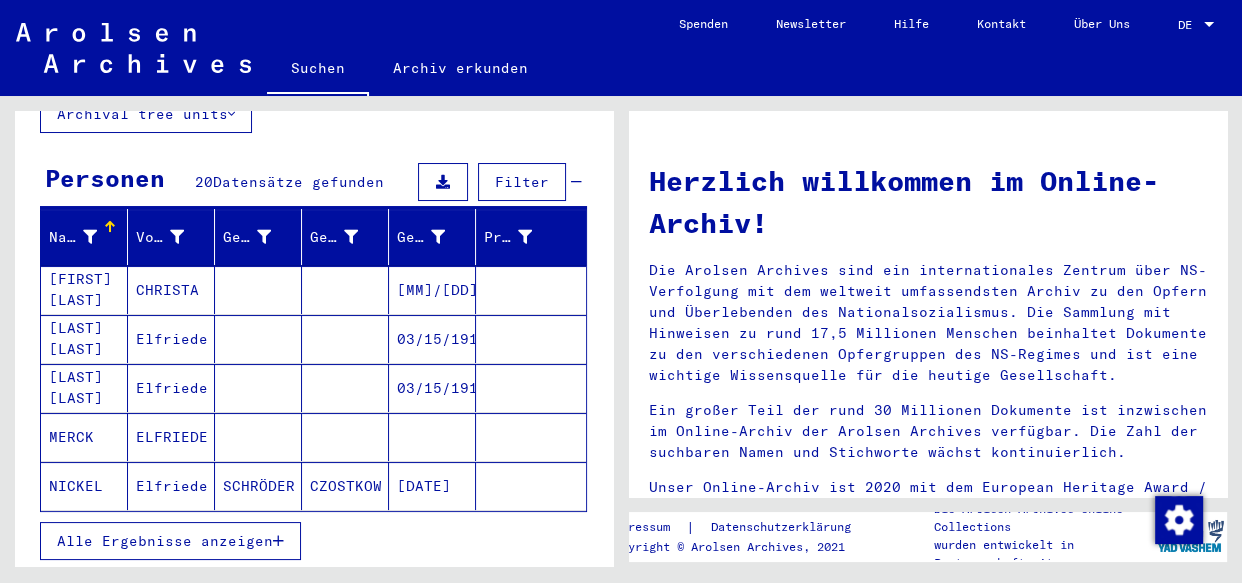 scroll, scrollTop: 172, scrollLeft: 0, axis: vertical 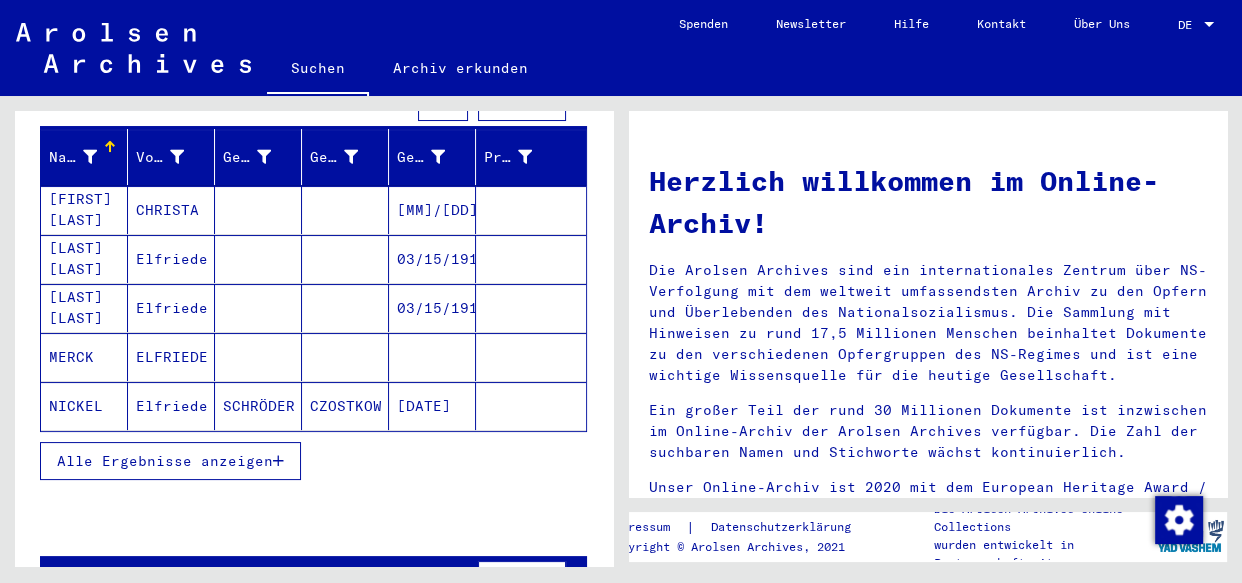 click on "Alle Ergebnisse anzeigen" at bounding box center [165, 461] 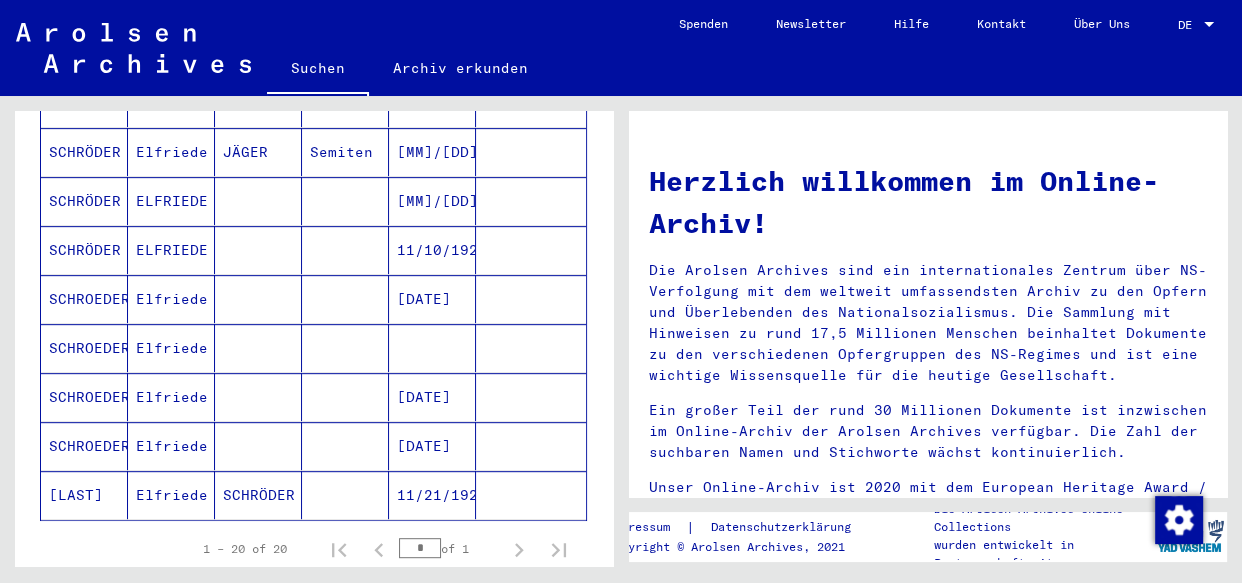 scroll, scrollTop: 899, scrollLeft: 0, axis: vertical 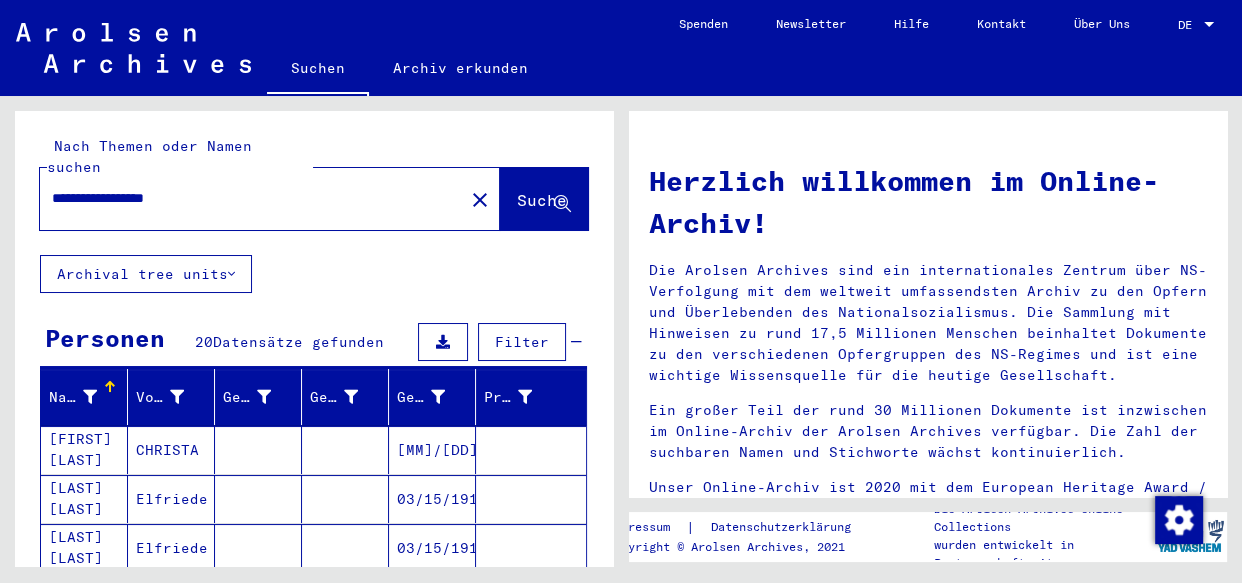 click on "close" 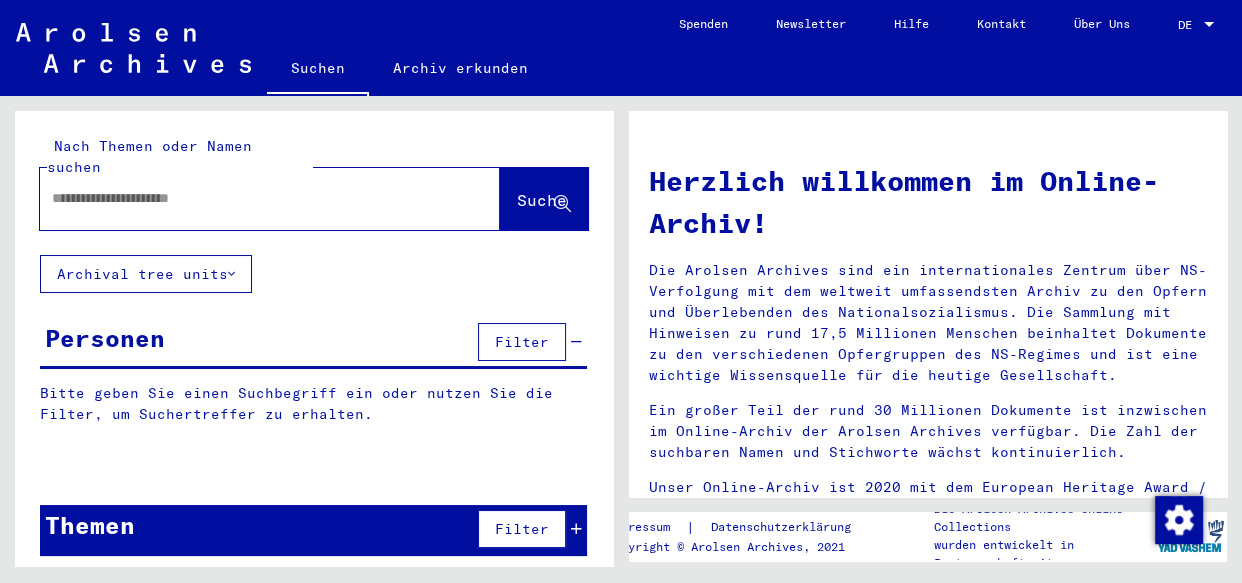 click 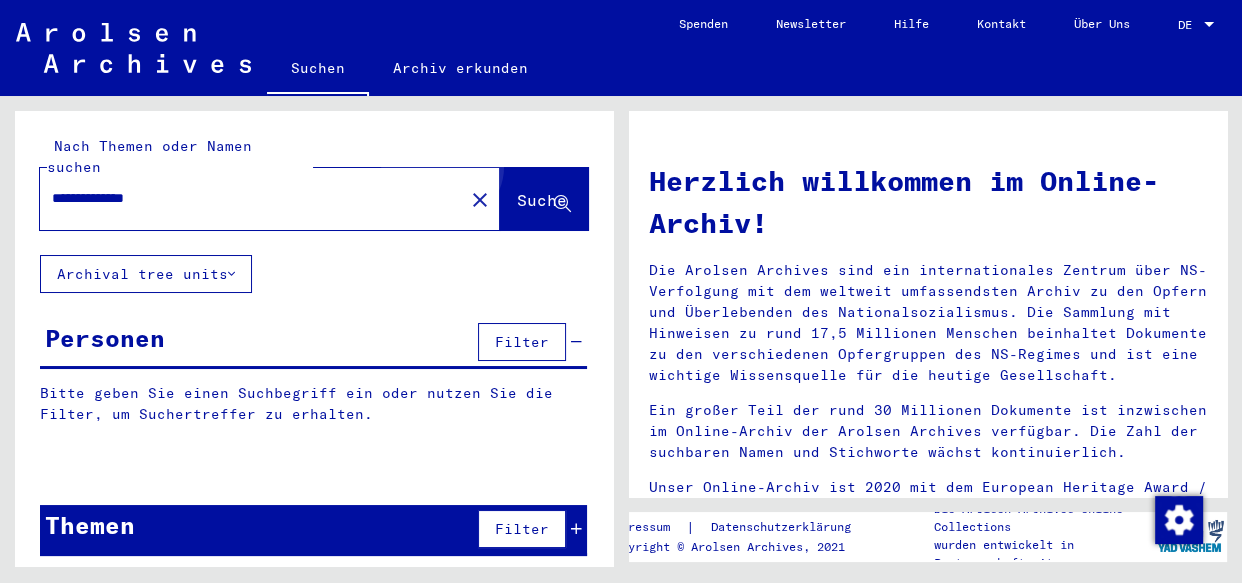 click on "Suche" 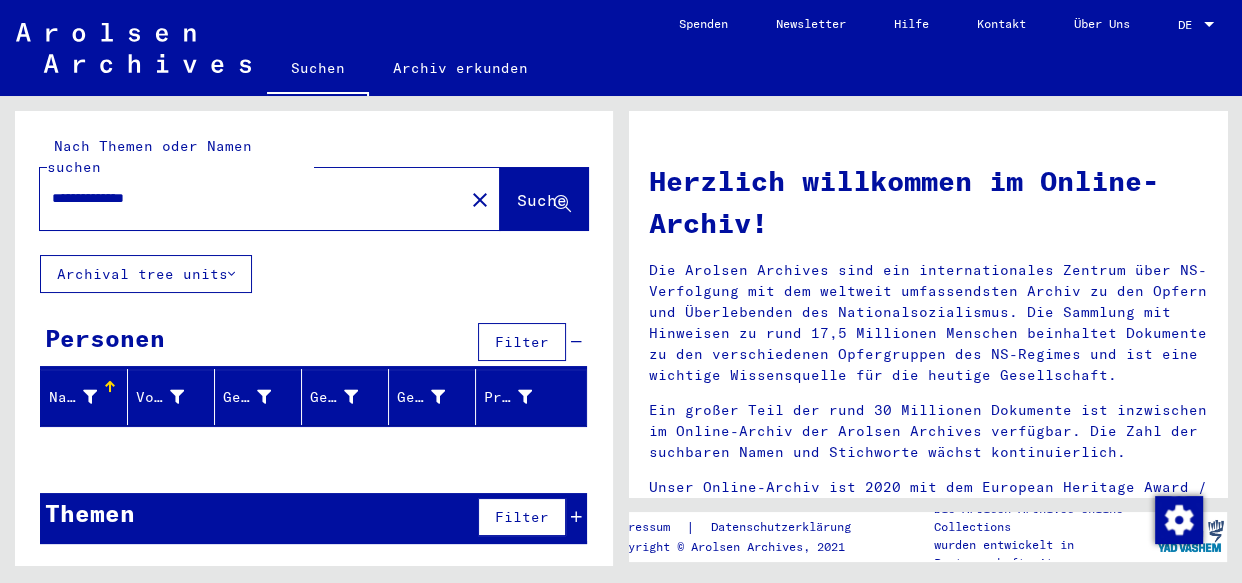 click on "**********" at bounding box center (246, 198) 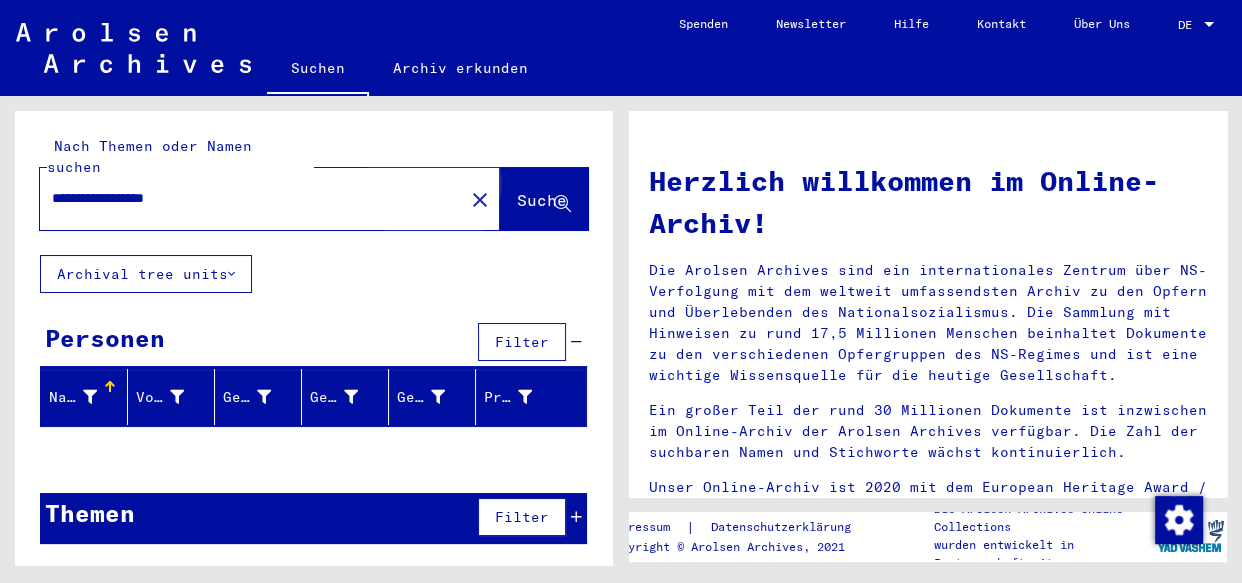 click on "Suche" 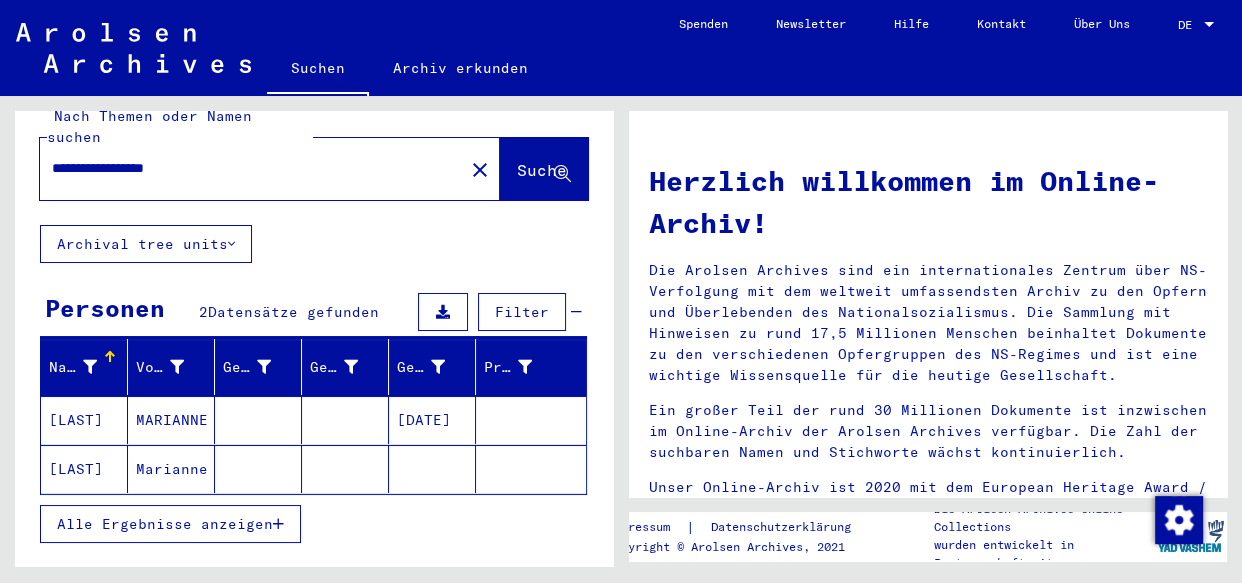 scroll, scrollTop: 43, scrollLeft: 0, axis: vertical 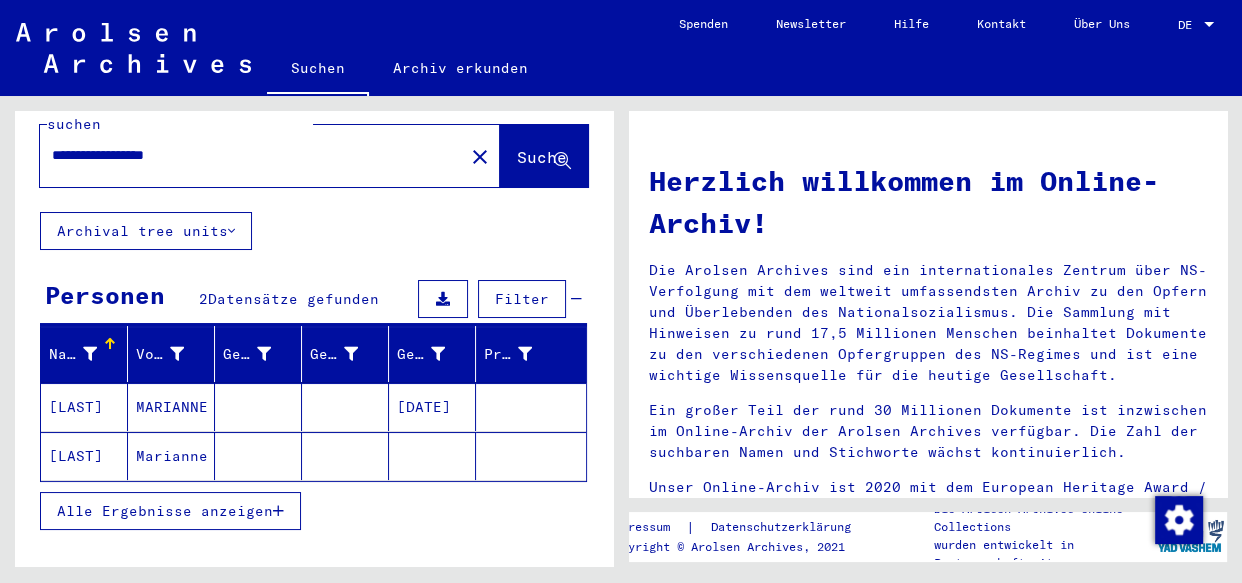 click on "[DATE]" at bounding box center (432, 456) 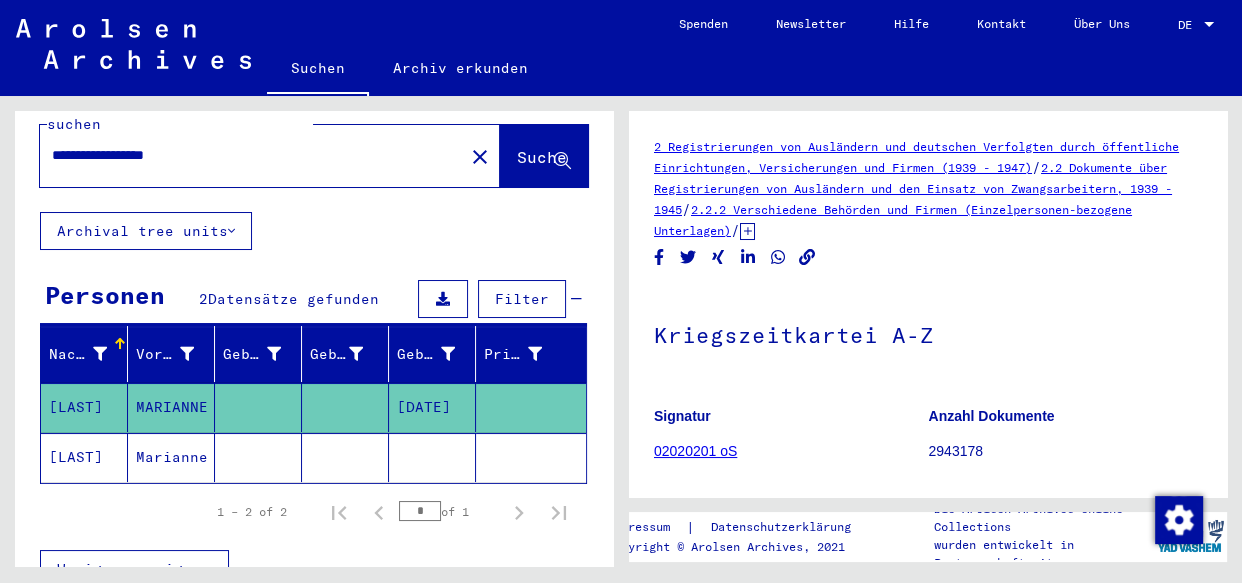 scroll, scrollTop: 0, scrollLeft: 0, axis: both 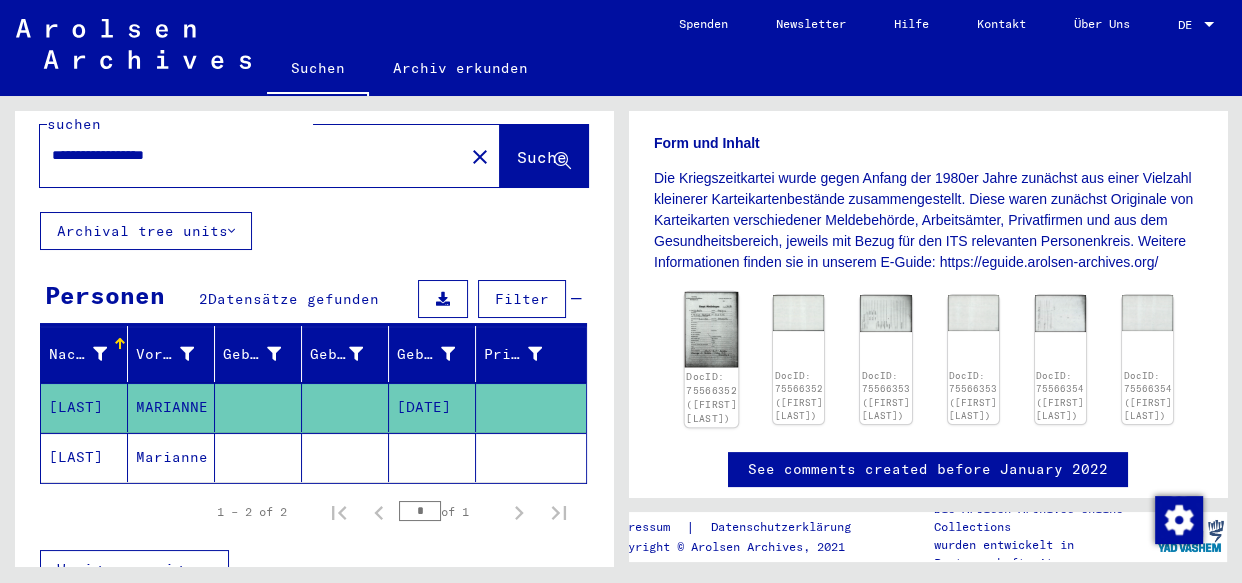 click 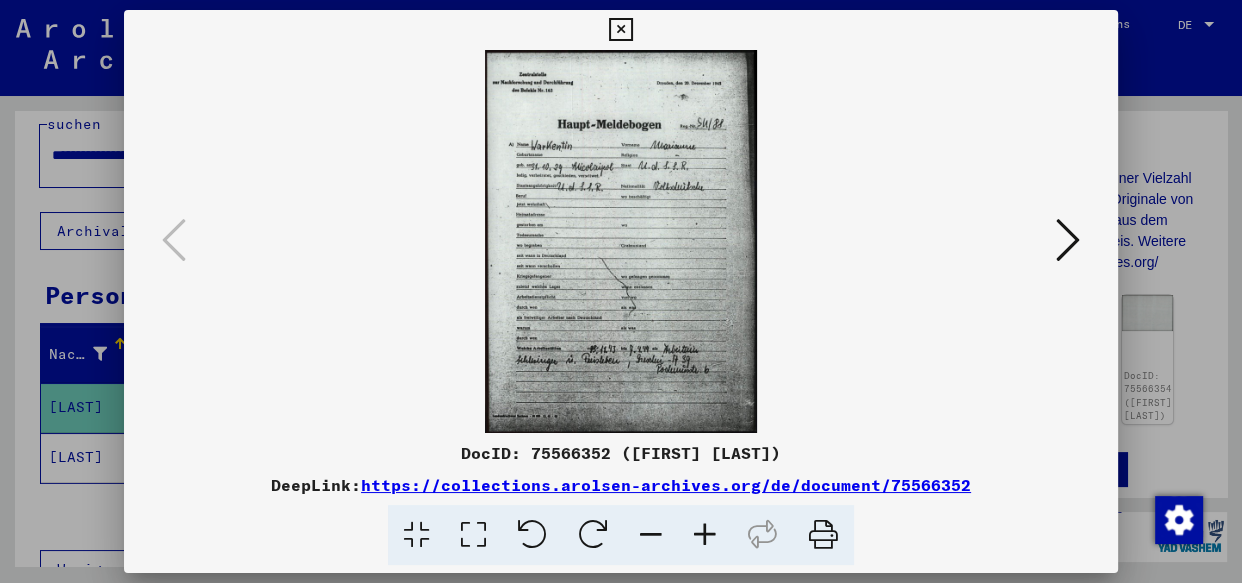 click at bounding box center [1068, 241] 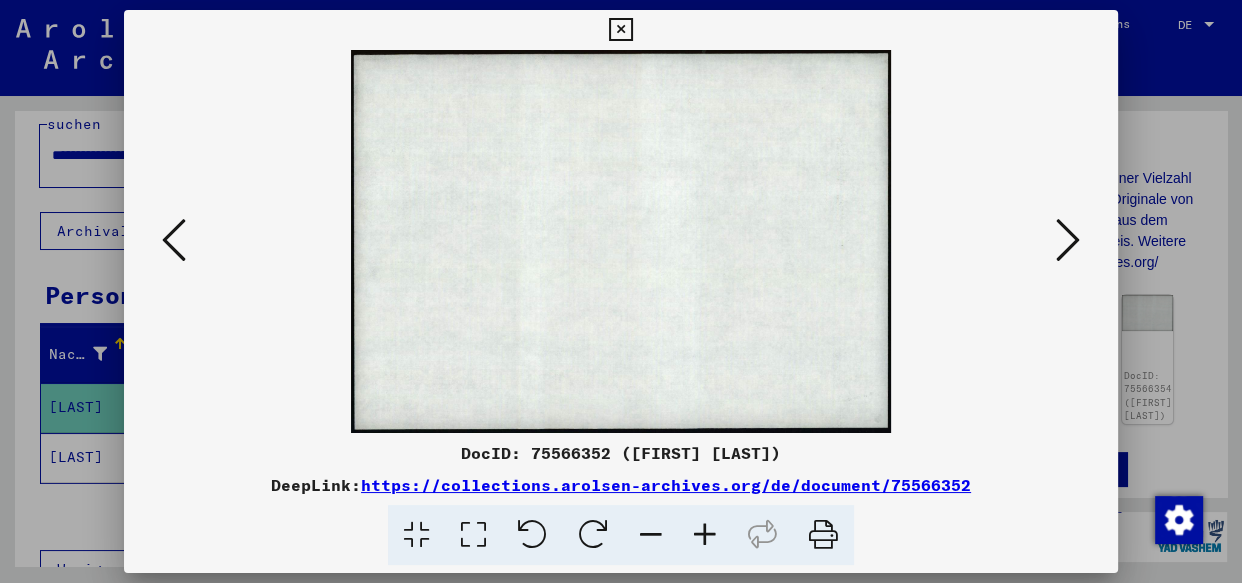 click at bounding box center [1068, 241] 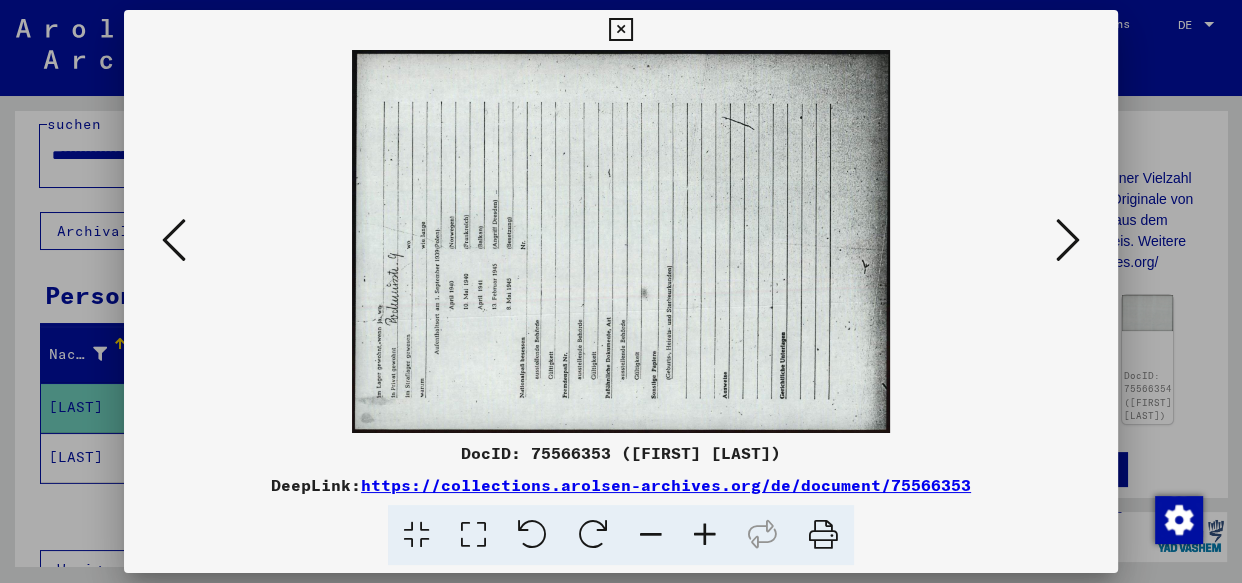 click at bounding box center (1068, 241) 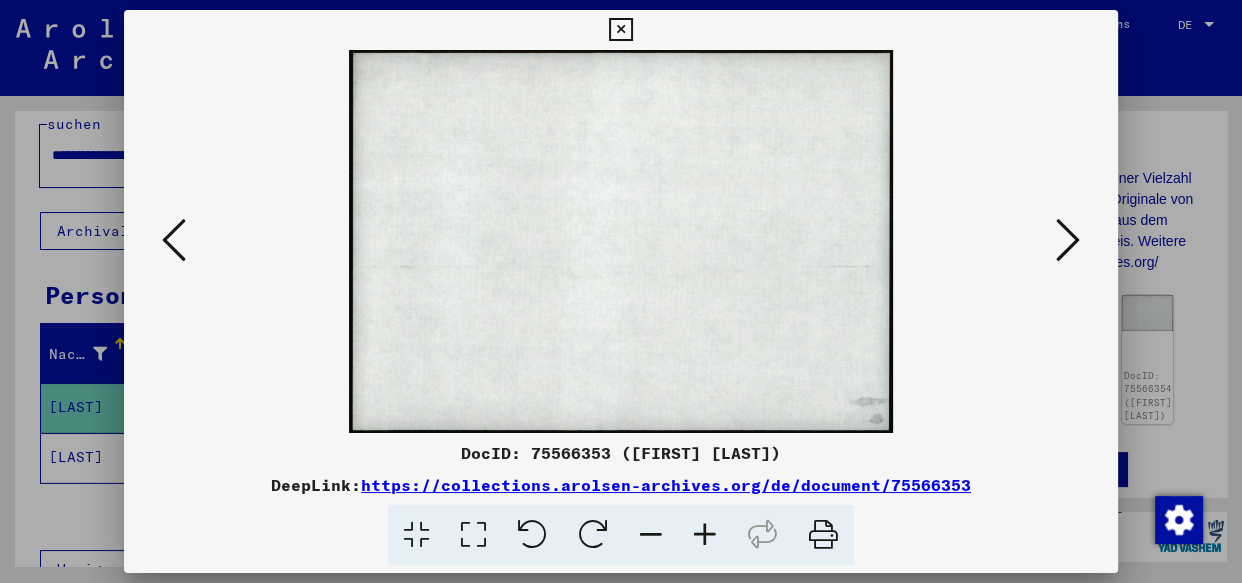 click at bounding box center [1068, 241] 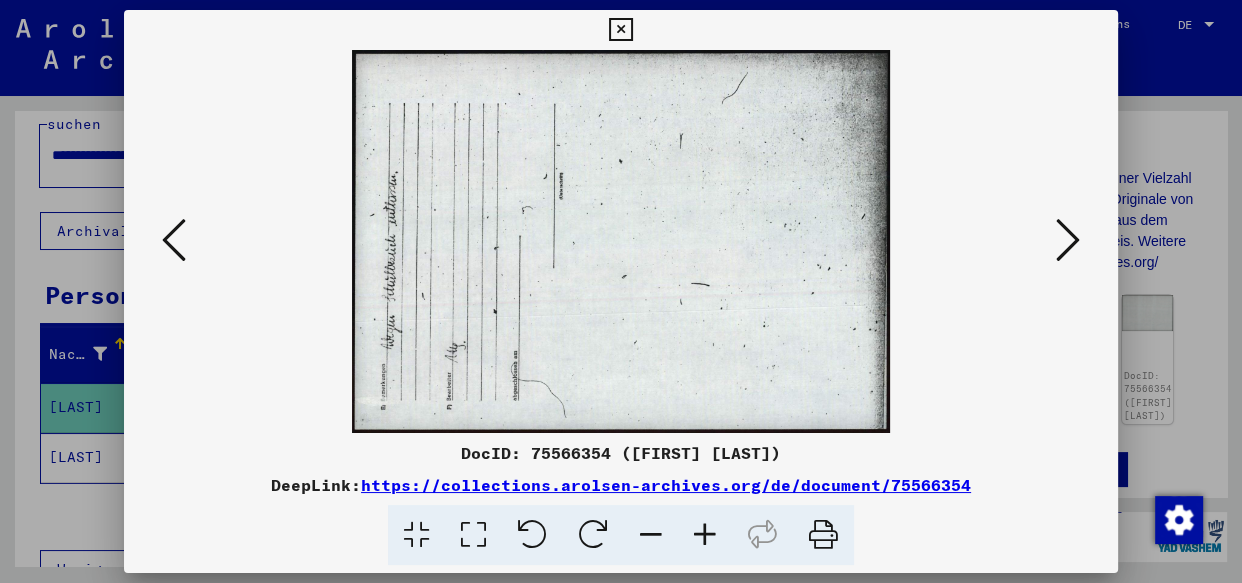 click at bounding box center (1068, 241) 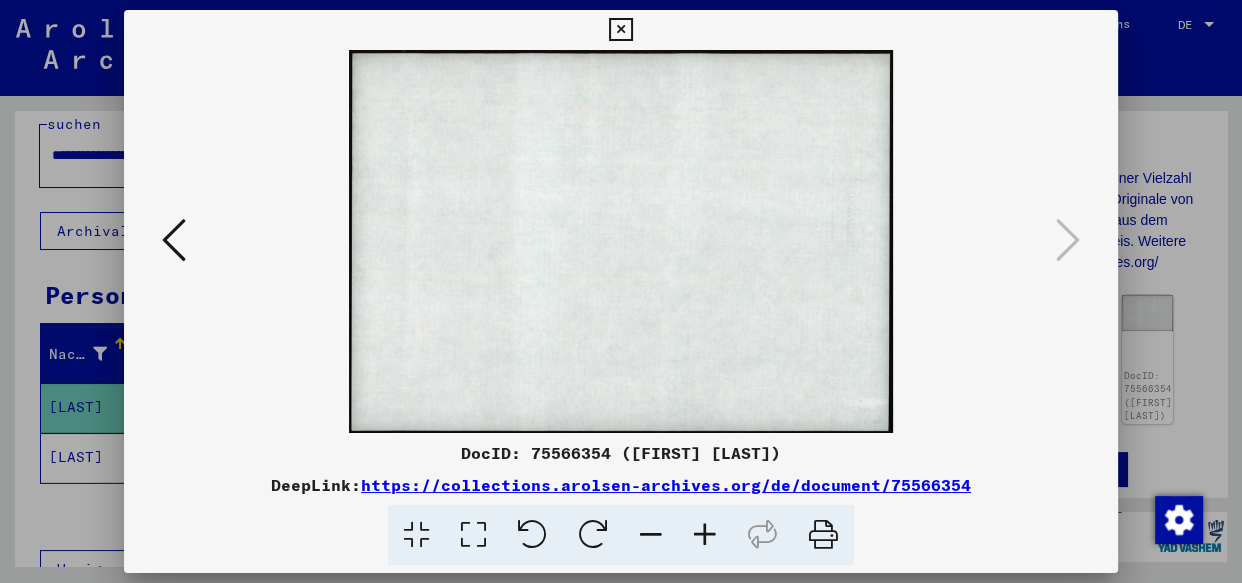 click at bounding box center [621, 291] 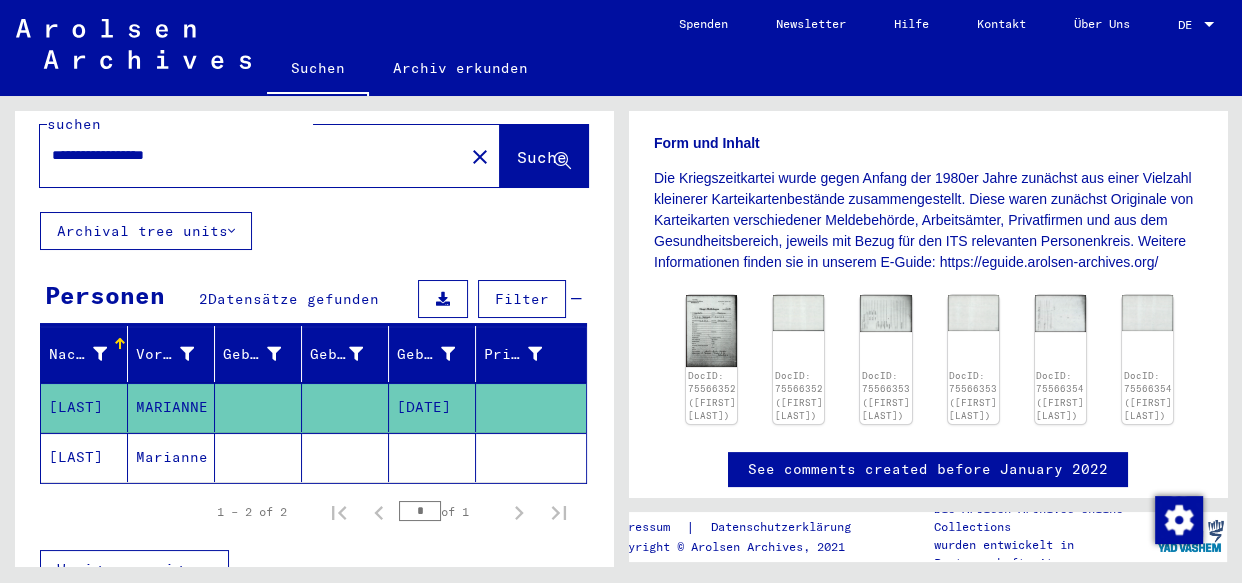 click 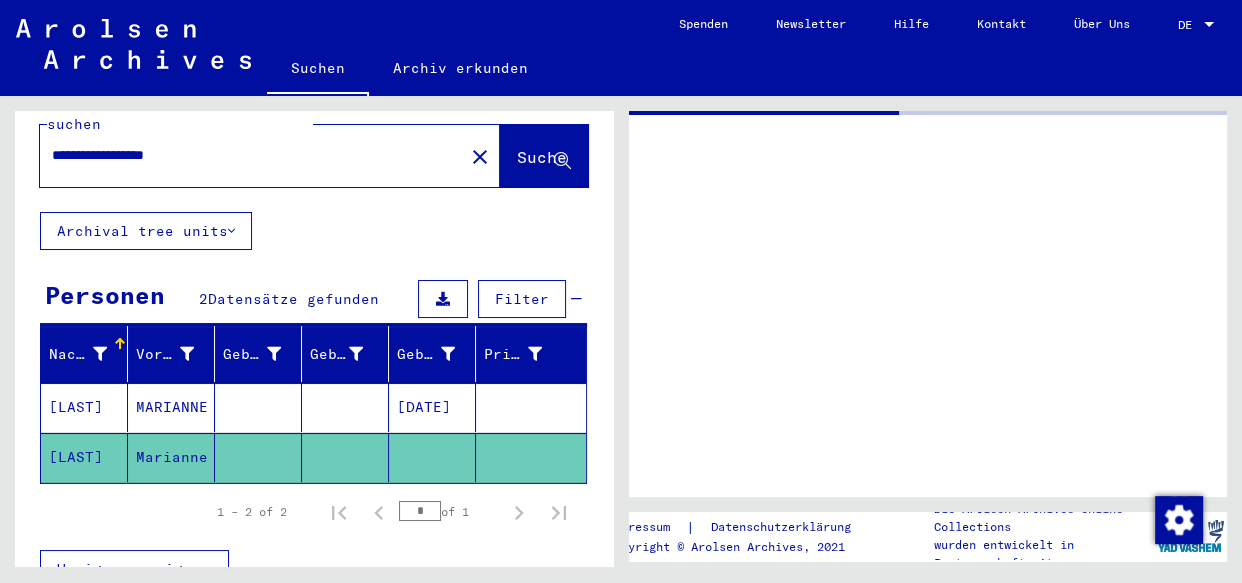 scroll, scrollTop: 0, scrollLeft: 0, axis: both 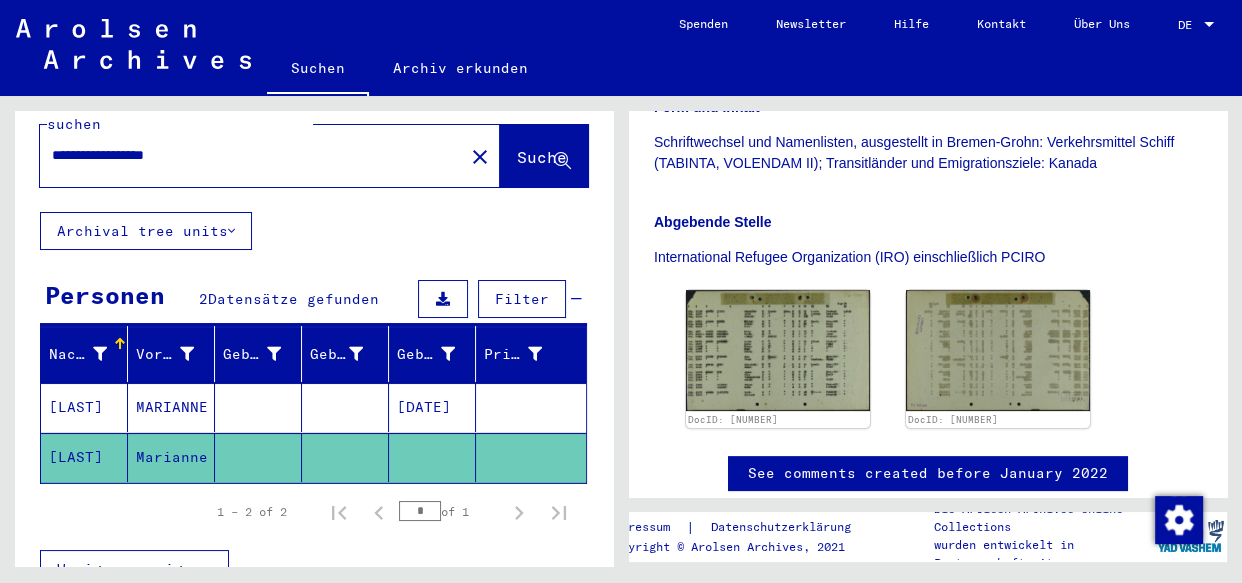 drag, startPoint x: 1220, startPoint y: 170, endPoint x: 1232, endPoint y: 287, distance: 117.61378 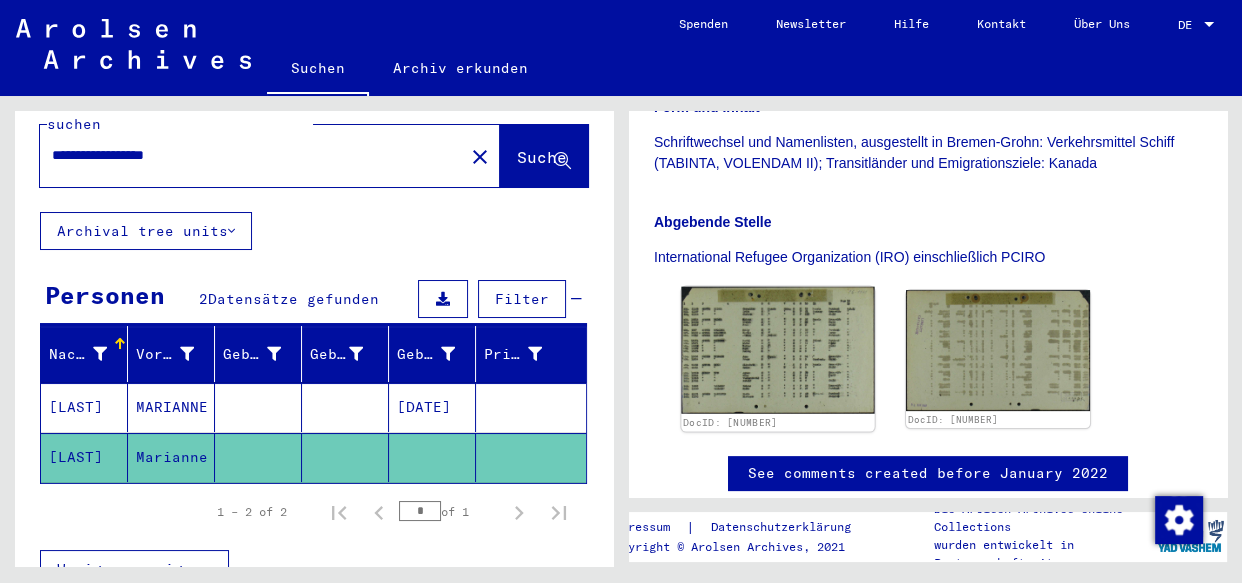 click 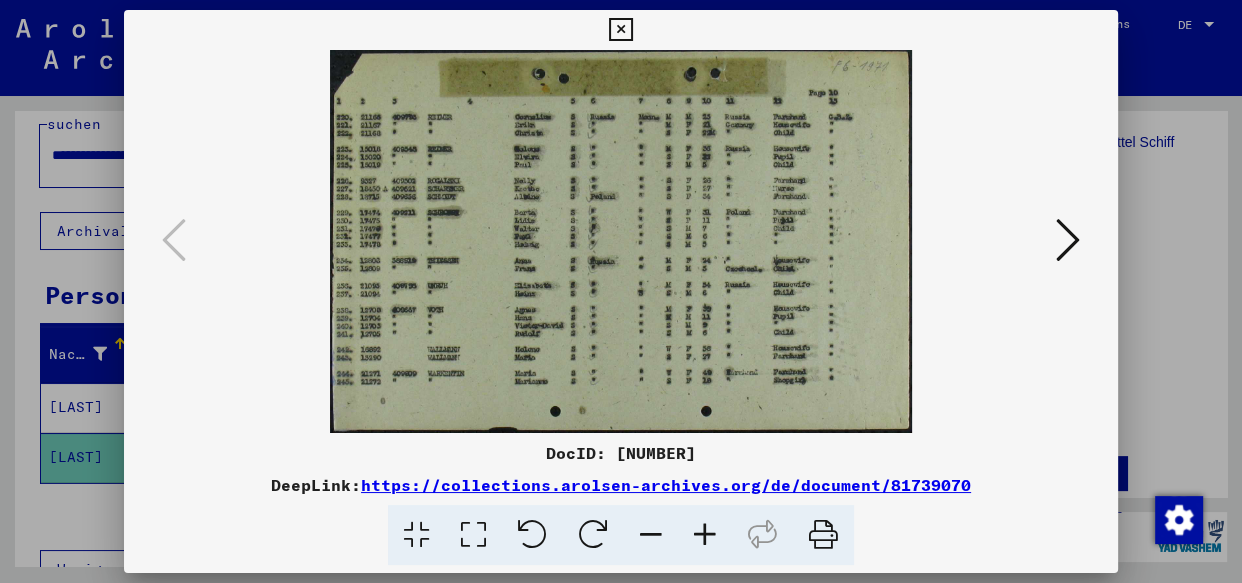 click at bounding box center [1068, 240] 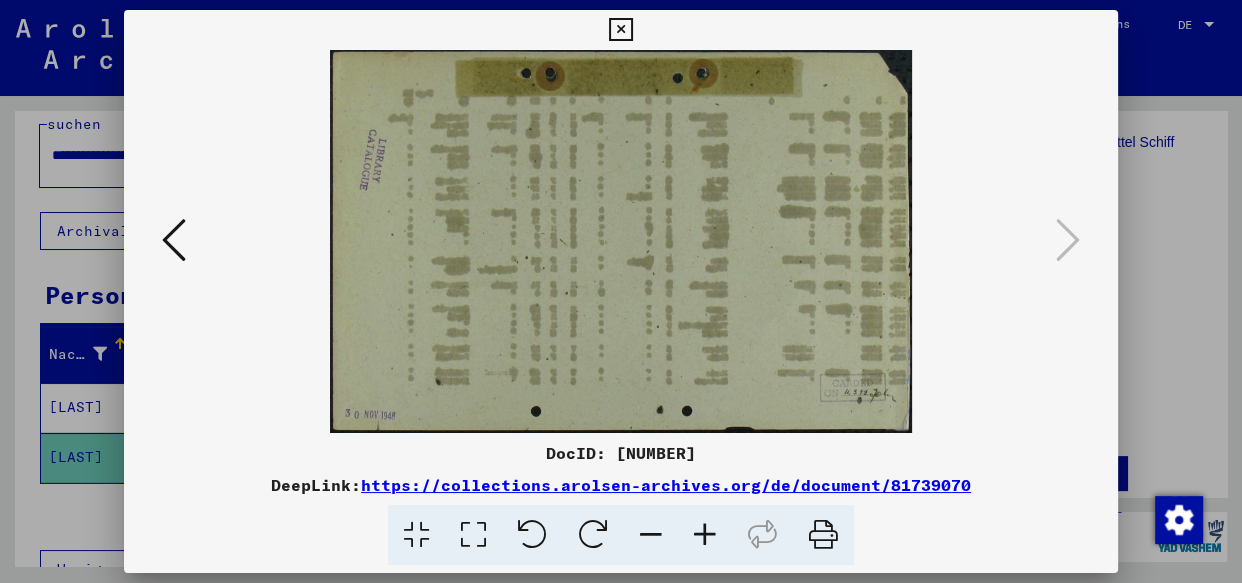 click at bounding box center (174, 240) 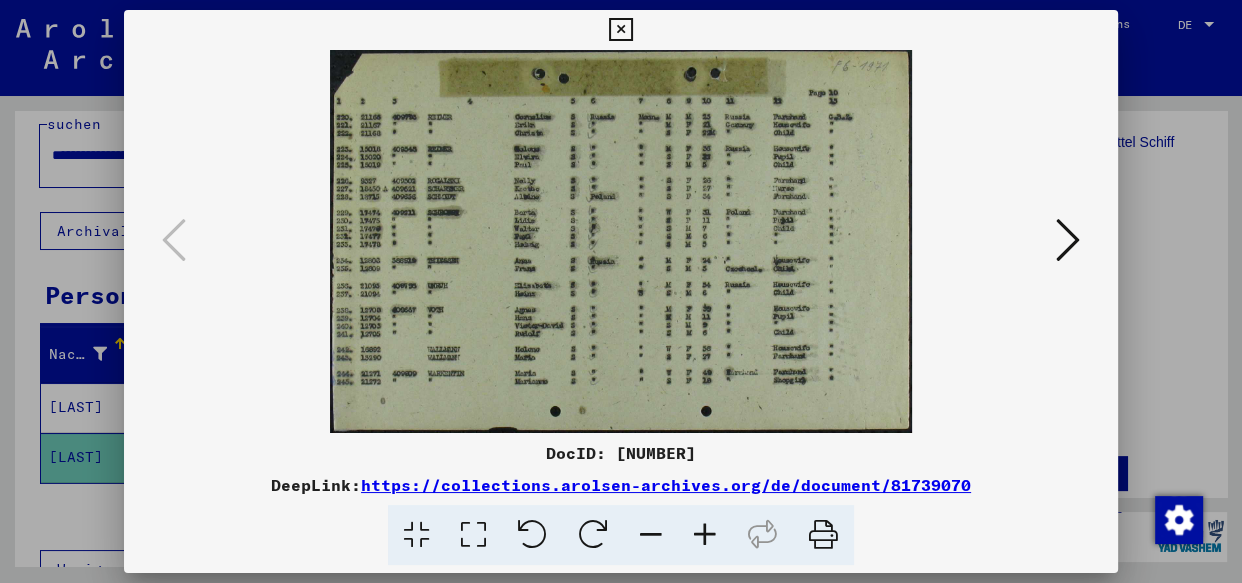 click at bounding box center [621, 241] 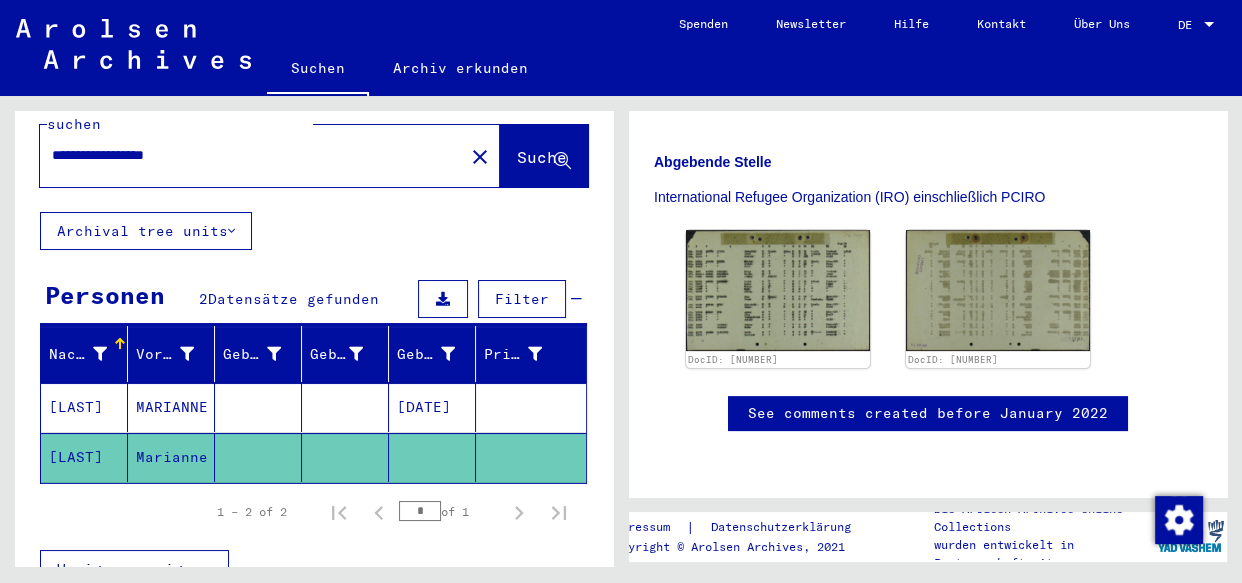 scroll, scrollTop: 600, scrollLeft: 0, axis: vertical 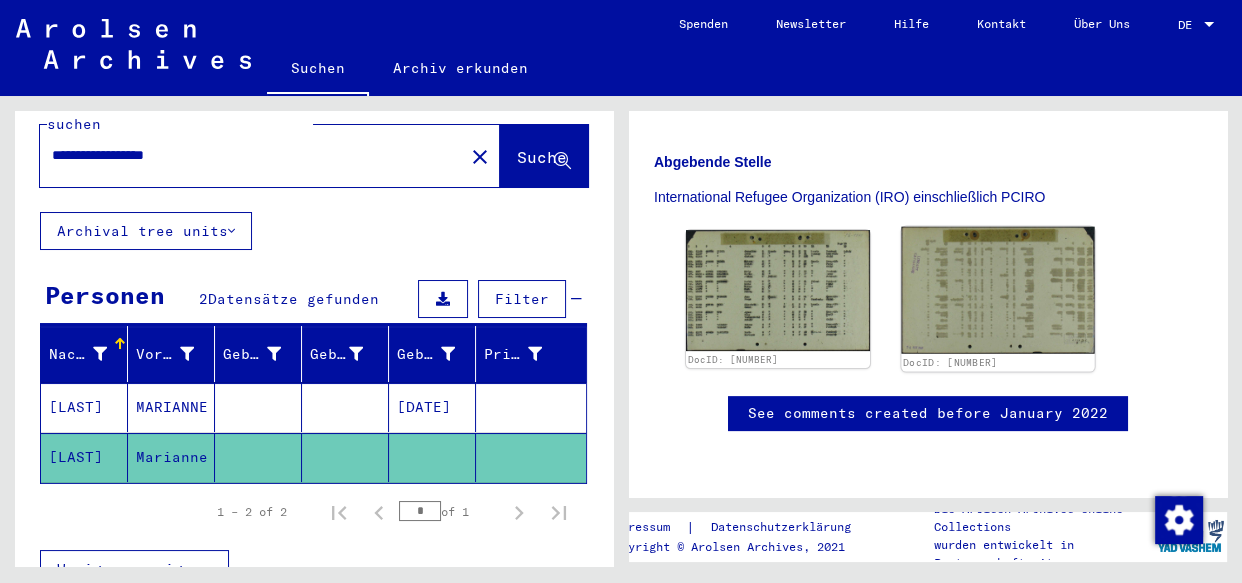click 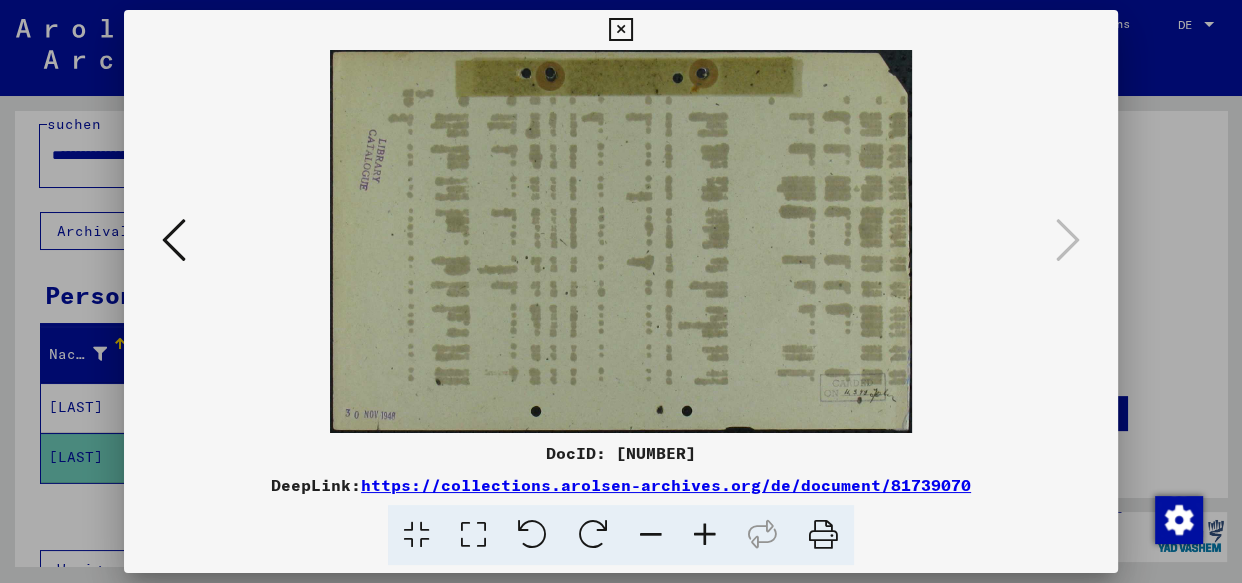 click at bounding box center (621, 291) 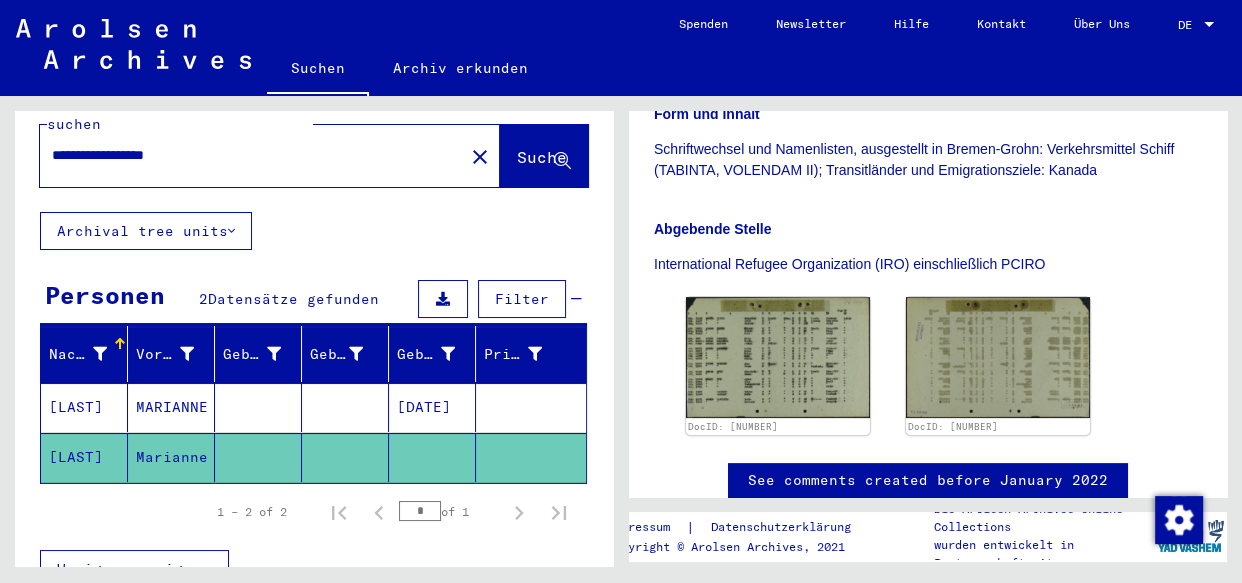scroll, scrollTop: 467, scrollLeft: 0, axis: vertical 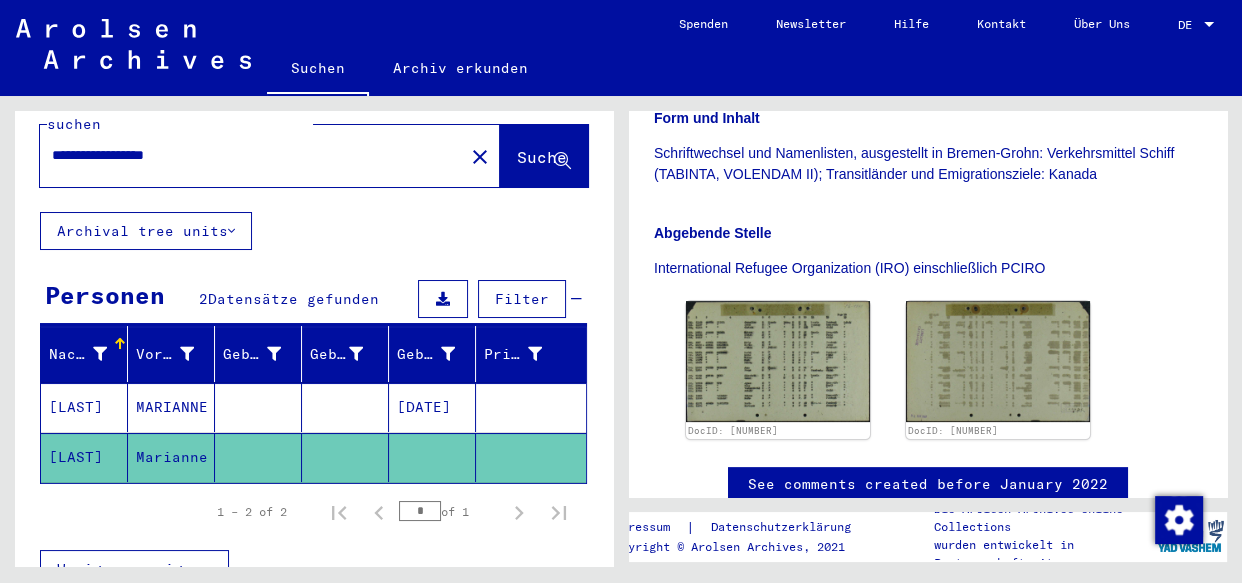 click on "**********" at bounding box center [252, 155] 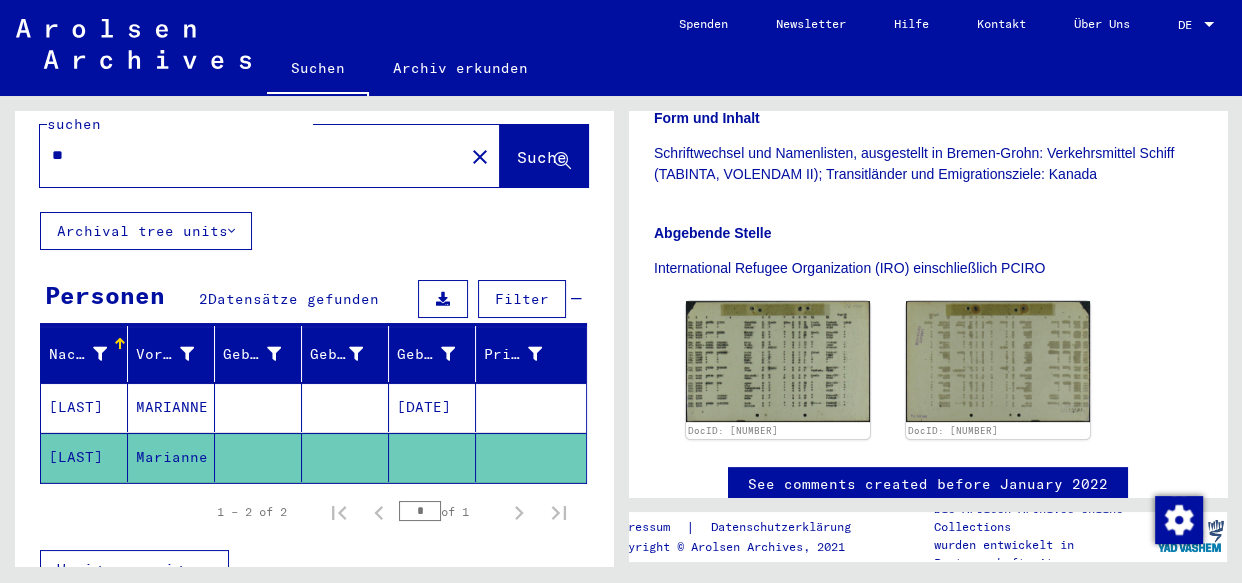 type on "*" 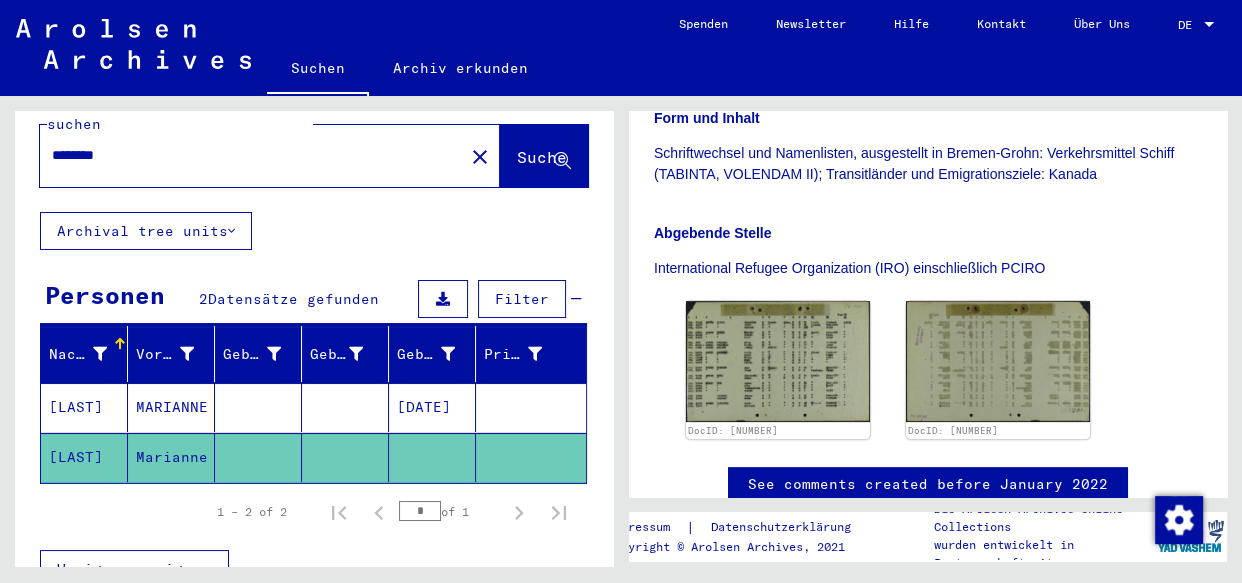 type on "********" 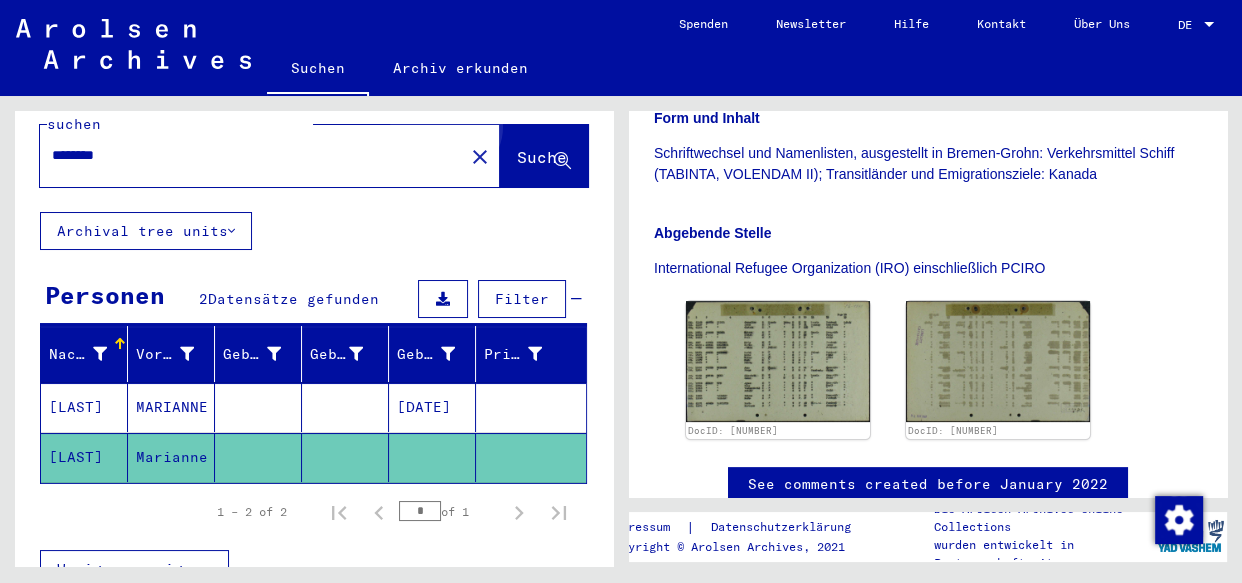 click on "Suche" 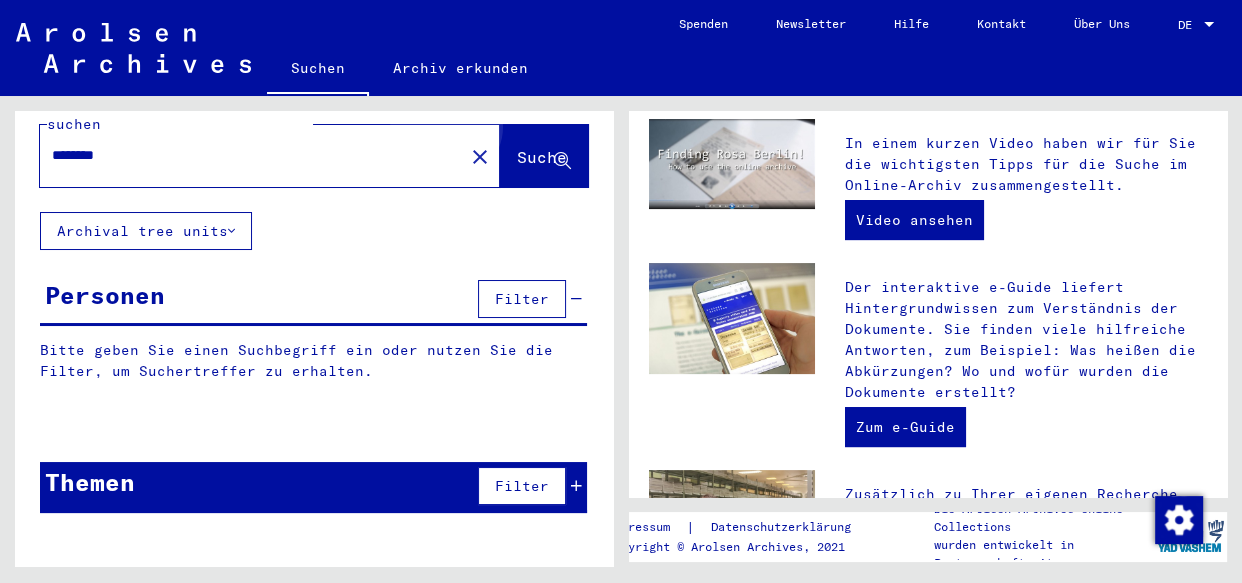 scroll, scrollTop: 0, scrollLeft: 0, axis: both 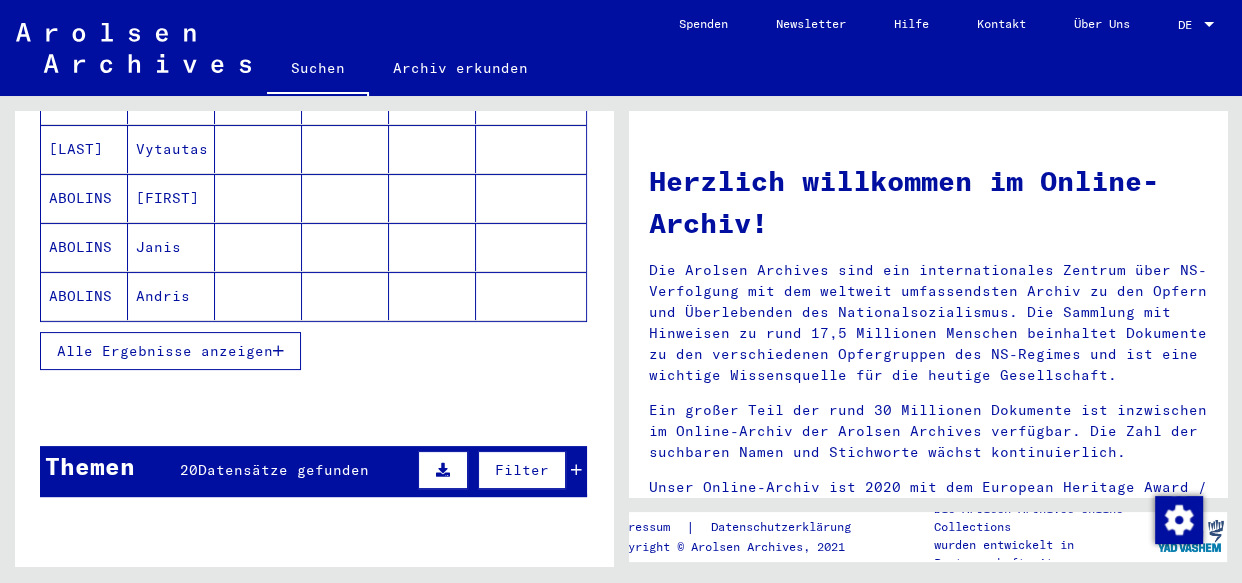 click on "Alle Ergebnisse anzeigen" at bounding box center (165, 351) 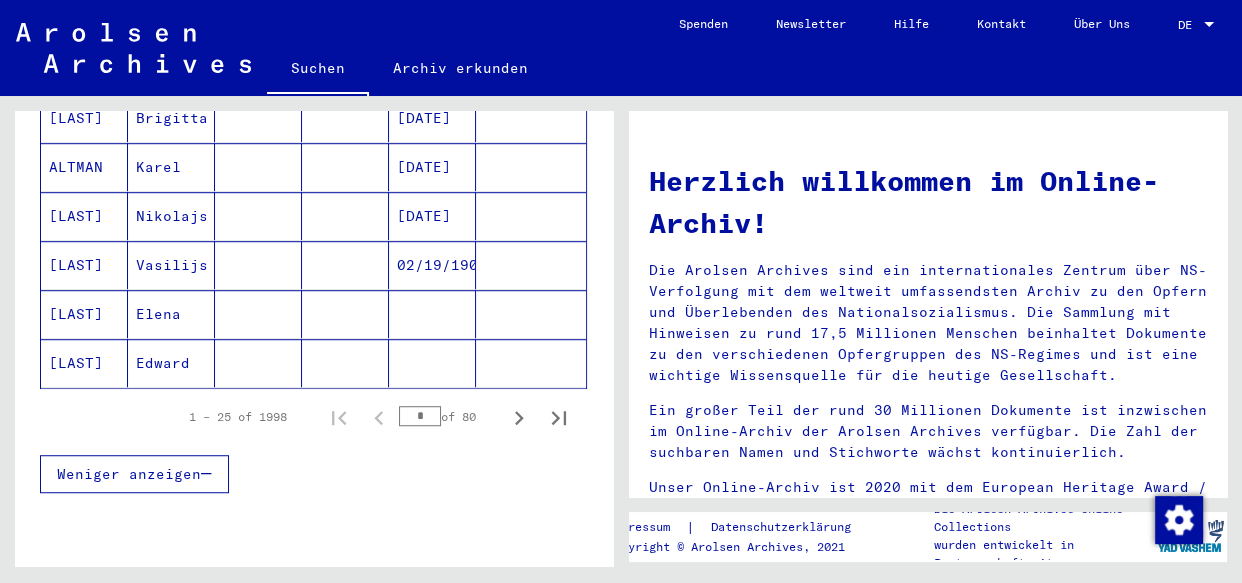 scroll, scrollTop: 1278, scrollLeft: 0, axis: vertical 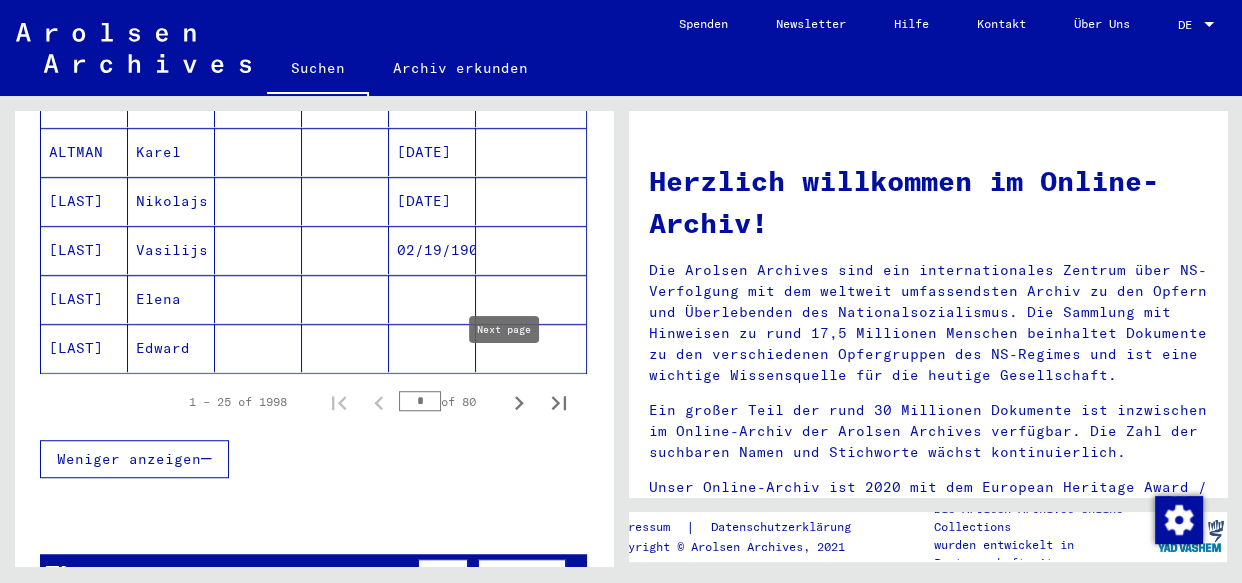 click 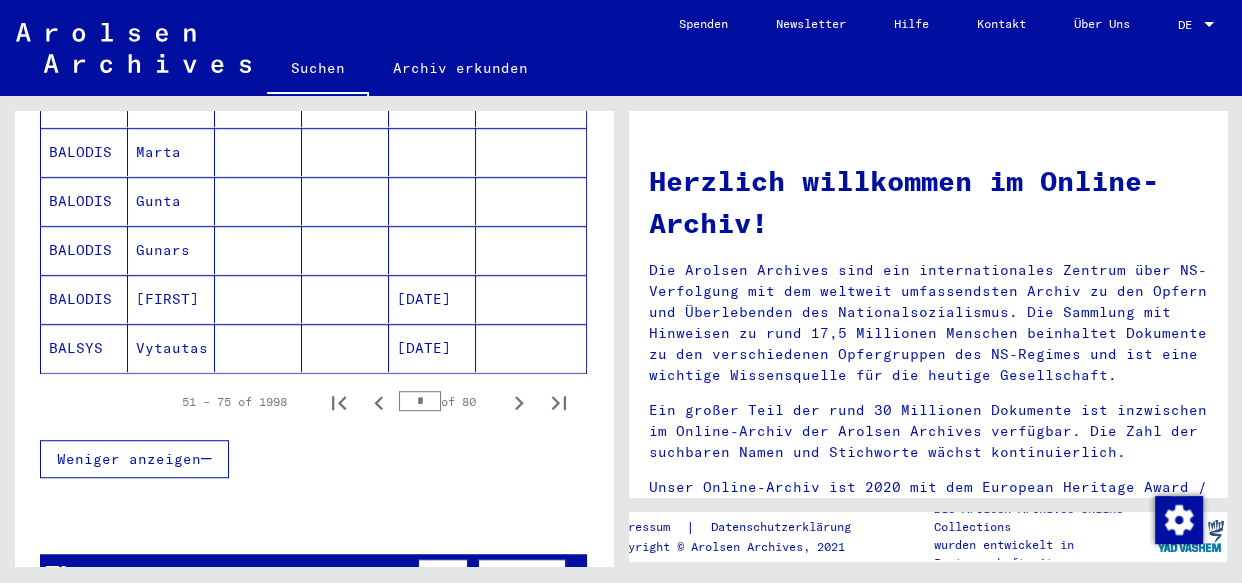 click 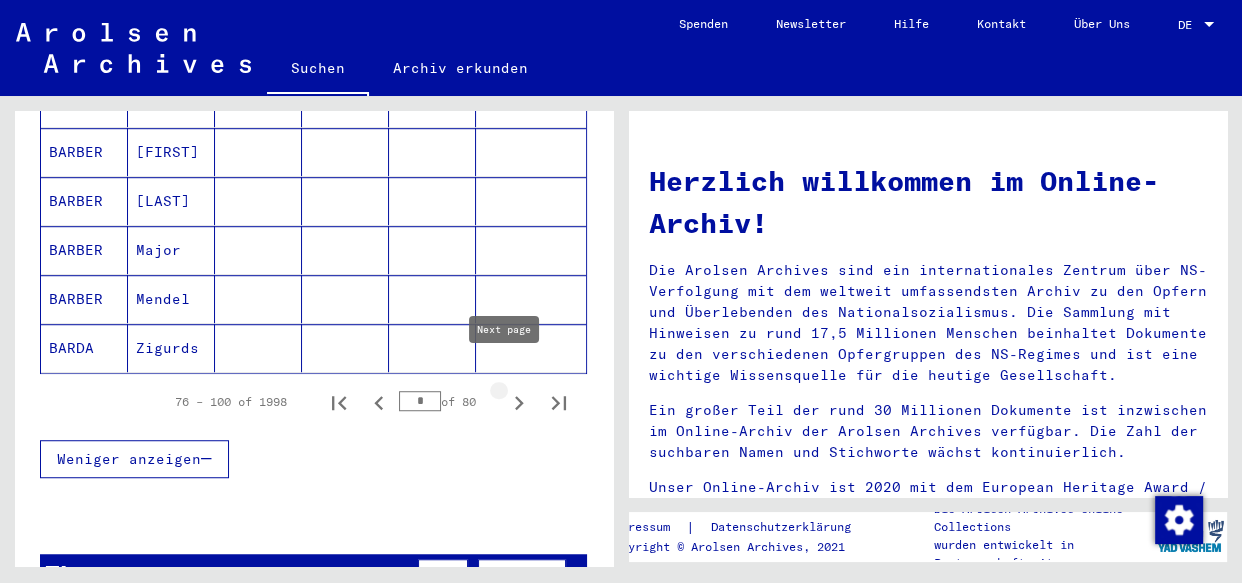 click 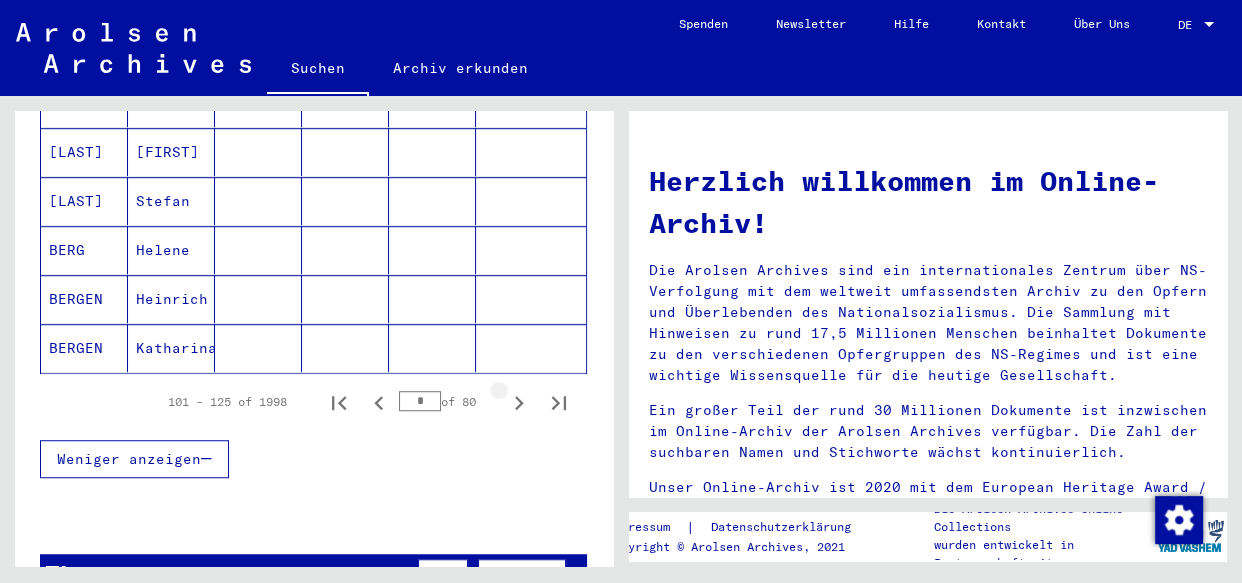 click 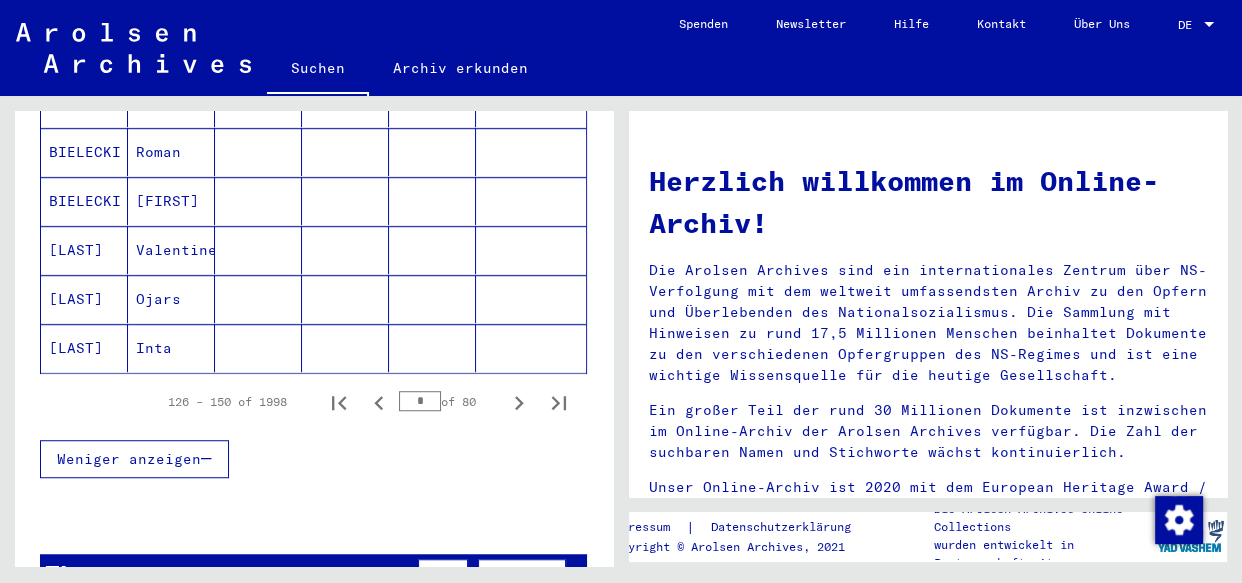 click 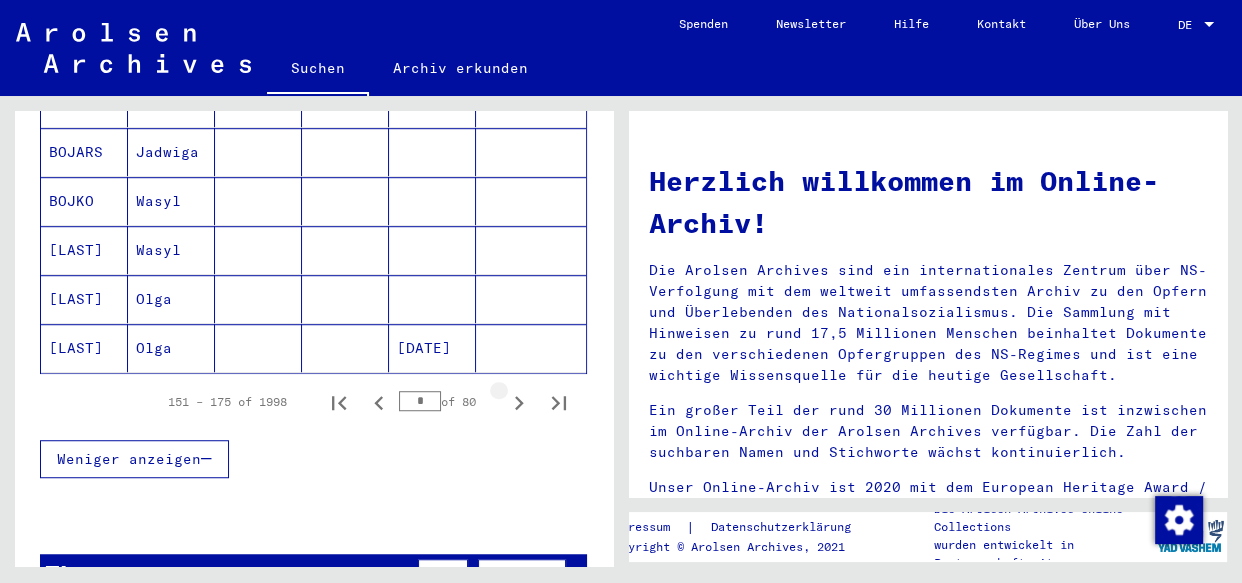 click 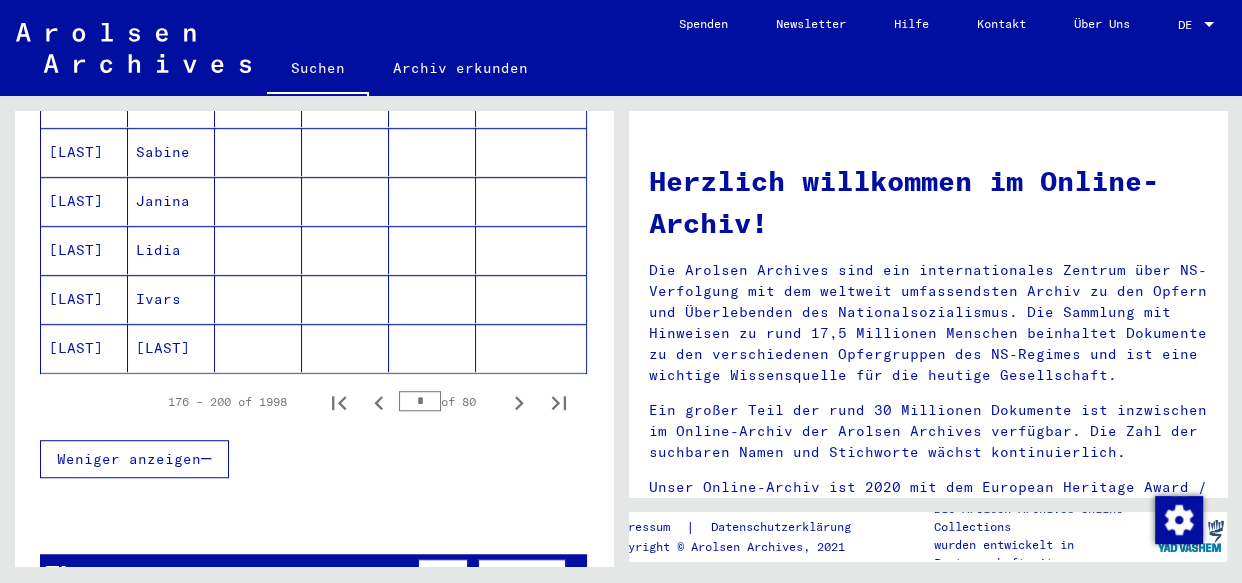 click 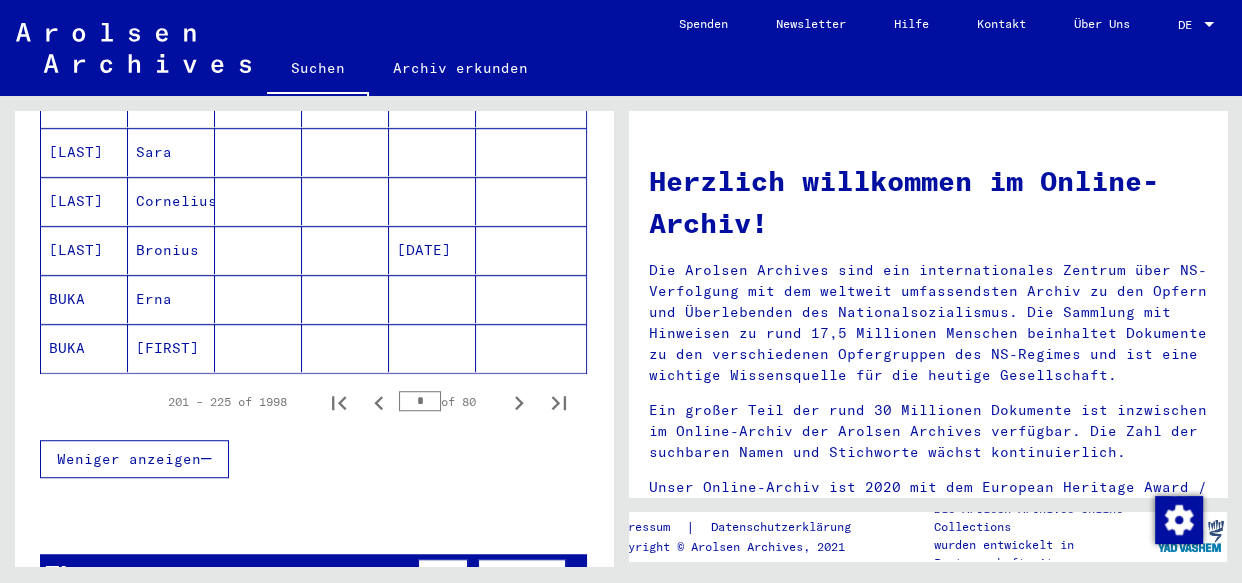 click 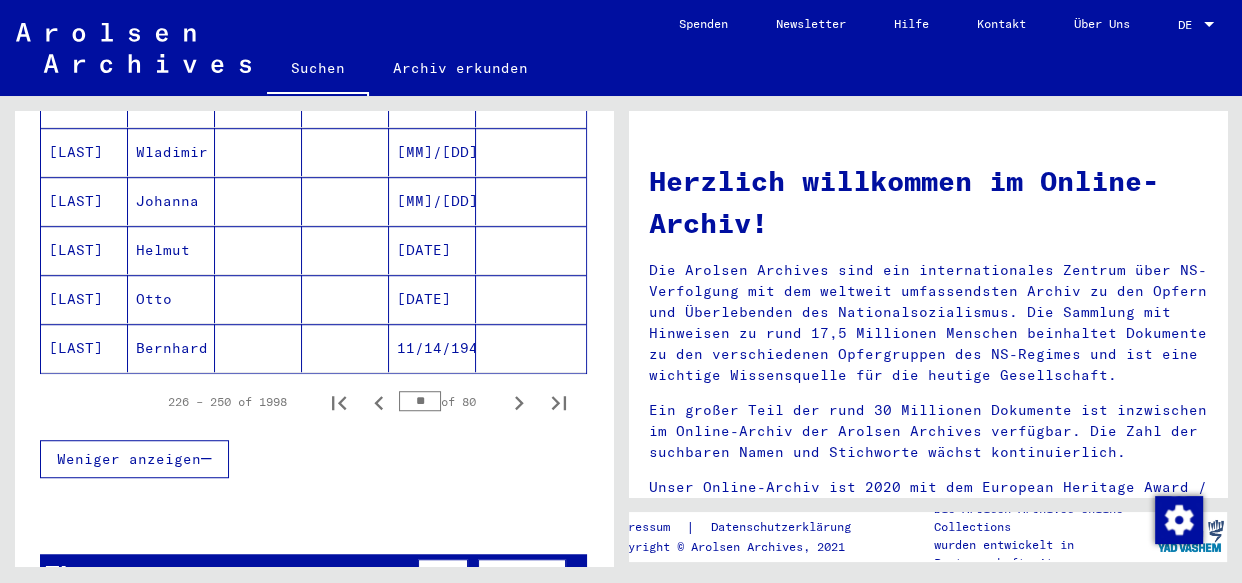 click 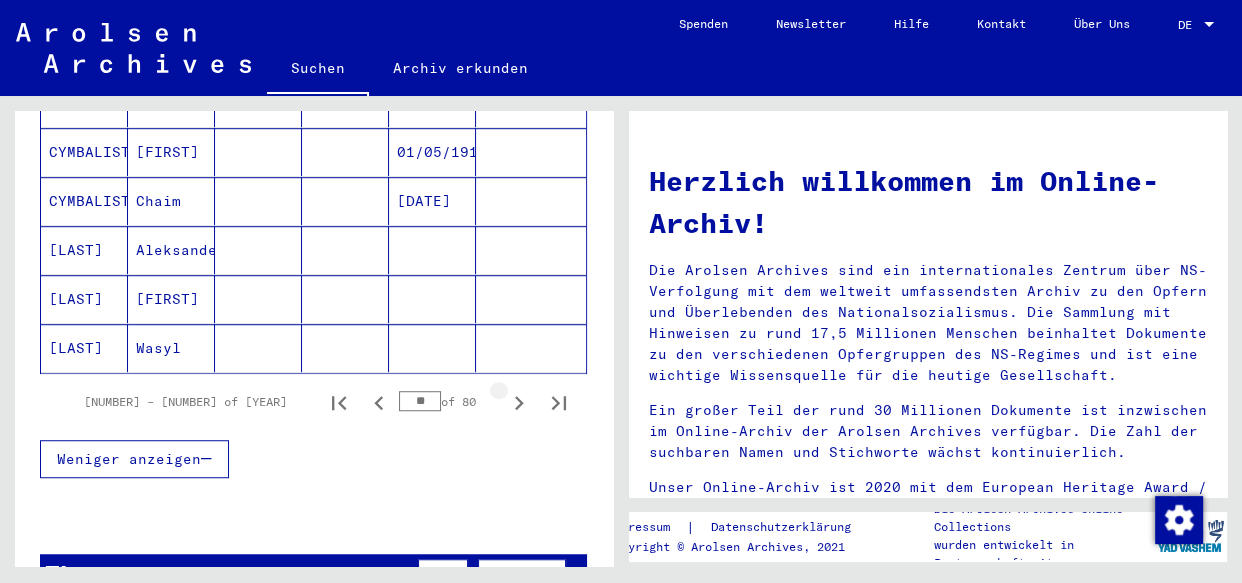 click 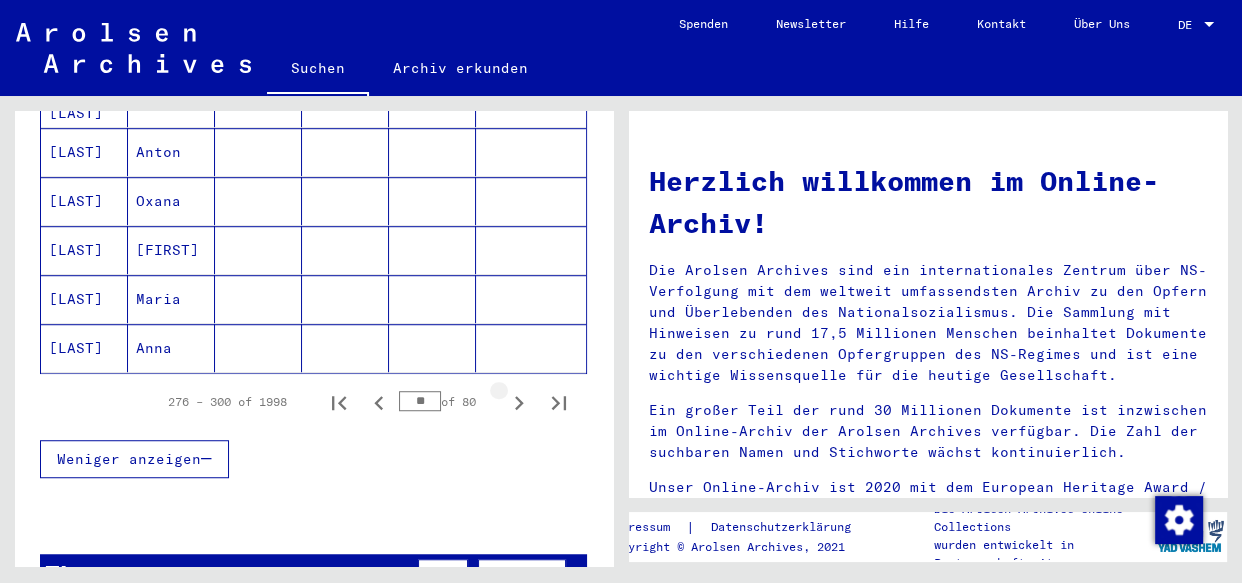 click 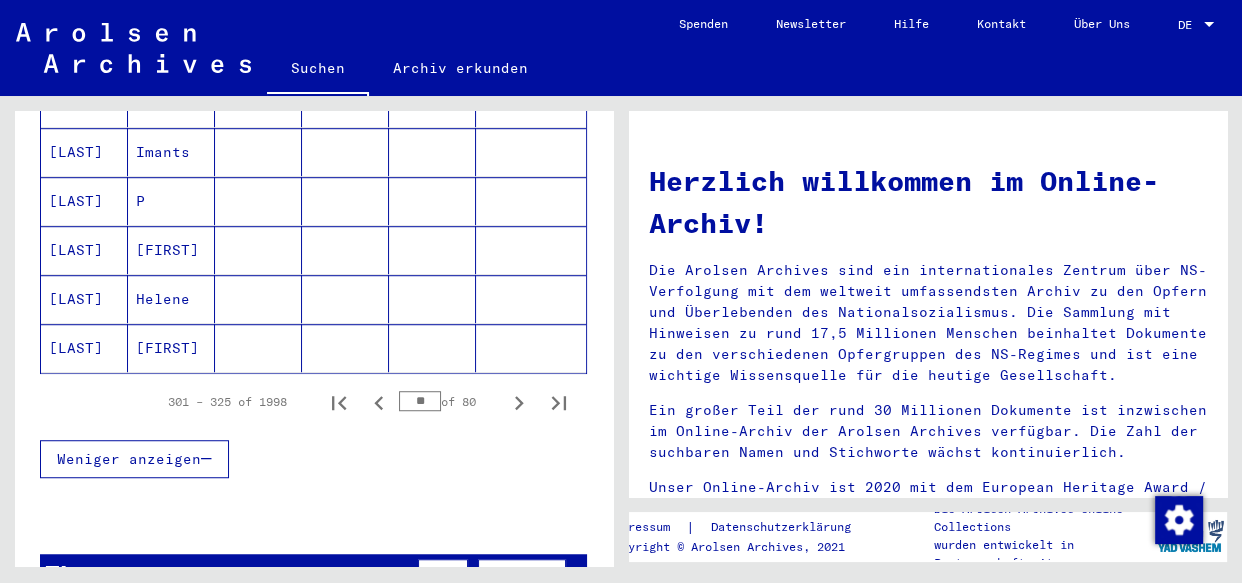 scroll, scrollTop: 245, scrollLeft: 0, axis: vertical 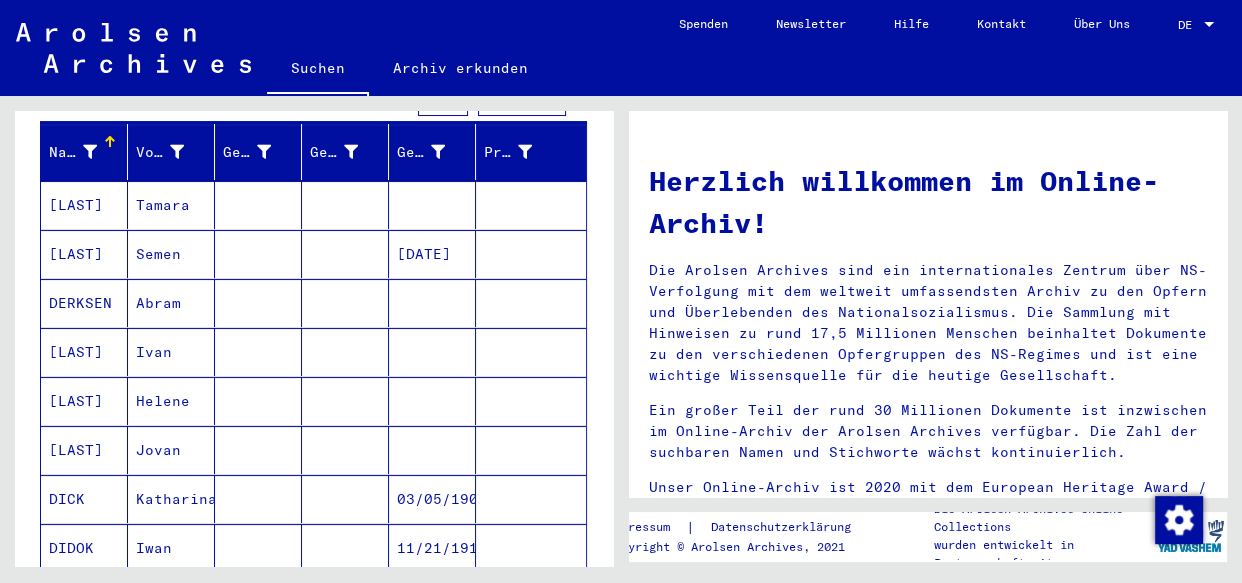 click on "DERKSEN" at bounding box center [84, 352] 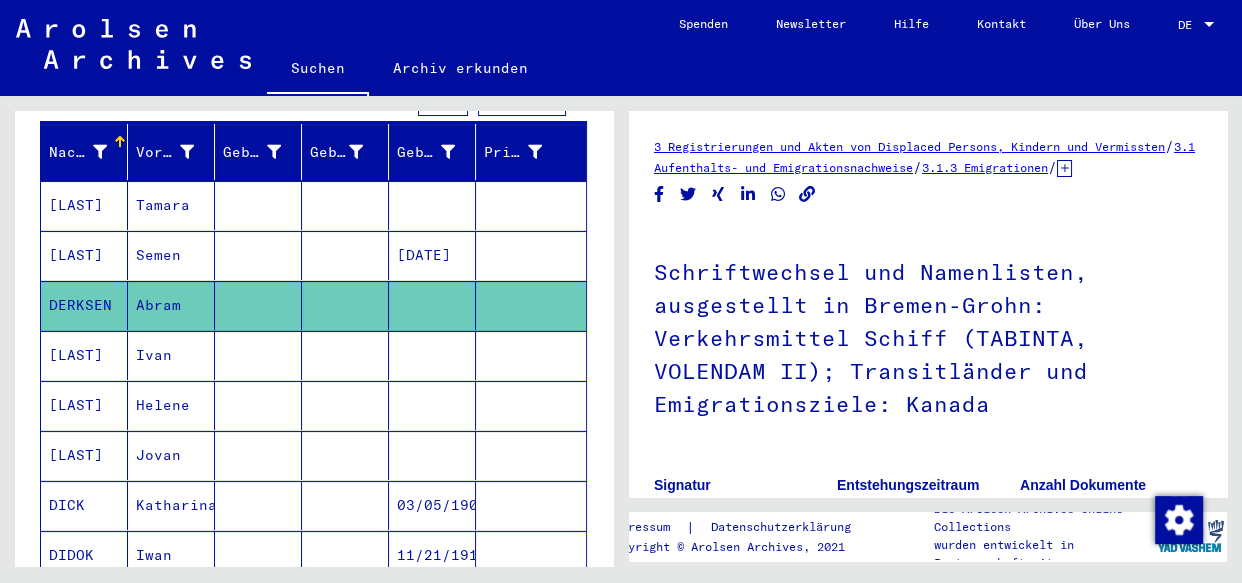 scroll, scrollTop: 363, scrollLeft: 0, axis: vertical 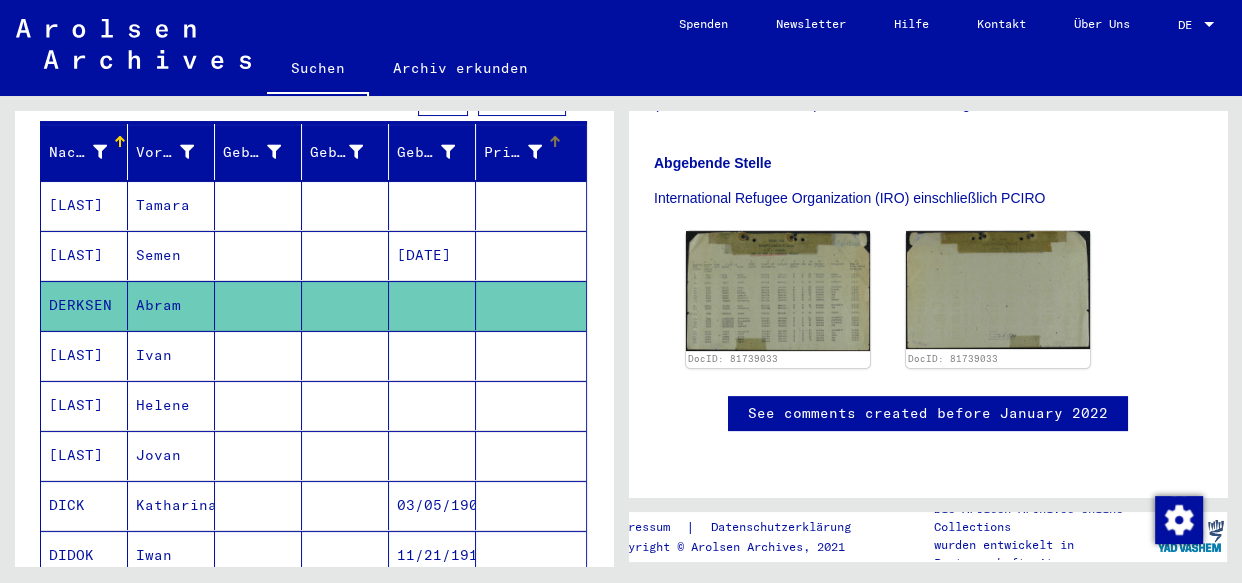 click on "Archiv erkunden" 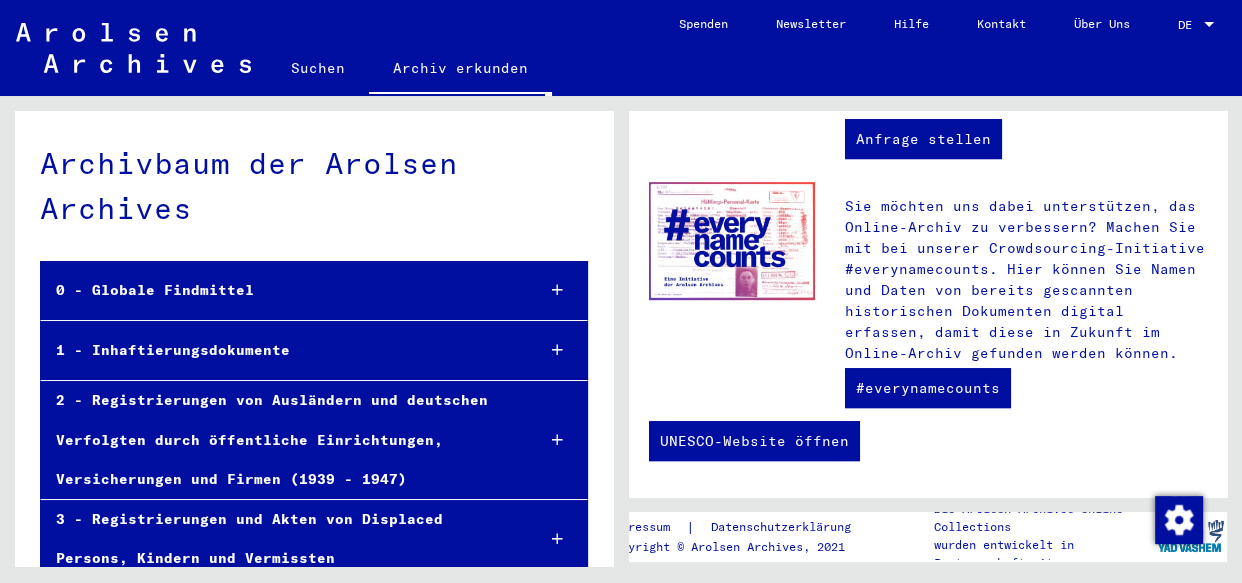 scroll, scrollTop: 990, scrollLeft: 0, axis: vertical 